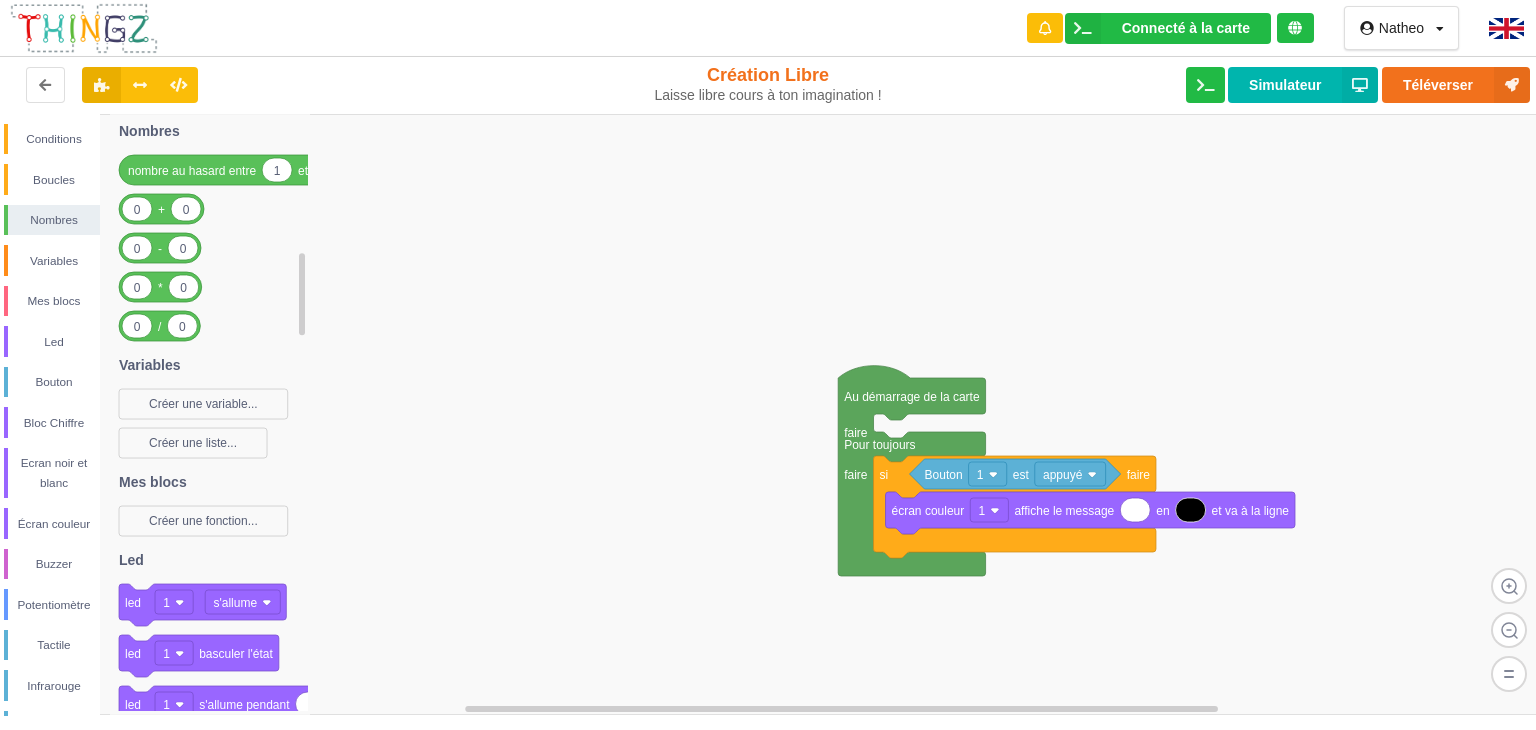 scroll, scrollTop: 0, scrollLeft: 0, axis: both 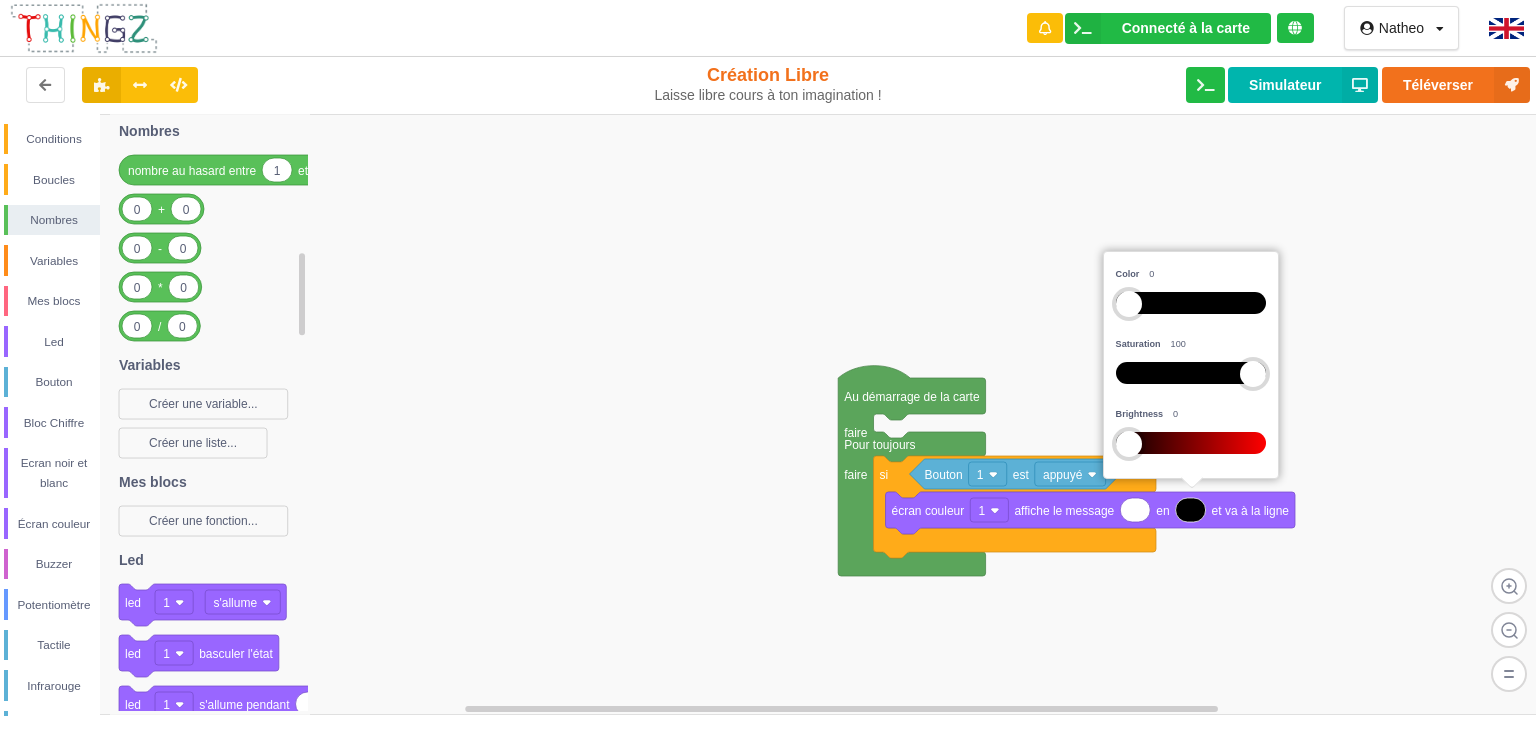 drag, startPoint x: 1125, startPoint y: 371, endPoint x: 1284, endPoint y: 389, distance: 160.01562 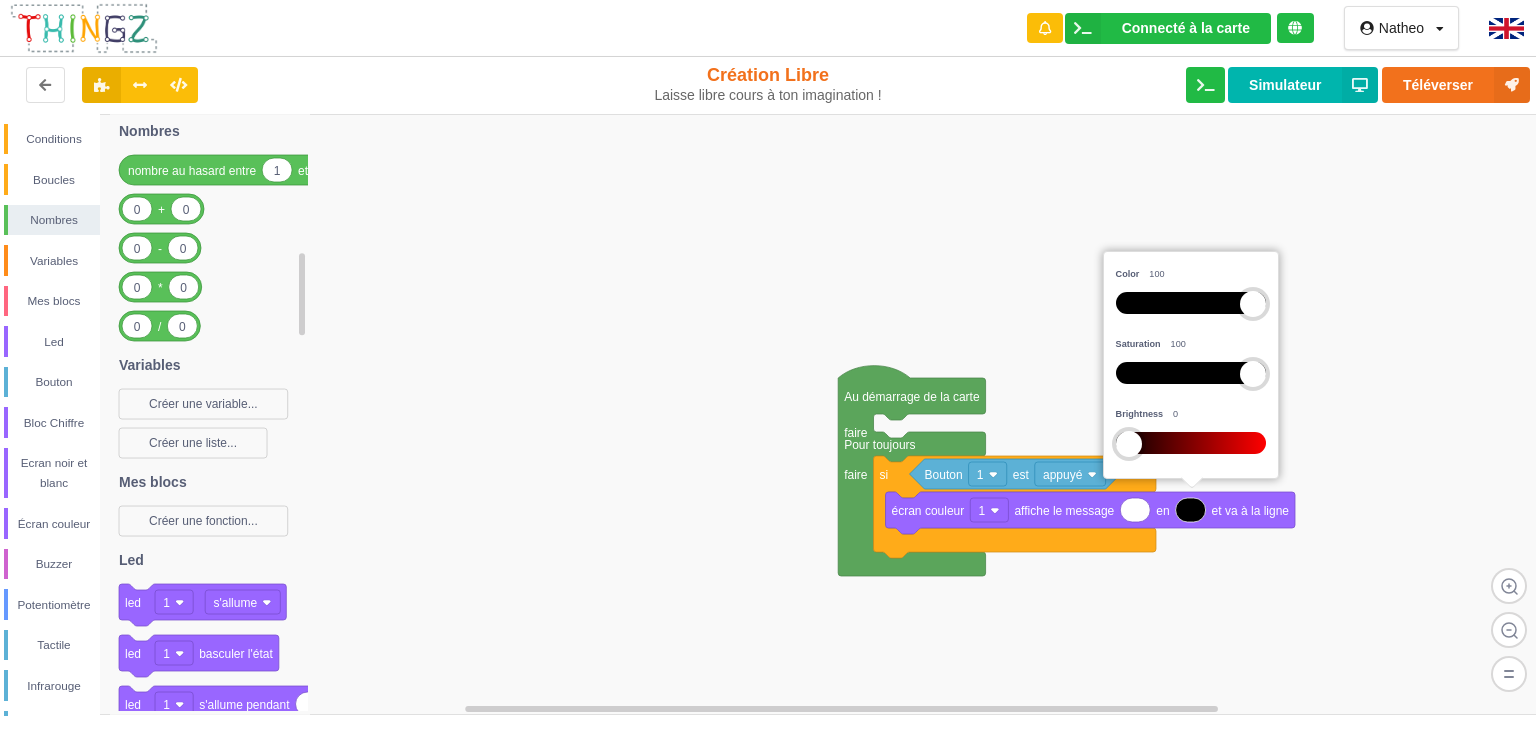 drag, startPoint x: 1129, startPoint y: 292, endPoint x: 1345, endPoint y: 294, distance: 216.00926 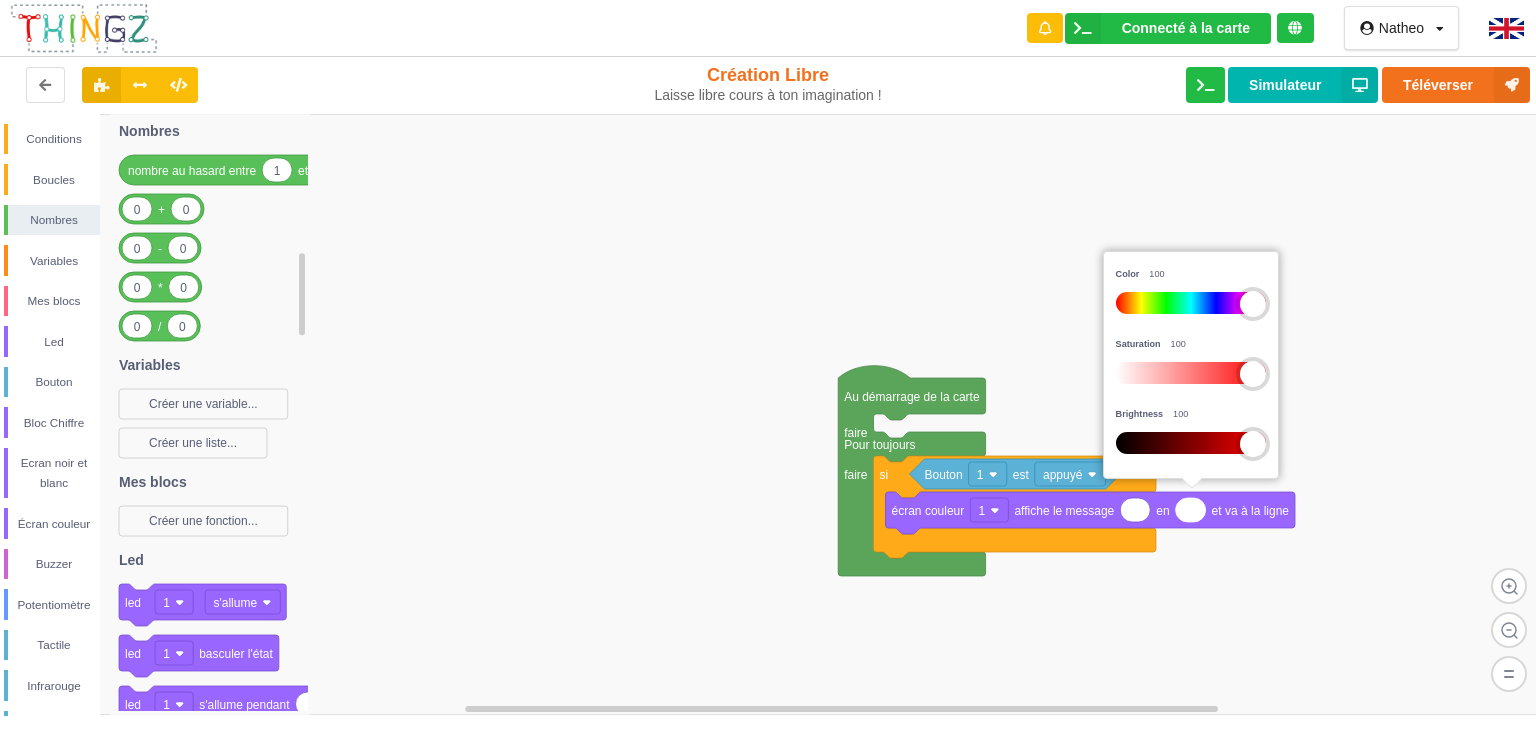 drag, startPoint x: 1125, startPoint y: 439, endPoint x: 1335, endPoint y: 439, distance: 210 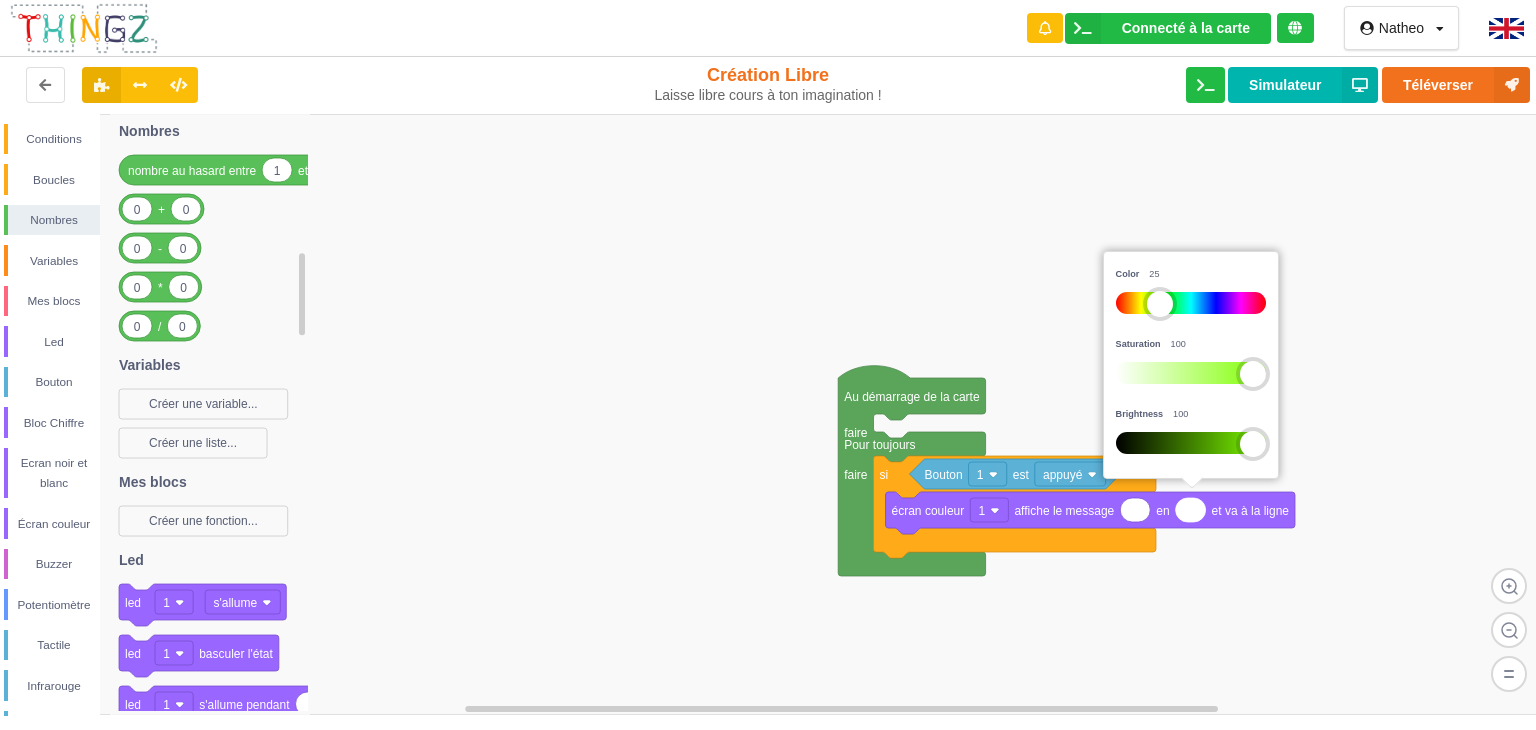 drag, startPoint x: 1249, startPoint y: 295, endPoint x: 1156, endPoint y: 317, distance: 95.566734 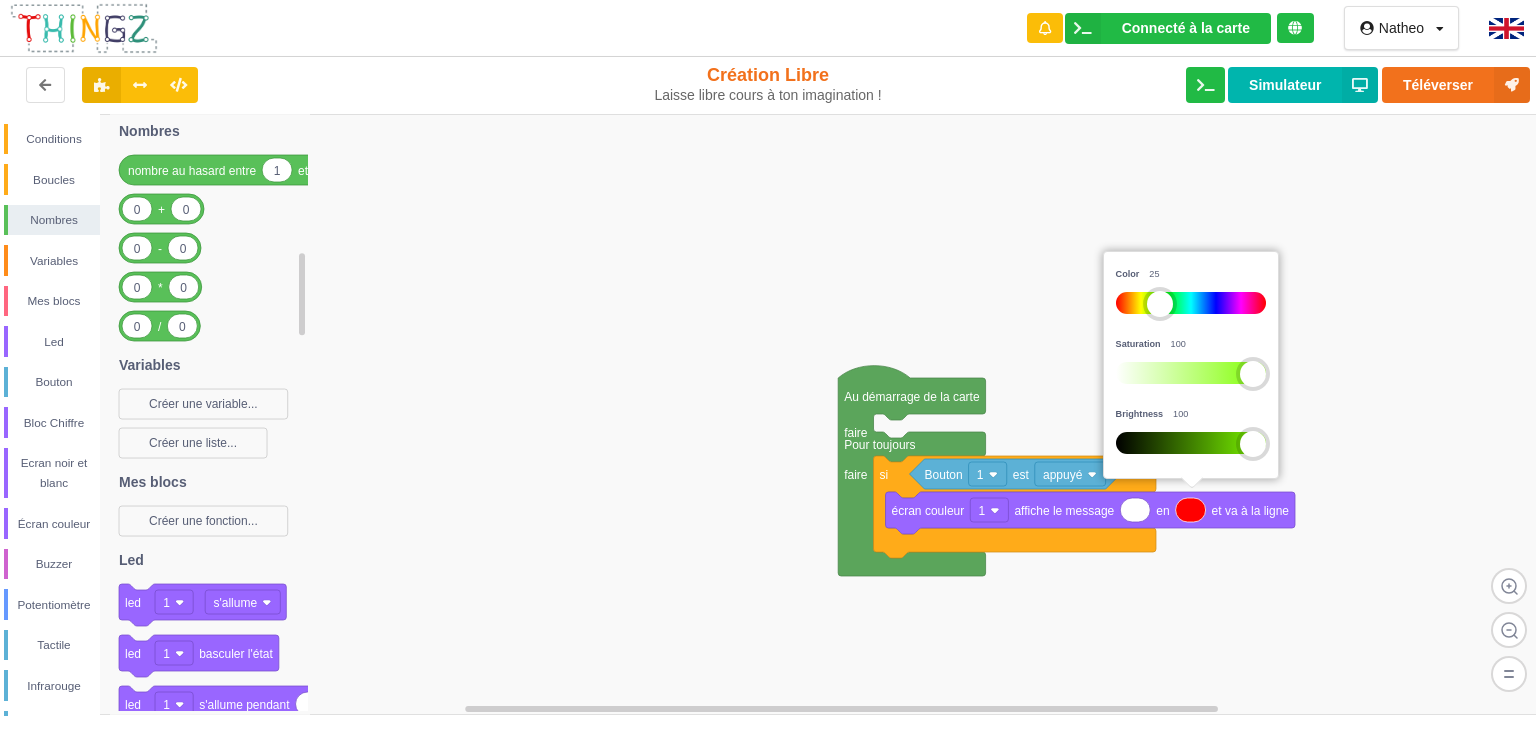 drag, startPoint x: 1252, startPoint y: 364, endPoint x: 1297, endPoint y: 372, distance: 45.705578 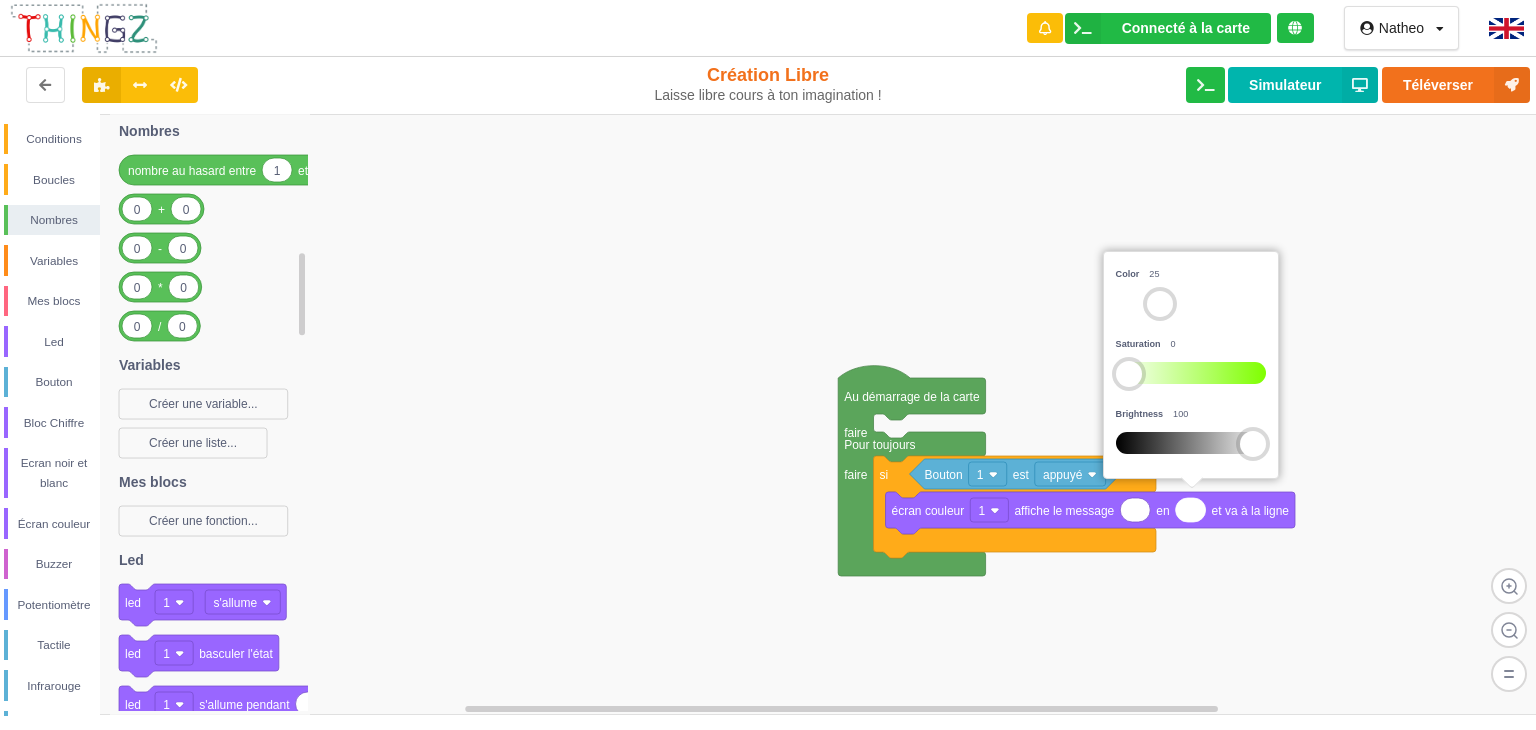 drag, startPoint x: 1248, startPoint y: 371, endPoint x: 1073, endPoint y: 395, distance: 176.63805 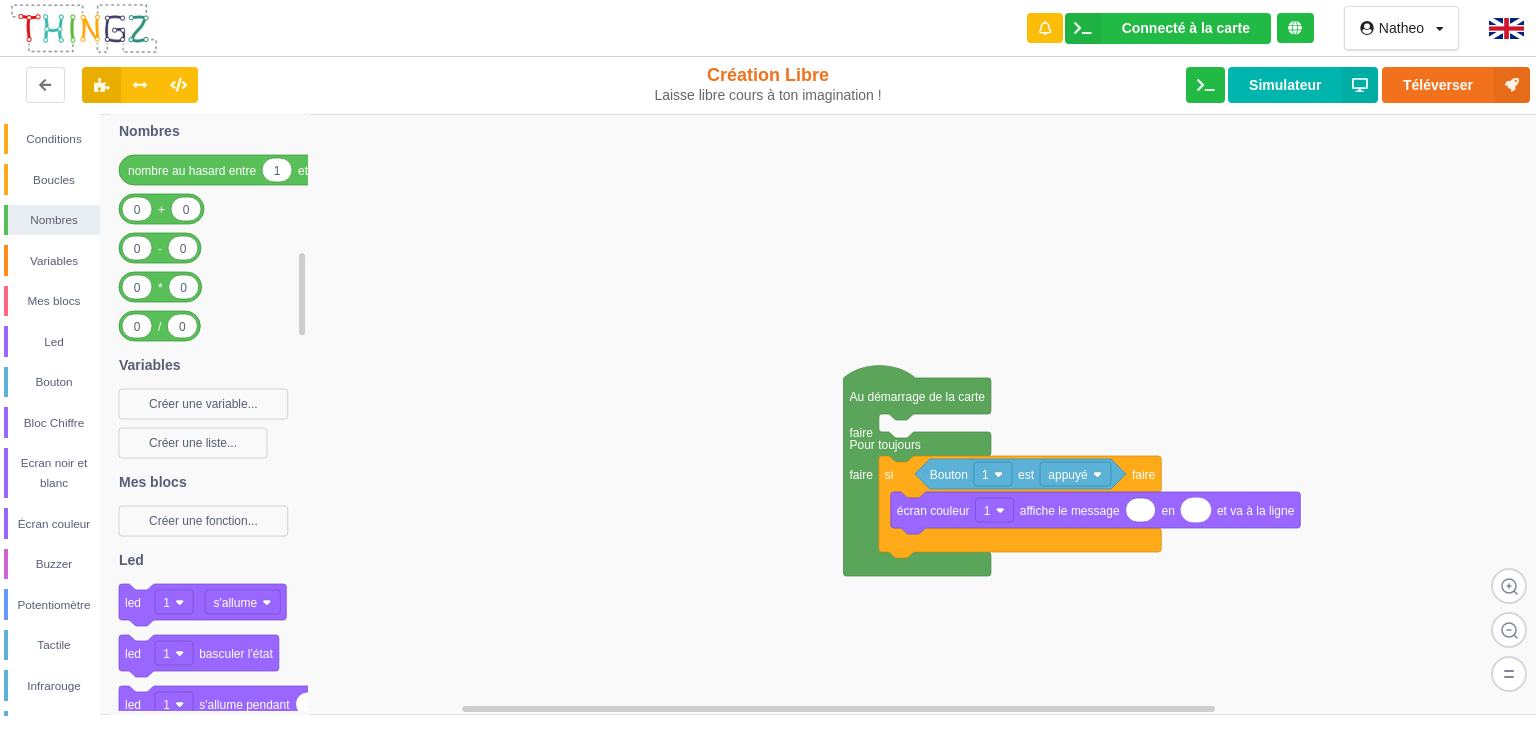 click on "Conditions Boucles Nombres Variables Mes blocs Led Bouton Bloc Chiffre Ecran noir et blanc Écran couleur Buzzer Potentiomètre Tactile Infrarouge Météo Luminosité Prise radiocommandée Detecteur de mouvement Moniteur série Bluetooth Wifi 1 attendre secondes si faire si faire sinon faire 0 0 < 0 0 ≤ 0 0 = 0 0 ≥ 0 0 > 0 0 ≠ et ou pas répéter tant que répéter jusqu'à 10 répète fois 1 10 nombre au hasard entre et 0 0 + 0 0 - 0 0 * 0 0 / led 1 s'allume led 1 basculer l'état 1 led 1 s'allume pendant secondes Bouton 1 est appuyé 0 chiffre 1 affiche les unités de chiffre 1 s'éteint   écran noir et blanc 1 affiche le message à la ligne 1 écran noir et blanc 1 allume le rétroéclairage écran noir et blanc 1 efface la ligne 1     écran couleur 1 affiche le message en     écran couleur 1 affiche le message en et va à la ligne   écran couleur 1 s'efface et se remplit en 0 0 10 10   écran couleur 1 affiche un rectangle à la position x y" at bounding box center [775, 415] 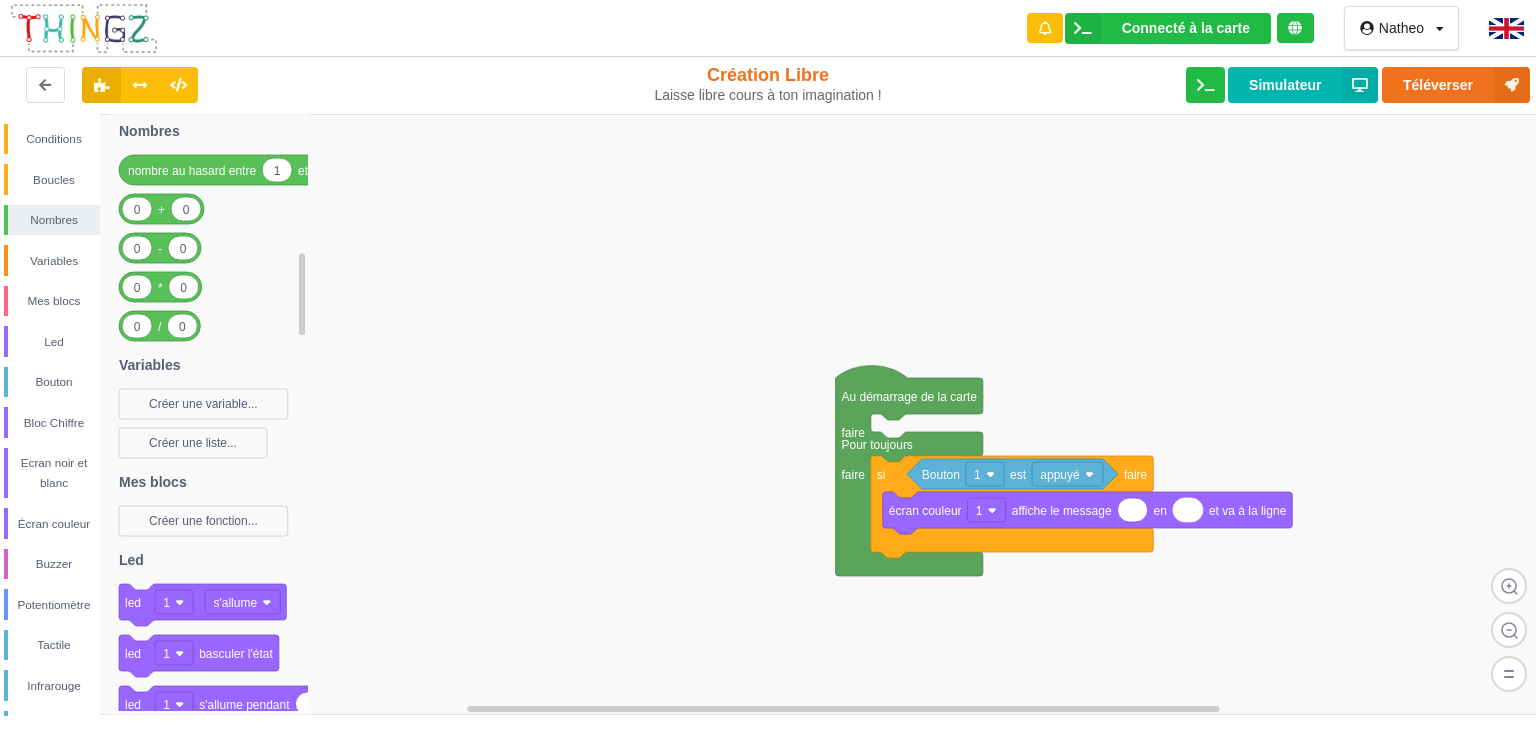 click 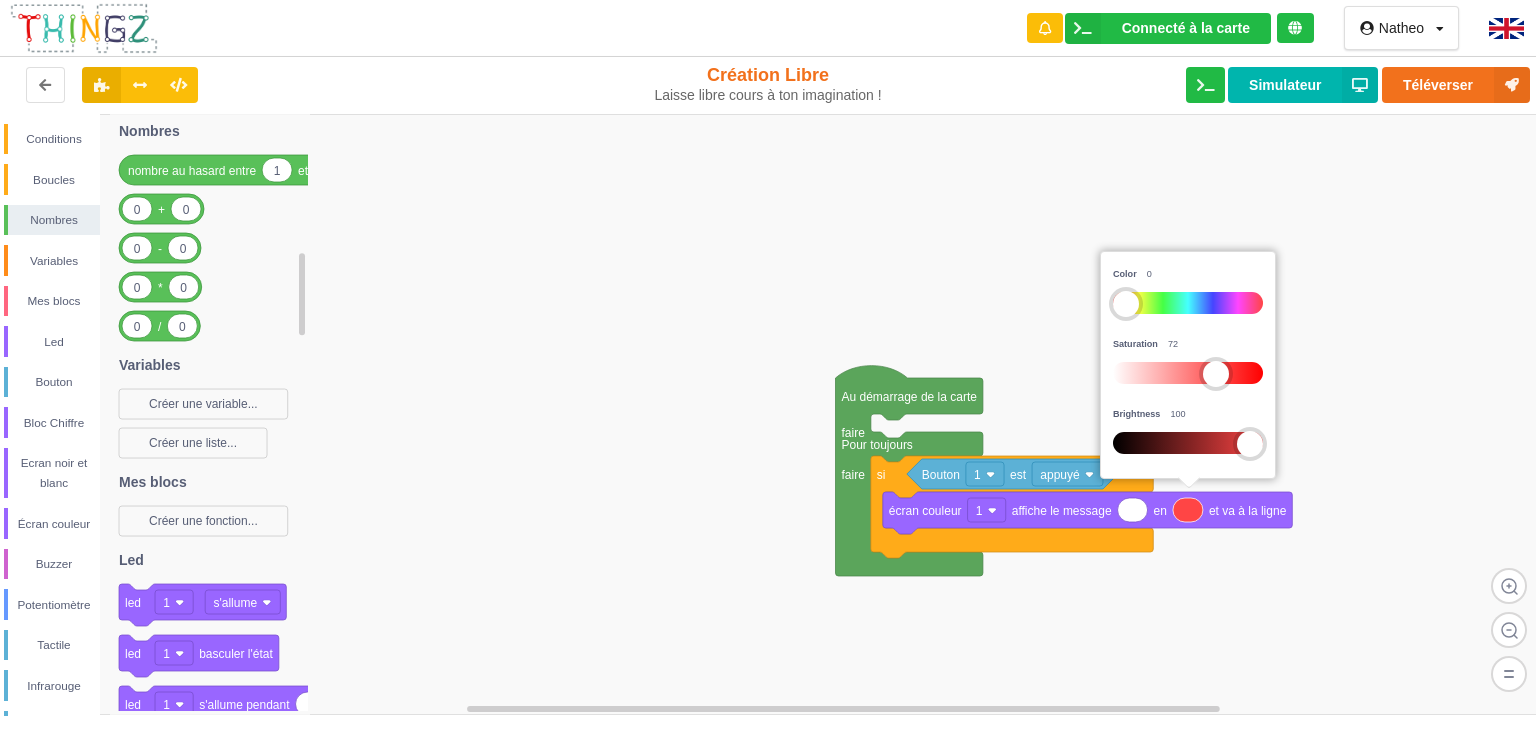 drag, startPoint x: 1118, startPoint y: 363, endPoint x: 1208, endPoint y: 377, distance: 91.08238 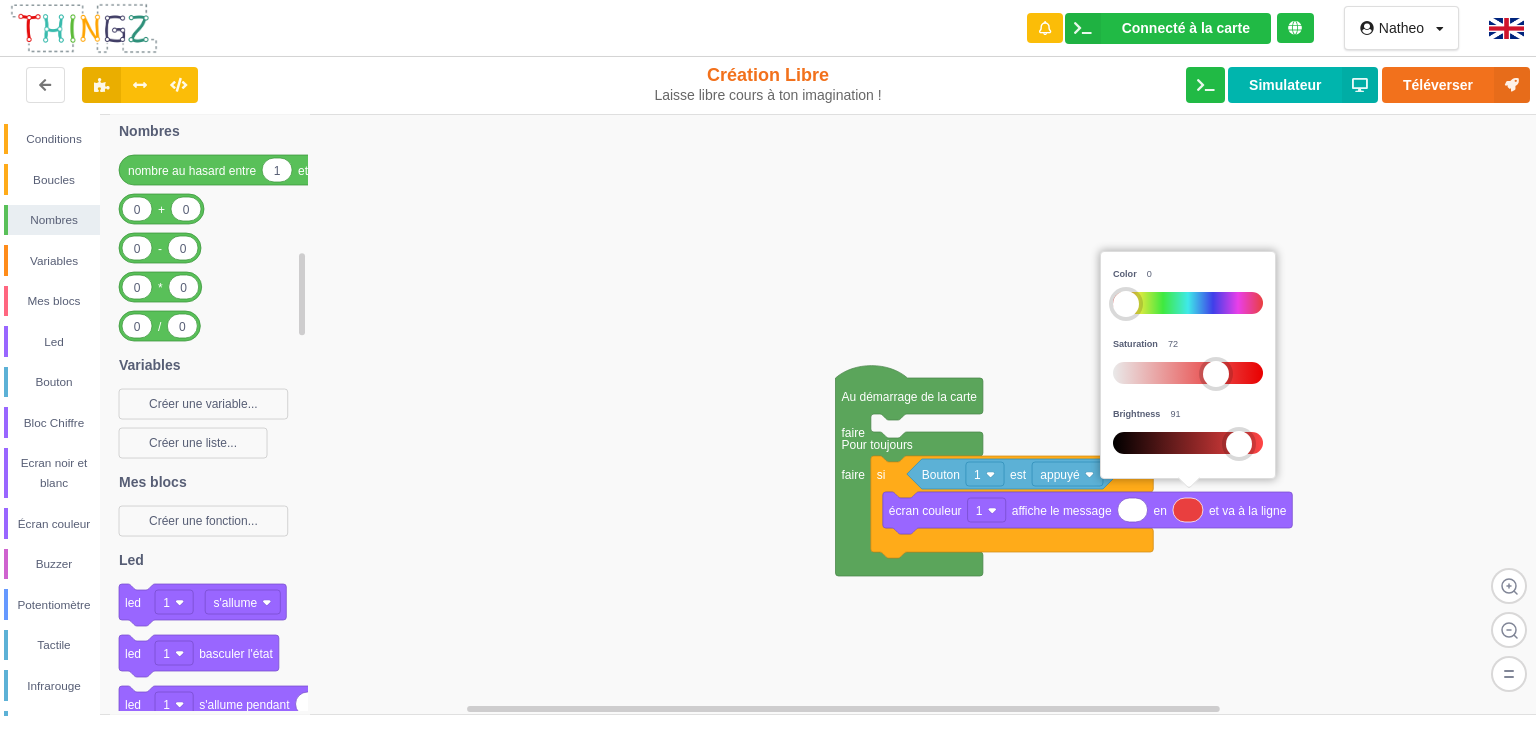 drag, startPoint x: 1239, startPoint y: 432, endPoint x: 1157, endPoint y: 441, distance: 82.492424 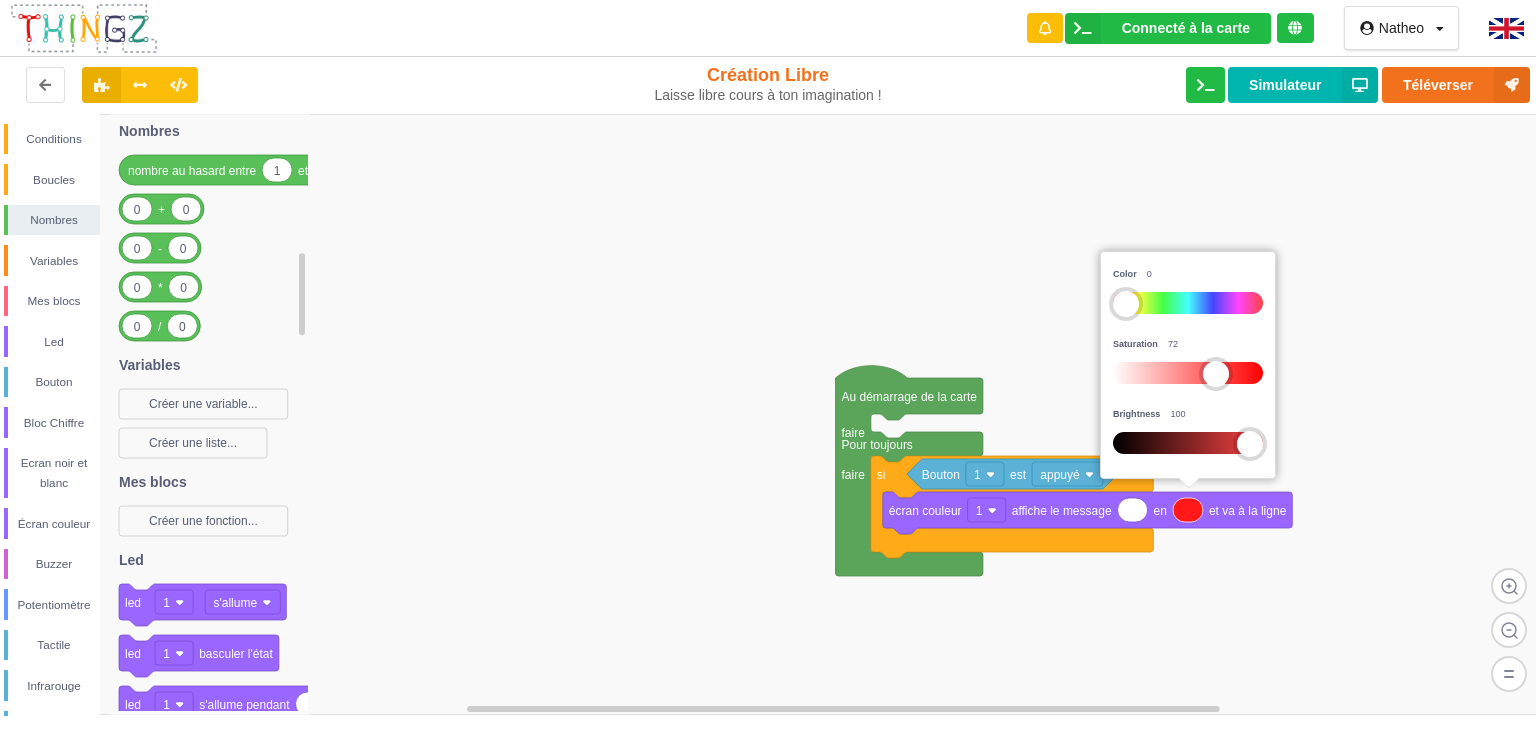 drag, startPoint x: 1228, startPoint y: 437, endPoint x: 1257, endPoint y: 447, distance: 30.675724 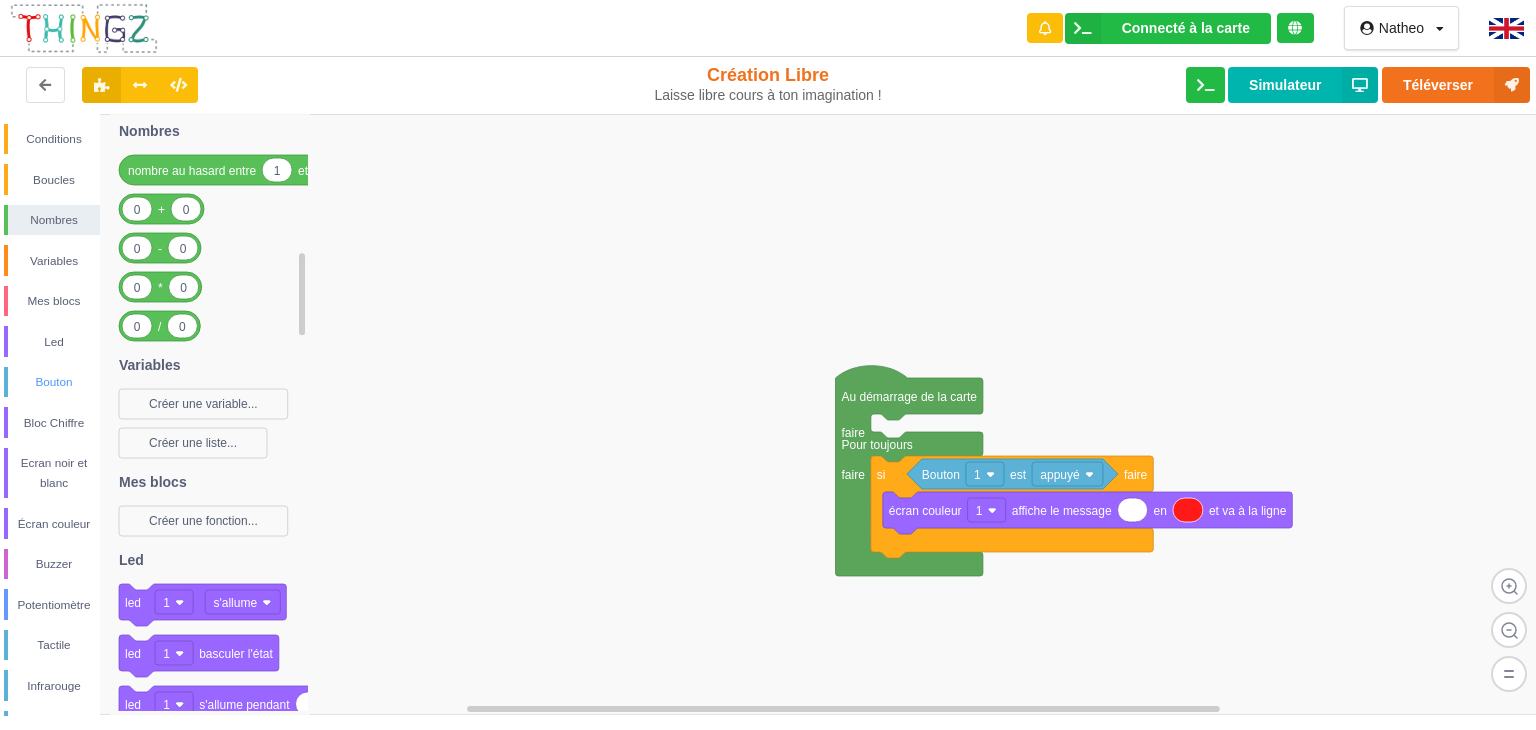click on "Bouton" at bounding box center (54, 382) 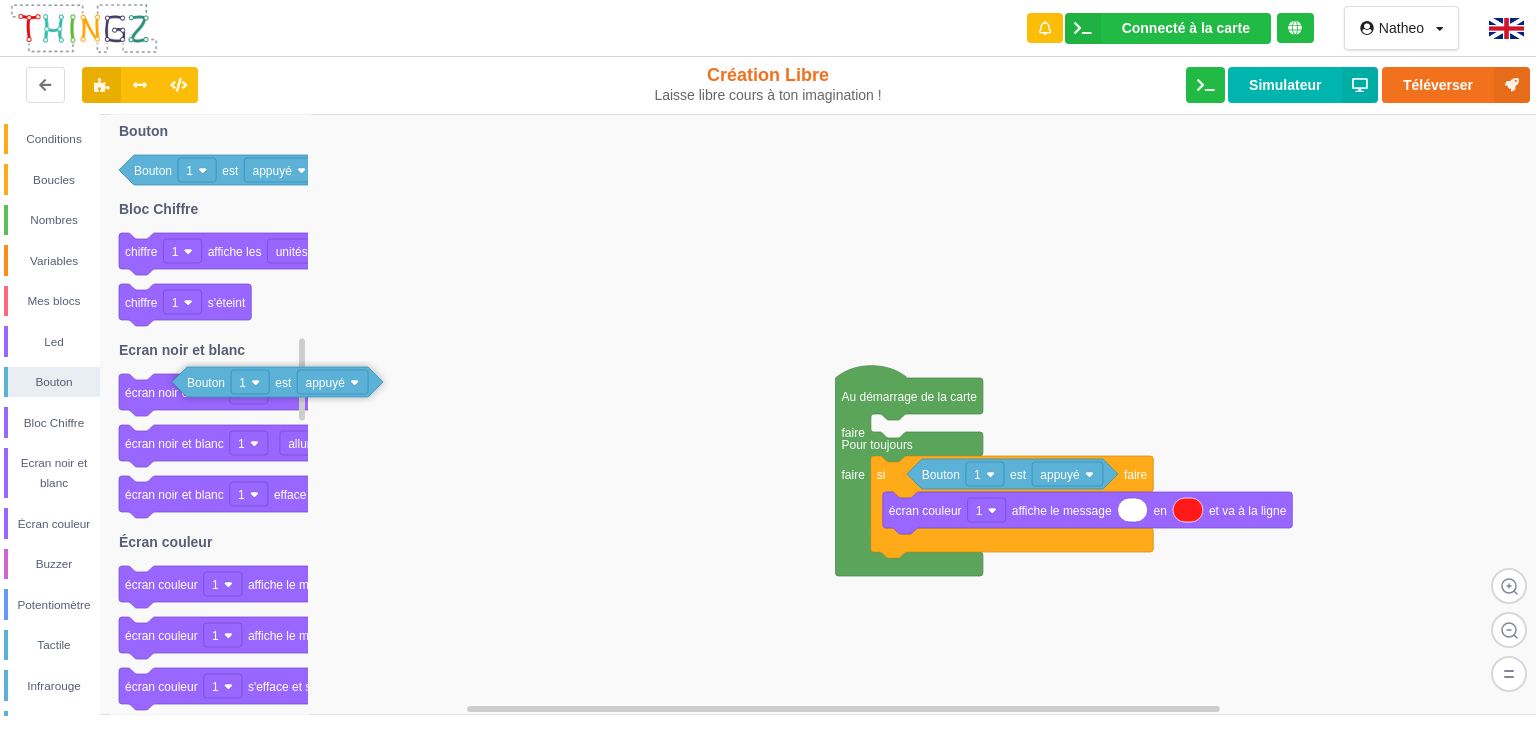drag, startPoint x: 144, startPoint y: 161, endPoint x: 108, endPoint y: 398, distance: 239.71858 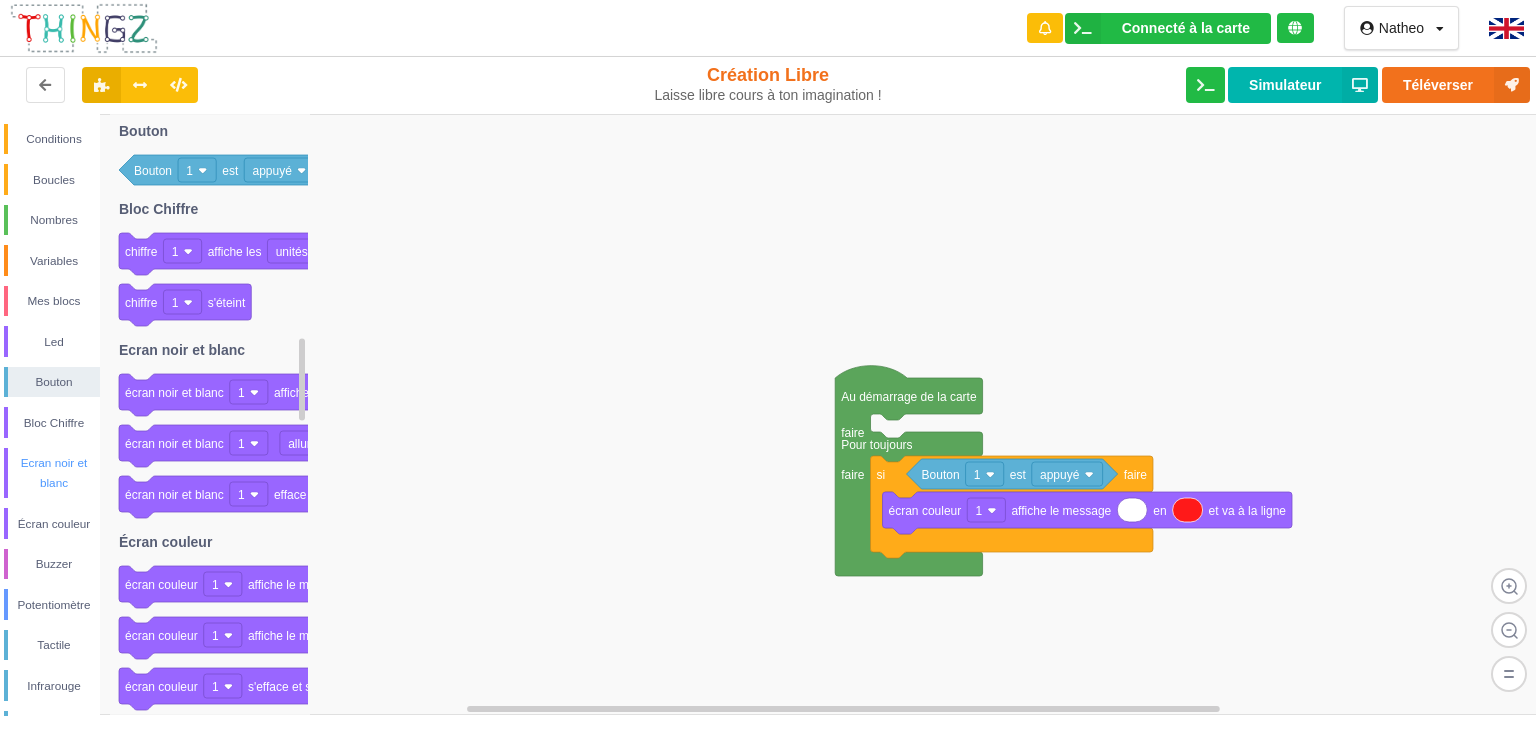 click on "Ecran noir et blanc" at bounding box center (54, 473) 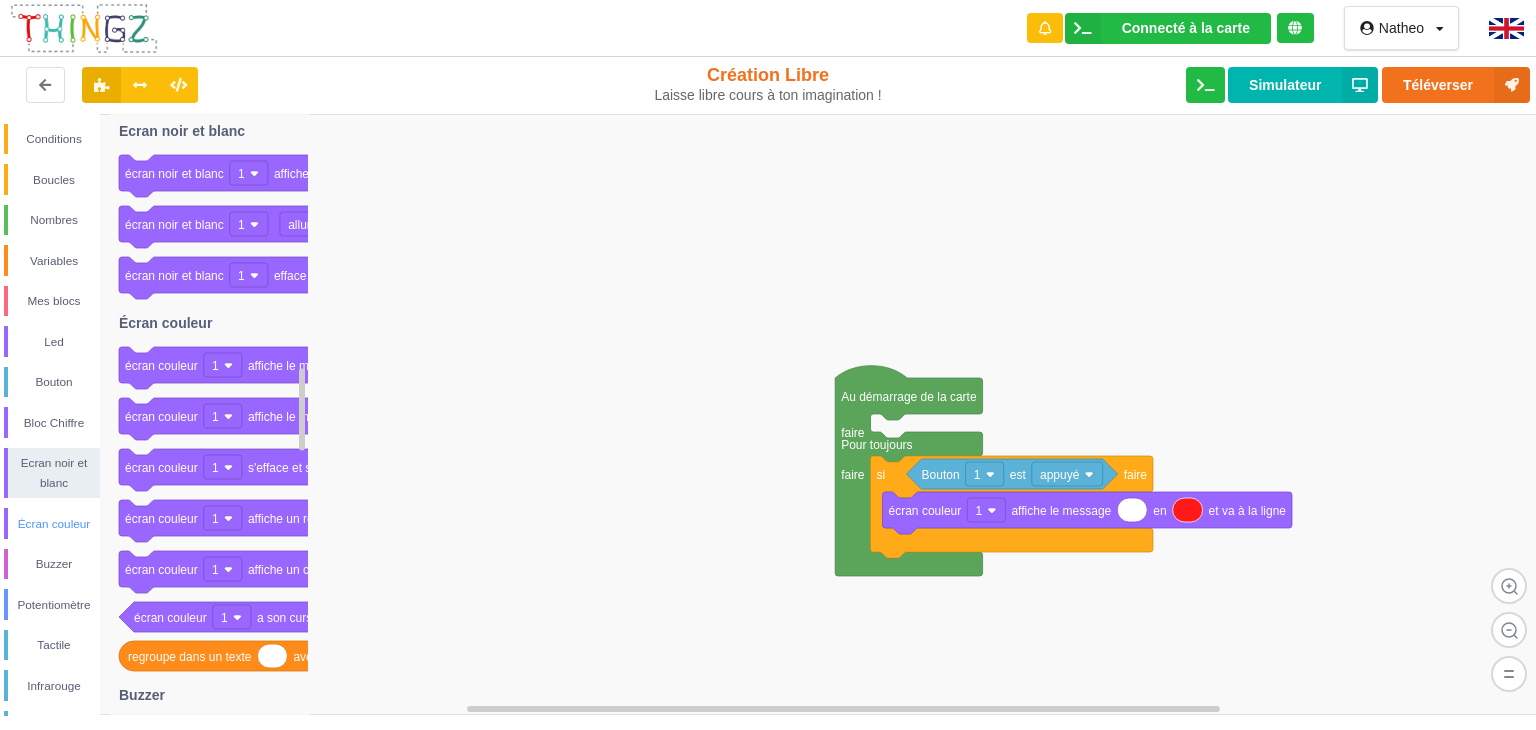 click on "Écran couleur" at bounding box center (54, 524) 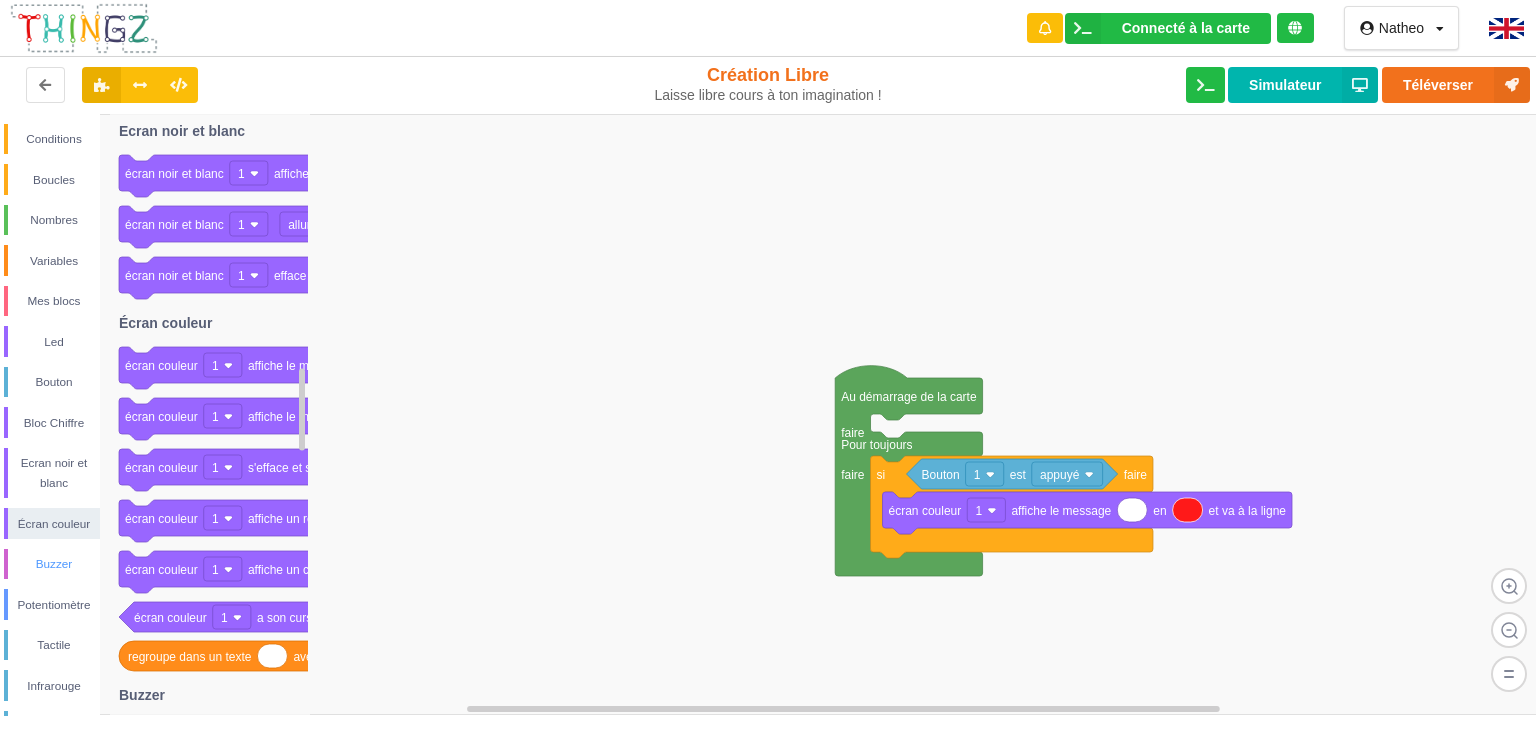 click on "Buzzer" at bounding box center [54, 564] 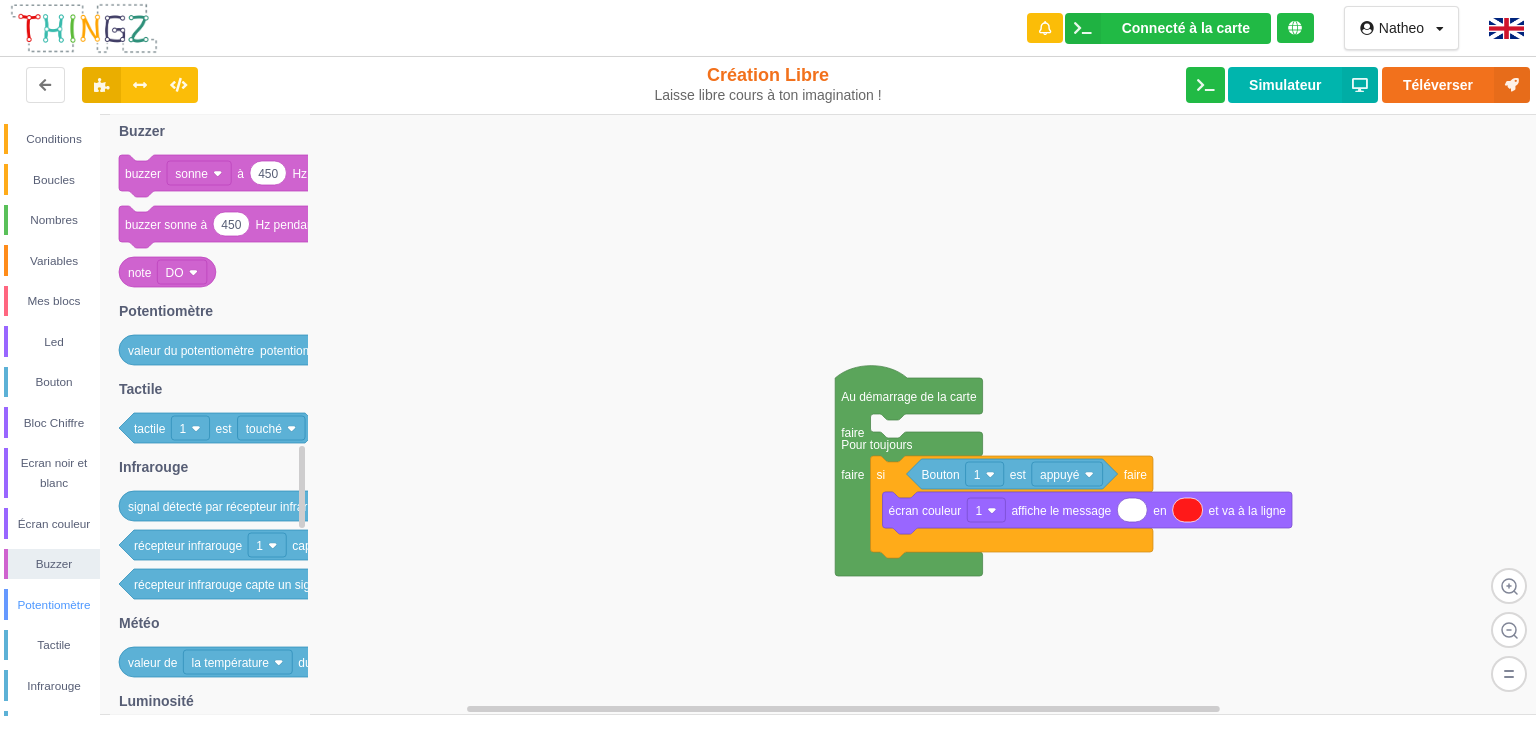 click on "Potentiomètre" at bounding box center (54, 605) 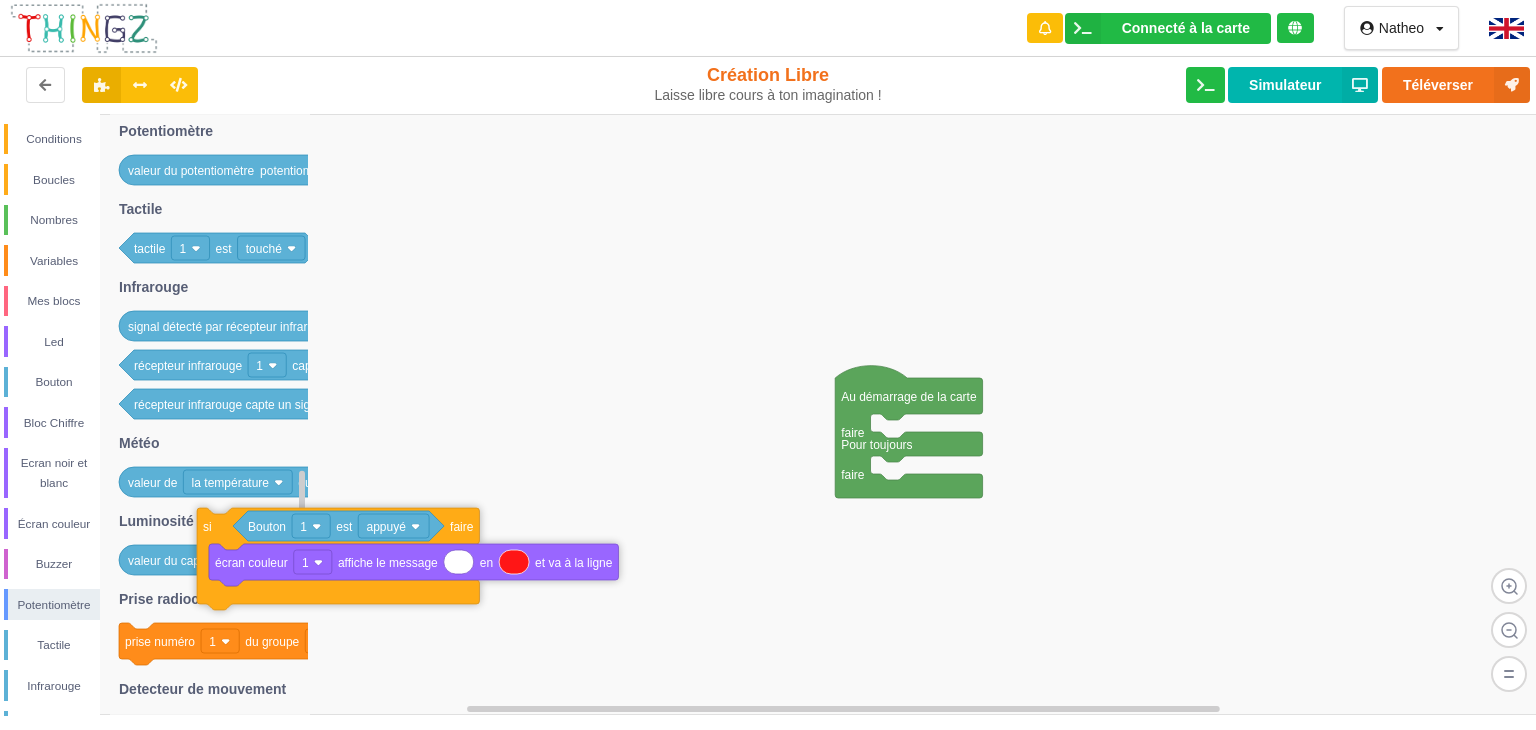 drag, startPoint x: 926, startPoint y: 529, endPoint x: 84, endPoint y: 629, distance: 847.9174 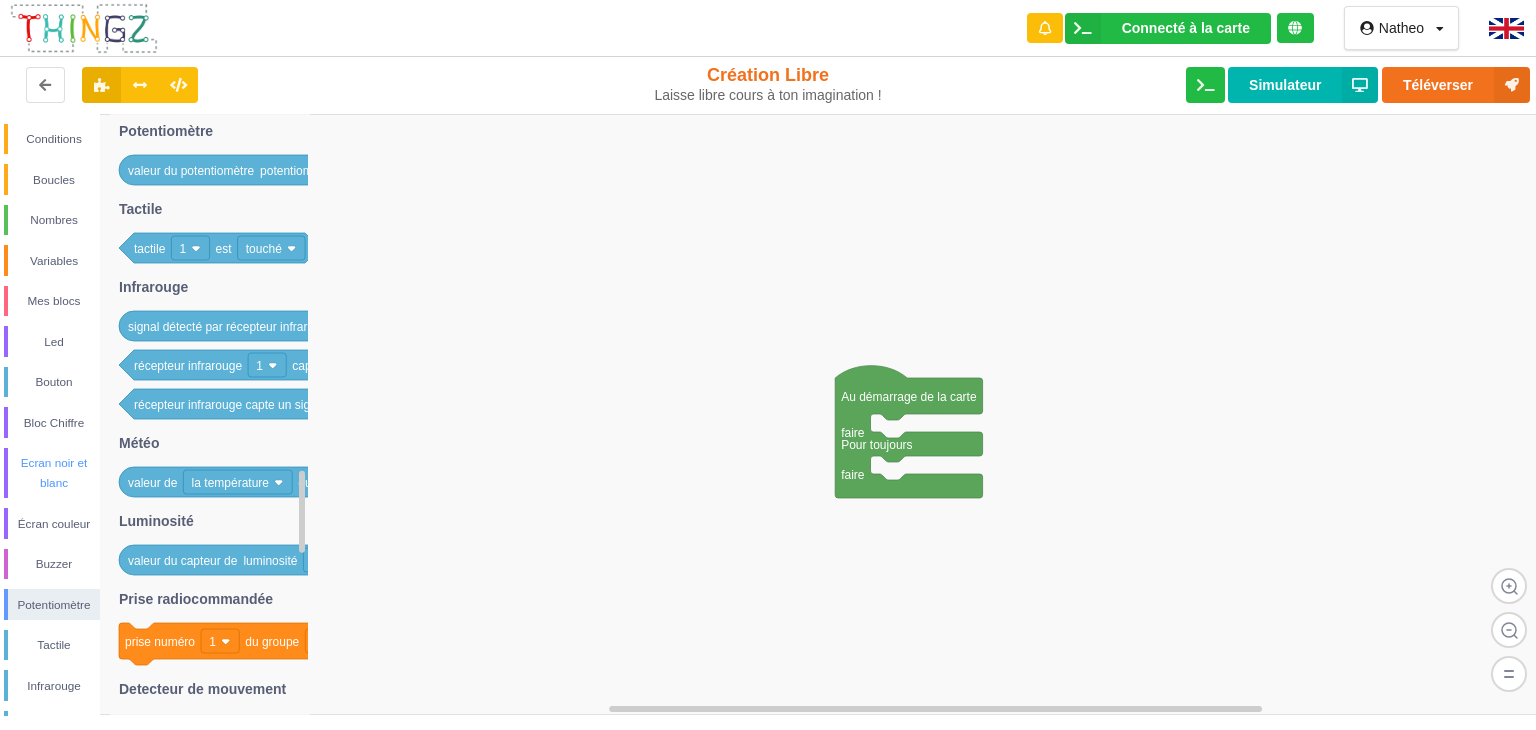 click on "Ecran noir et blanc" at bounding box center [54, 473] 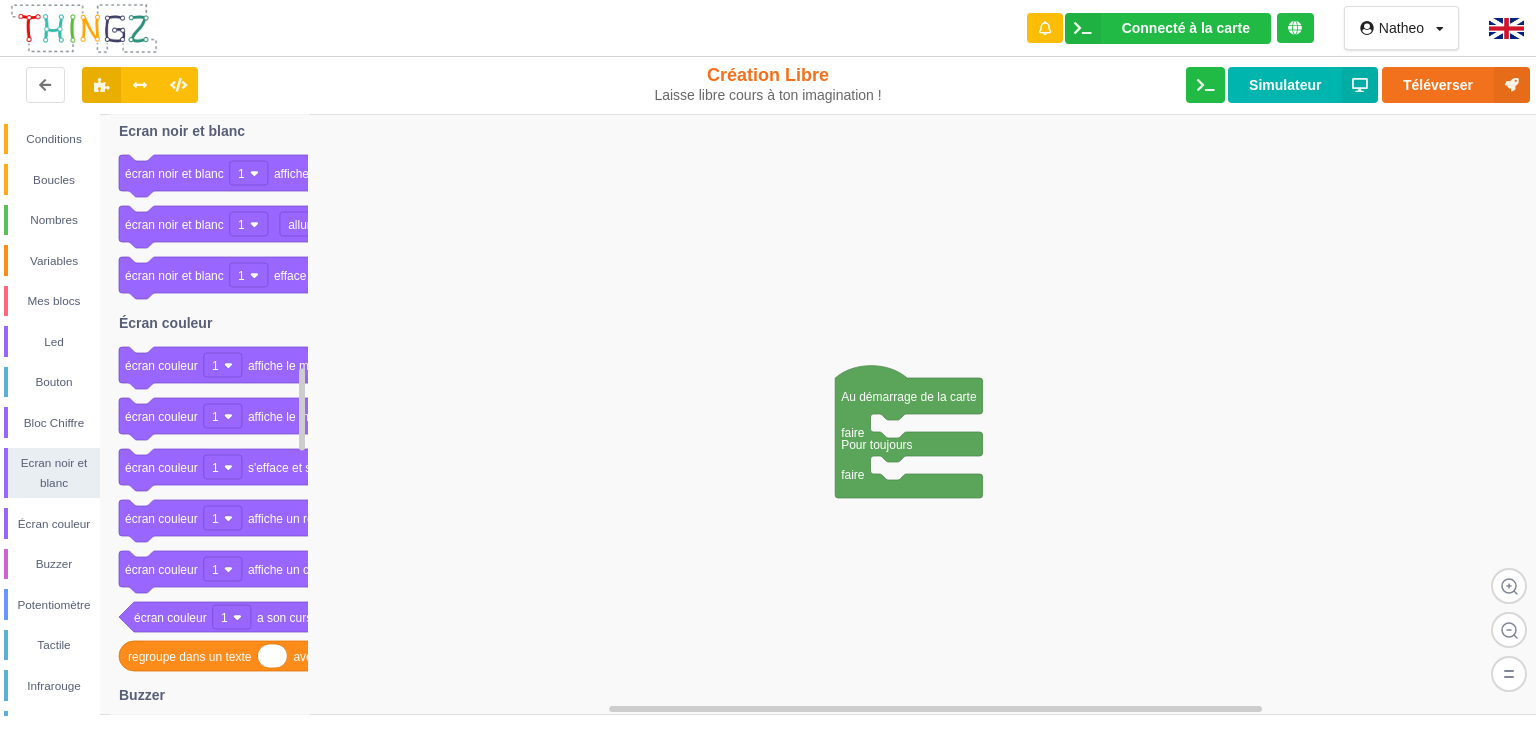 click on "Conditions Boucles Nombres Variables Mes blocs Led Bouton Bloc Chiffre Ecran noir et blanc Écran couleur Buzzer Potentiomètre Tactile Infrarouge Météo Luminosité Prise radiocommandée Detecteur de mouvement Moniteur série Bluetooth Wifi" at bounding box center (50, 574) 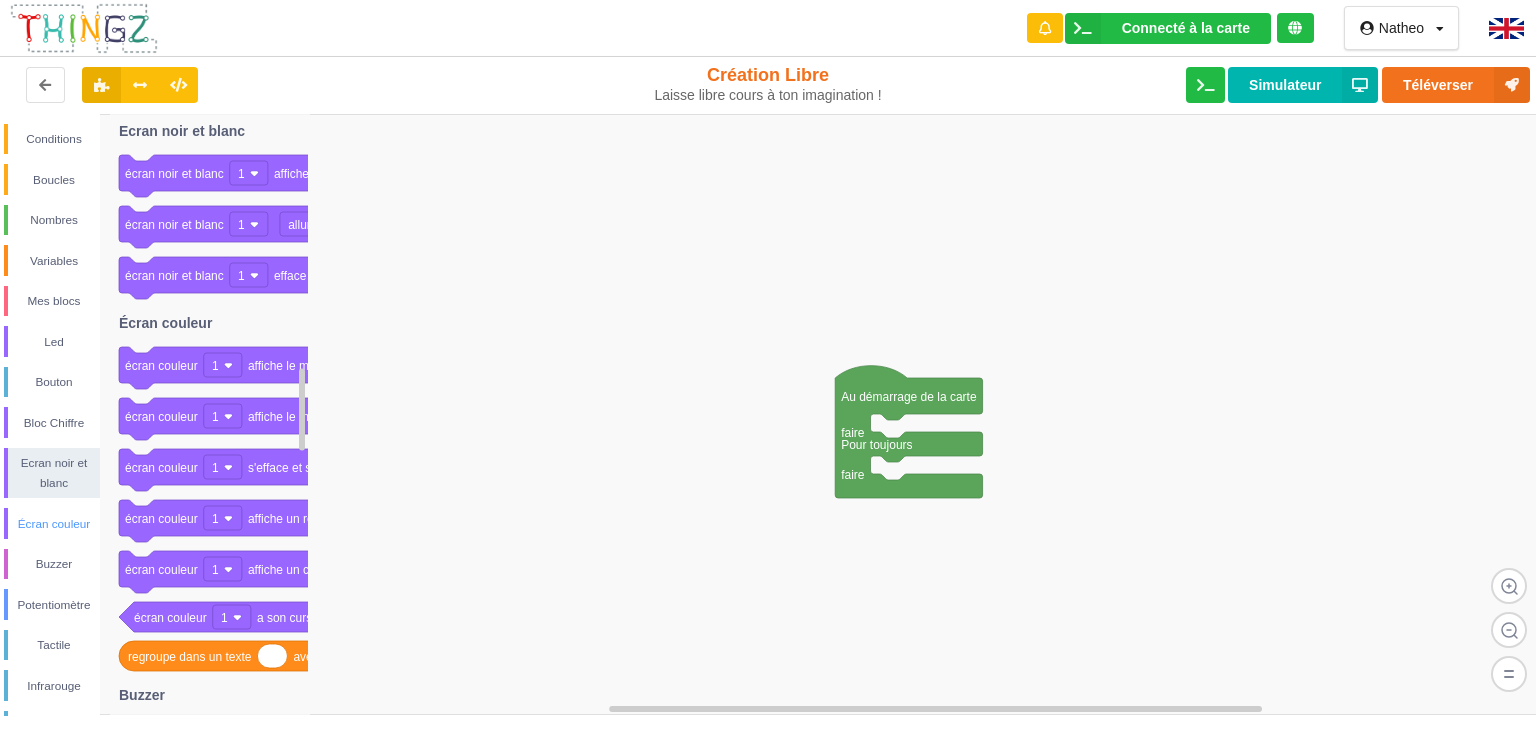 click on "Écran couleur" at bounding box center [54, 524] 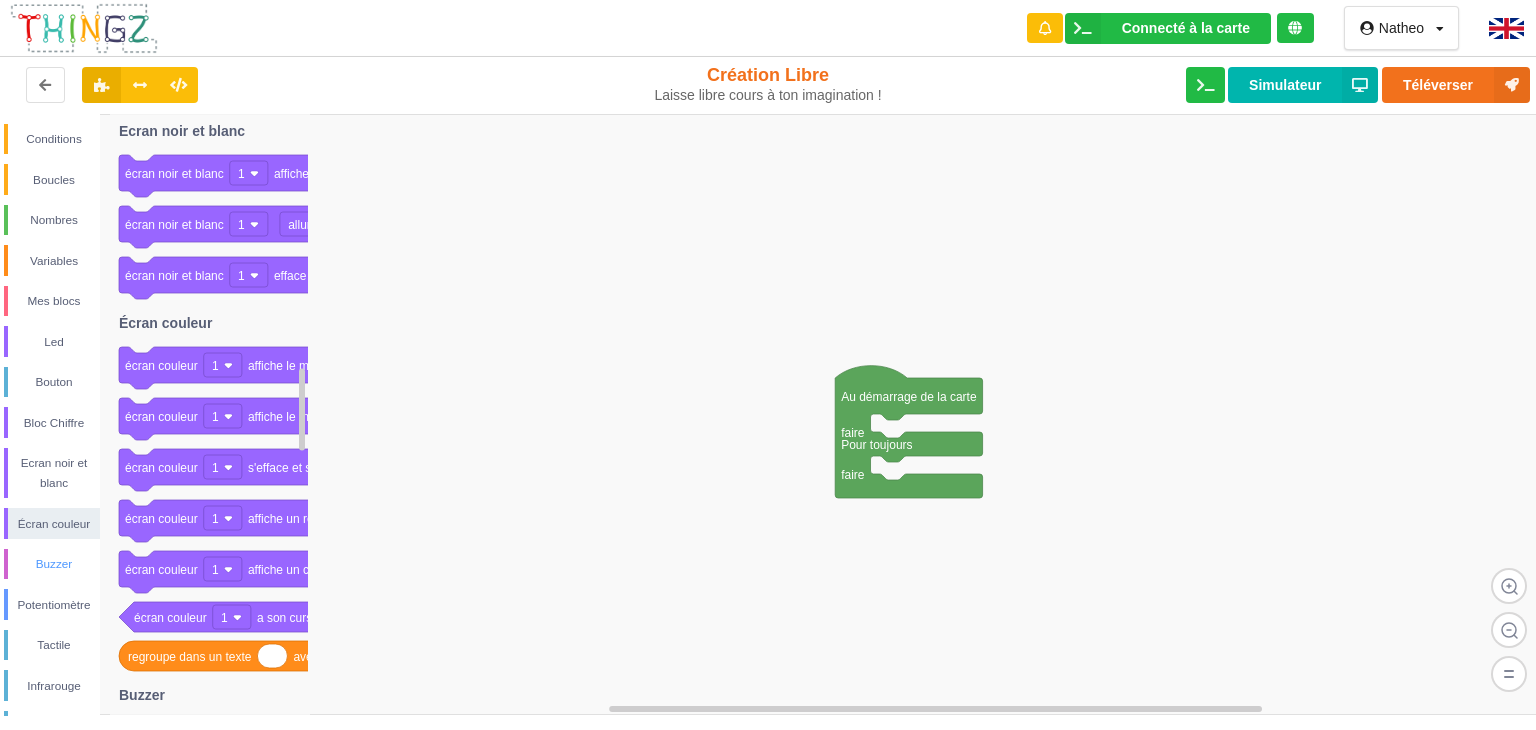 click on "Buzzer" at bounding box center (52, 564) 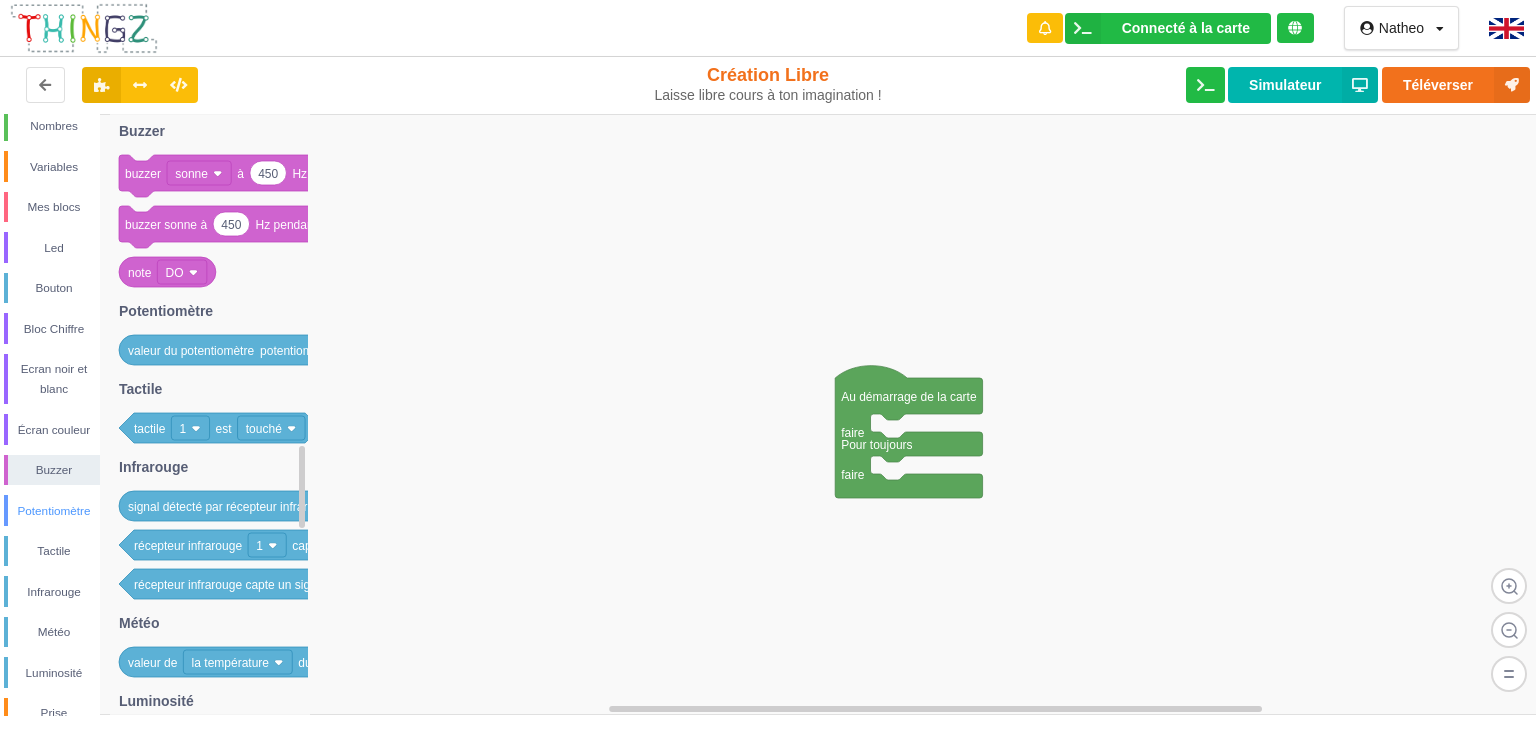 scroll, scrollTop: 95, scrollLeft: 0, axis: vertical 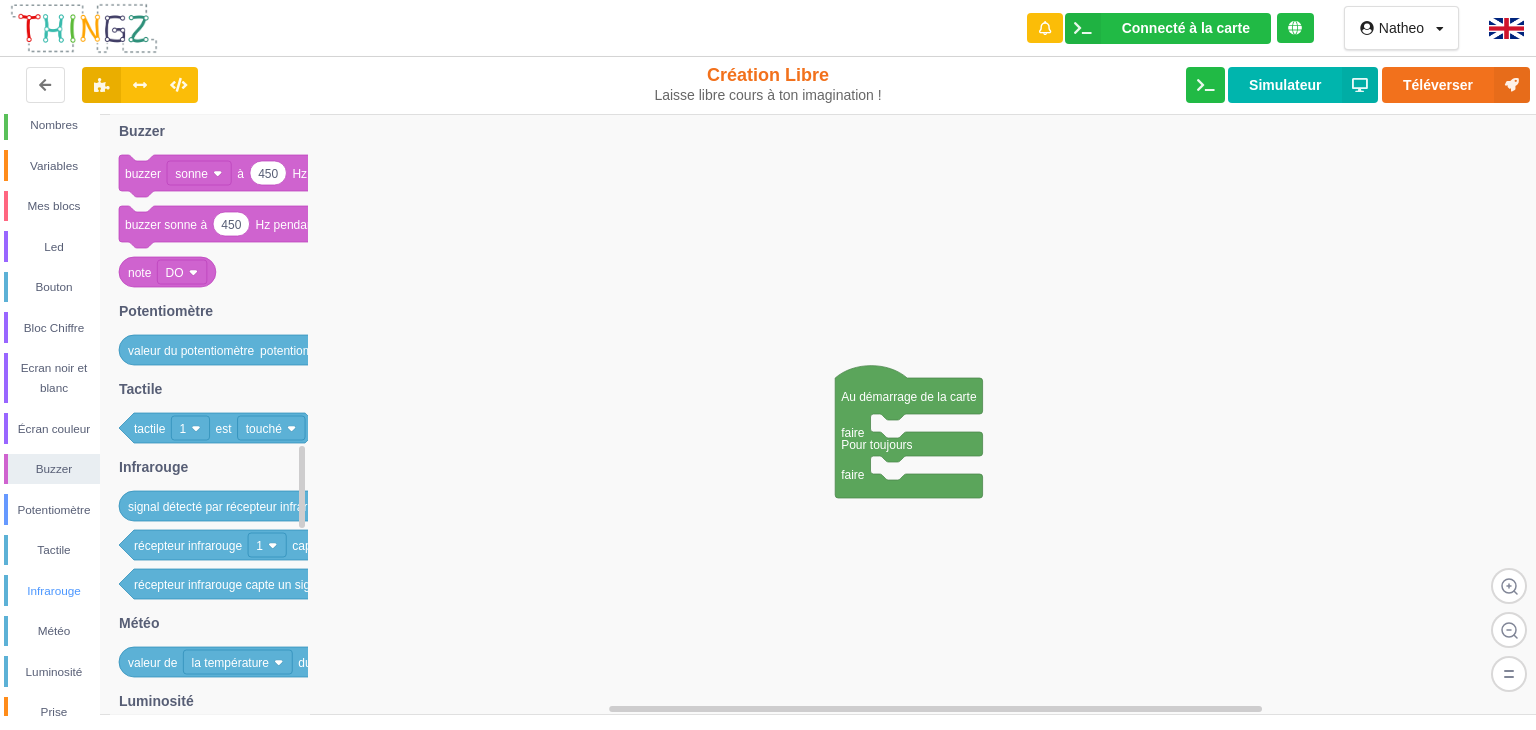 click on "Infrarouge" at bounding box center (54, 591) 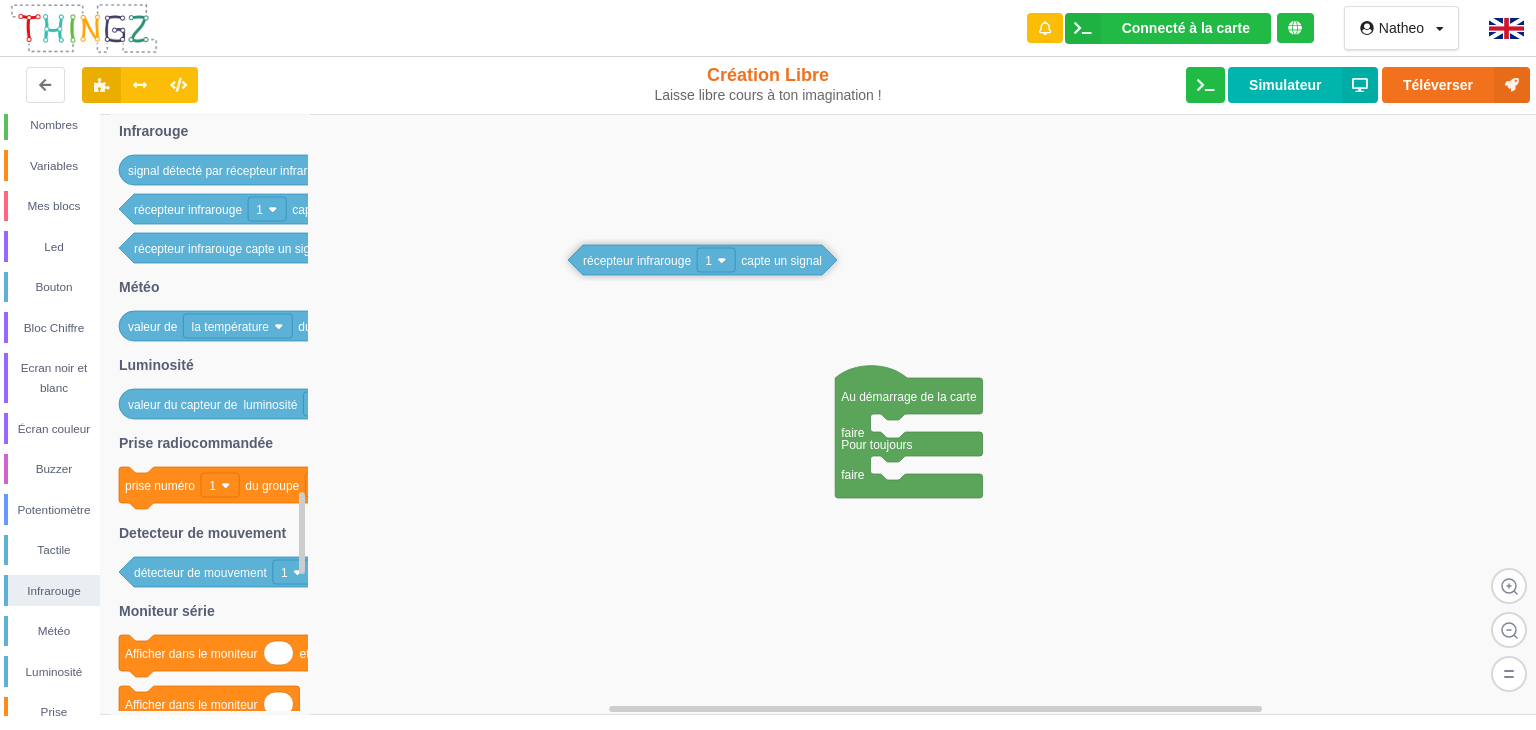 drag, startPoint x: 180, startPoint y: 220, endPoint x: 680, endPoint y: 280, distance: 503.58713 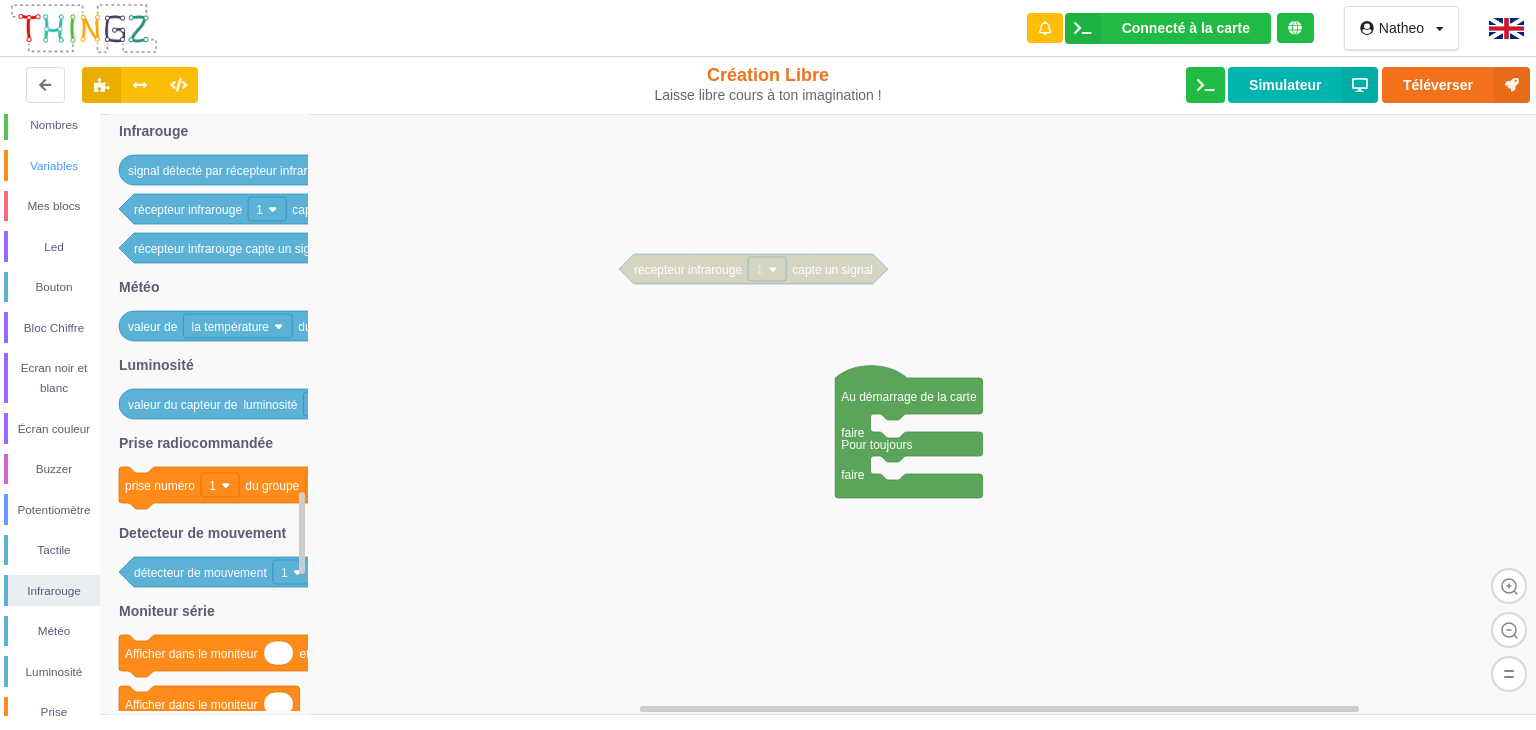 click on "Variables" at bounding box center (54, 166) 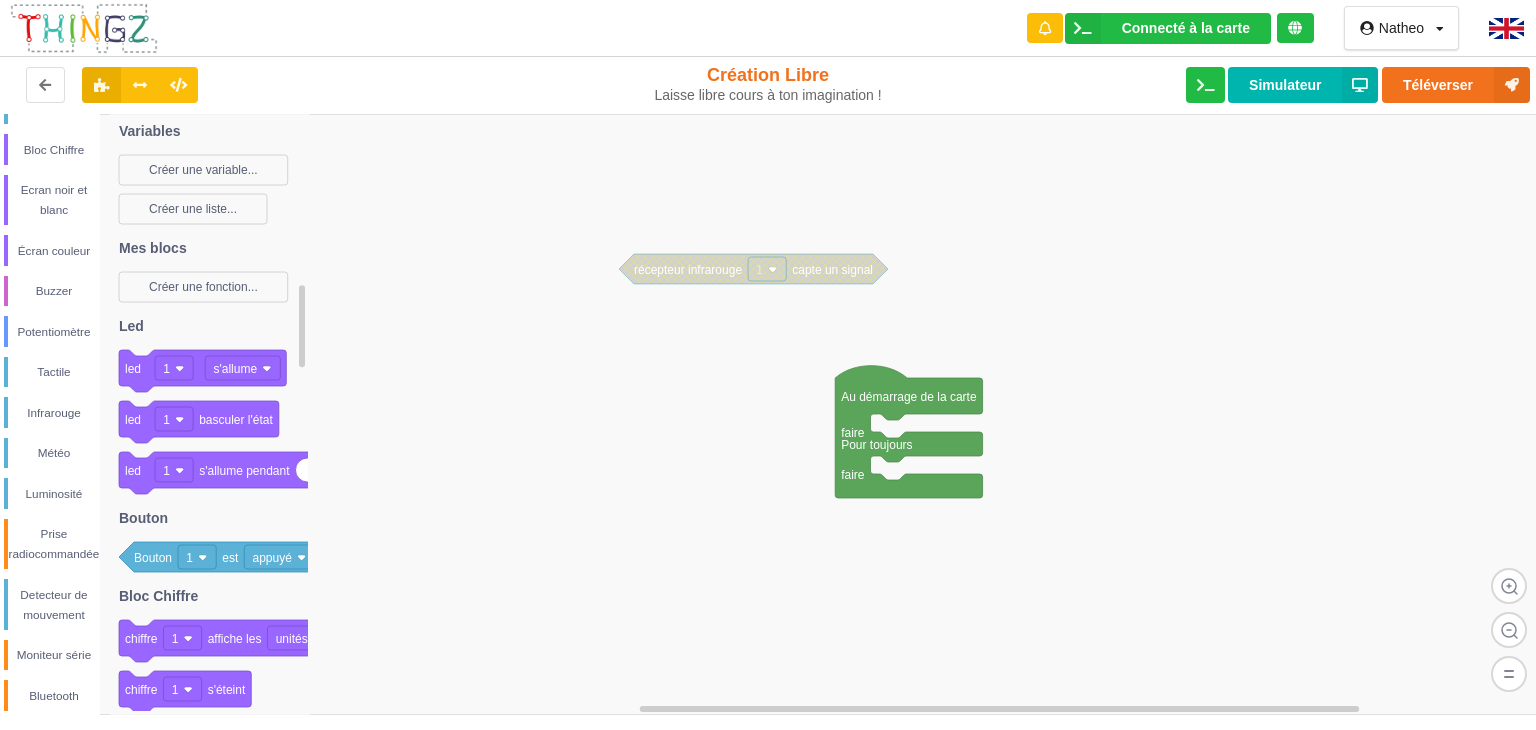 scroll, scrollTop: 0, scrollLeft: 0, axis: both 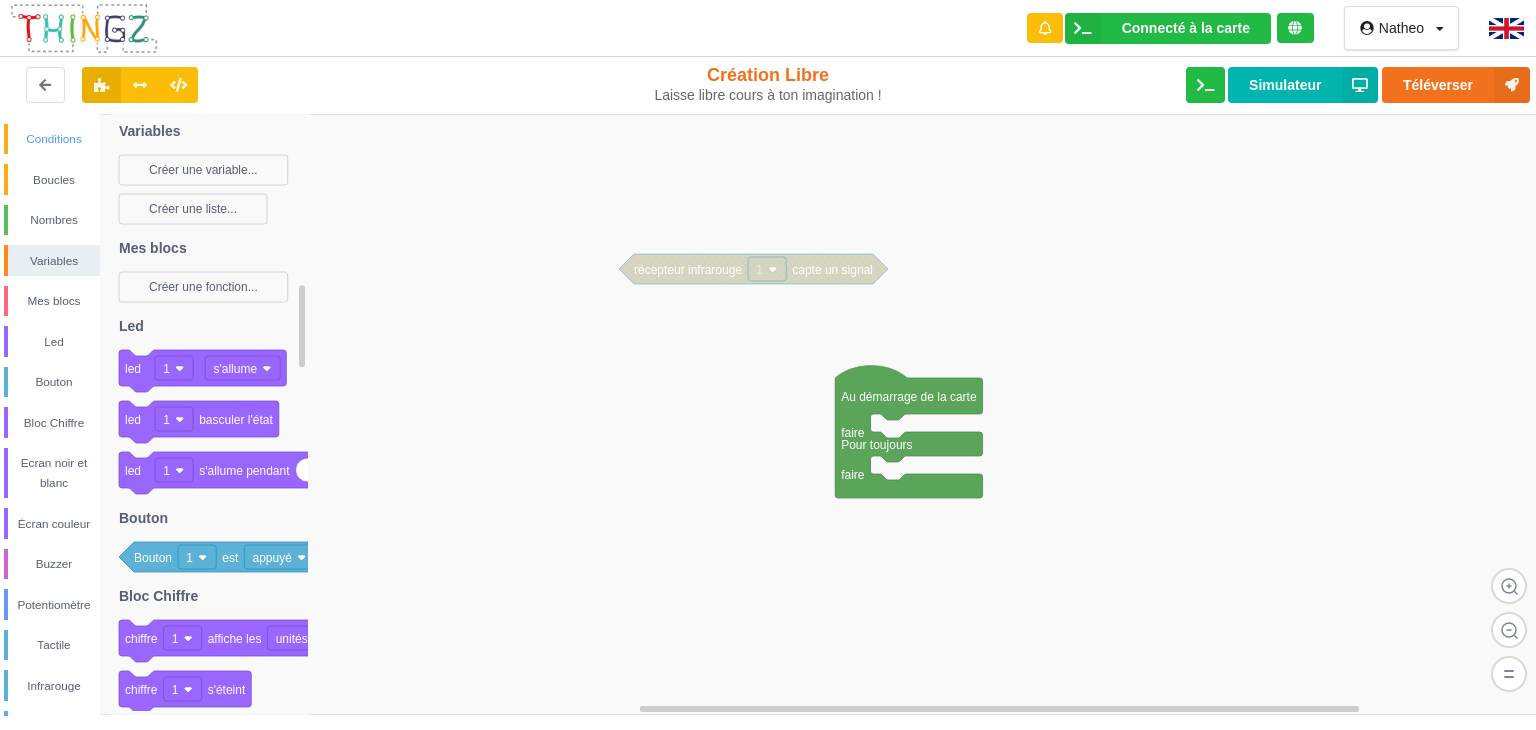 click on "Conditions" at bounding box center [54, 139] 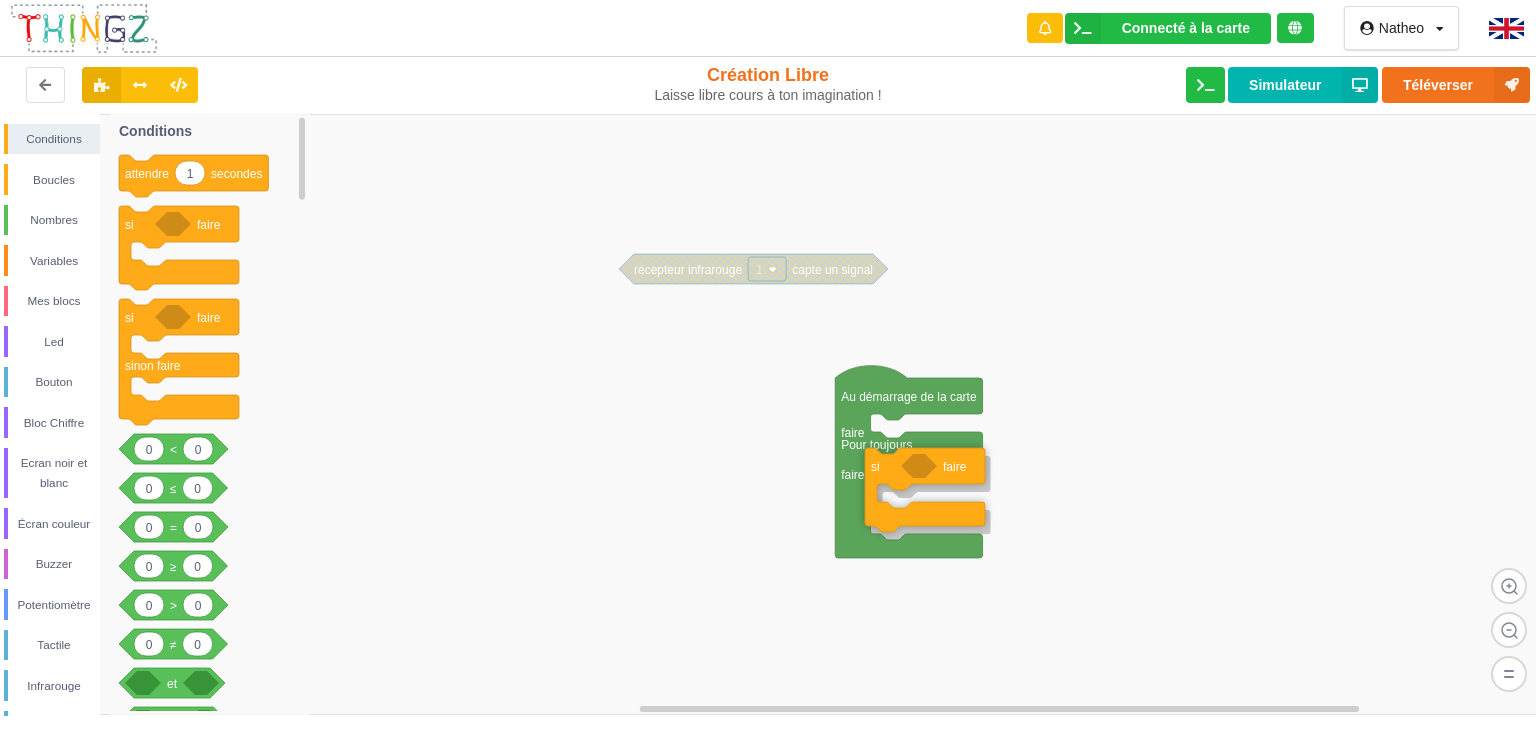drag, startPoint x: 148, startPoint y: 246, endPoint x: 894, endPoint y: 488, distance: 784.2704 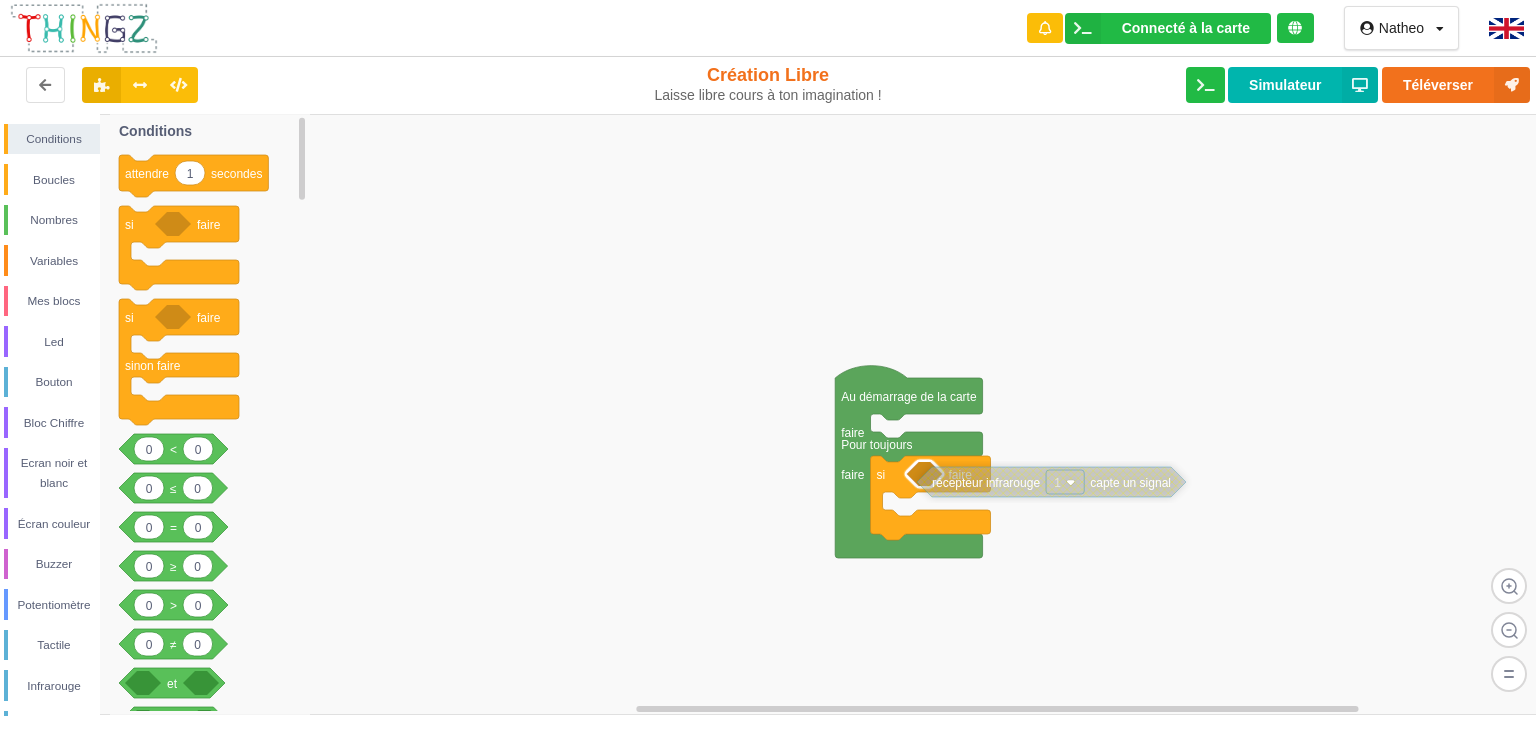 drag, startPoint x: 677, startPoint y: 269, endPoint x: 974, endPoint y: 482, distance: 365.48325 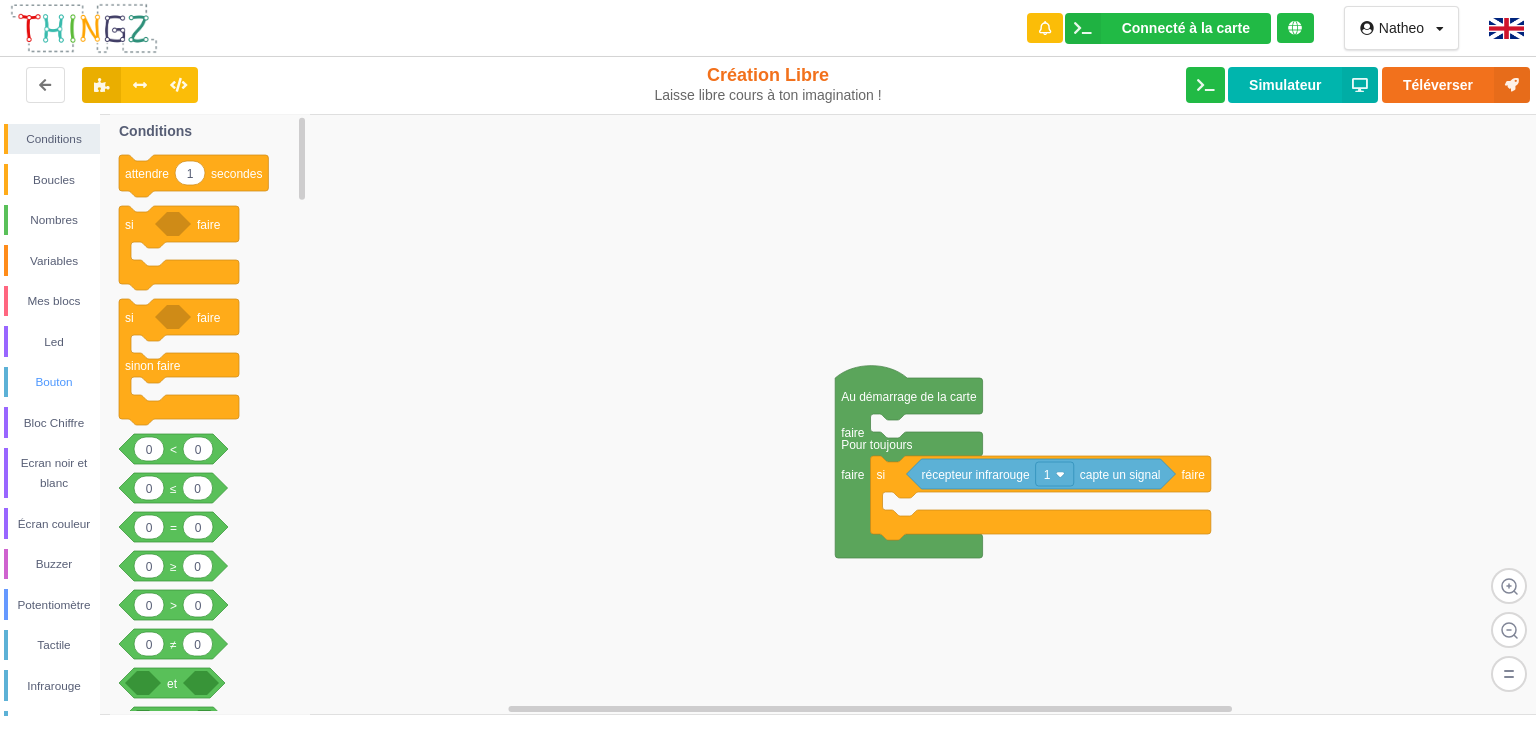 click on "Bouton" at bounding box center [54, 382] 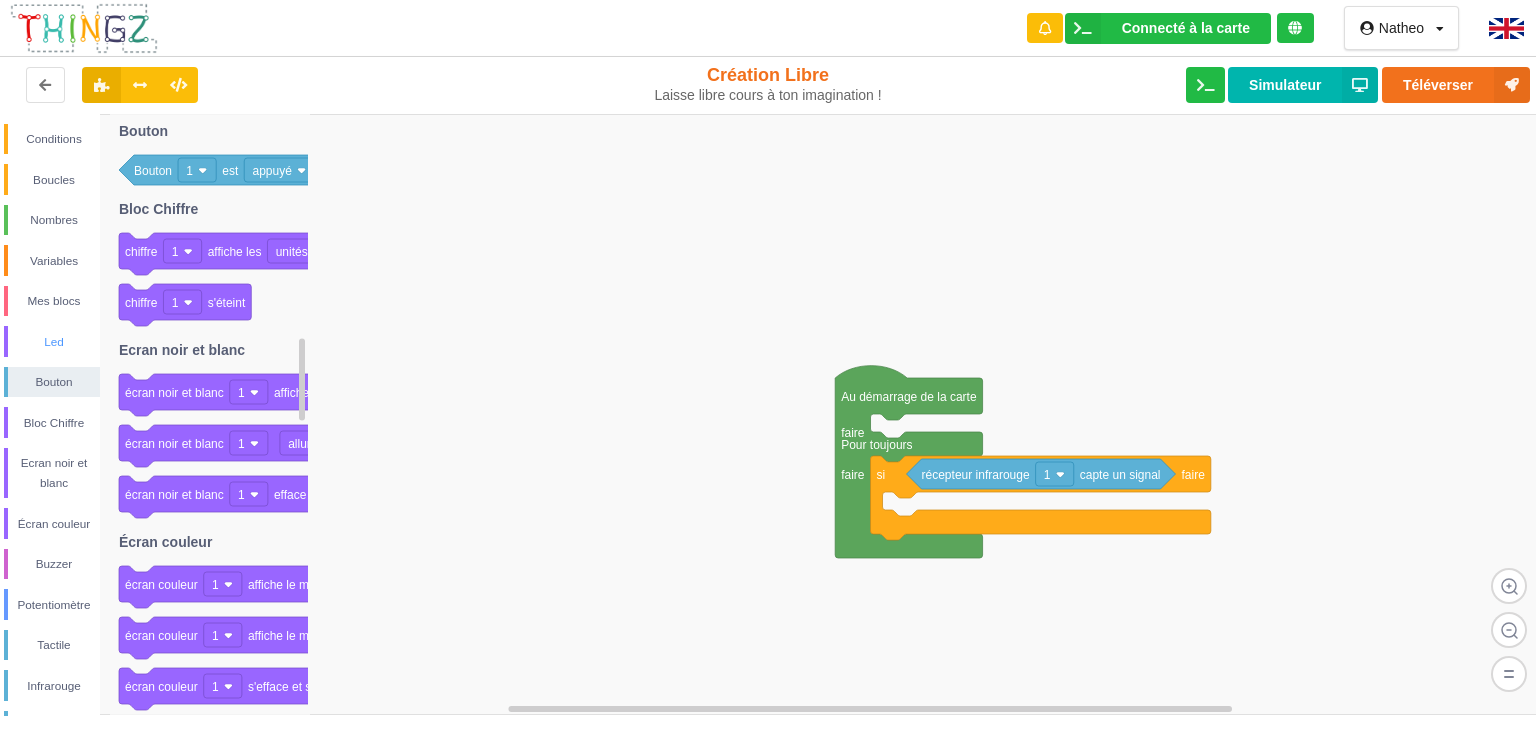 click on "Led" at bounding box center (52, 341) 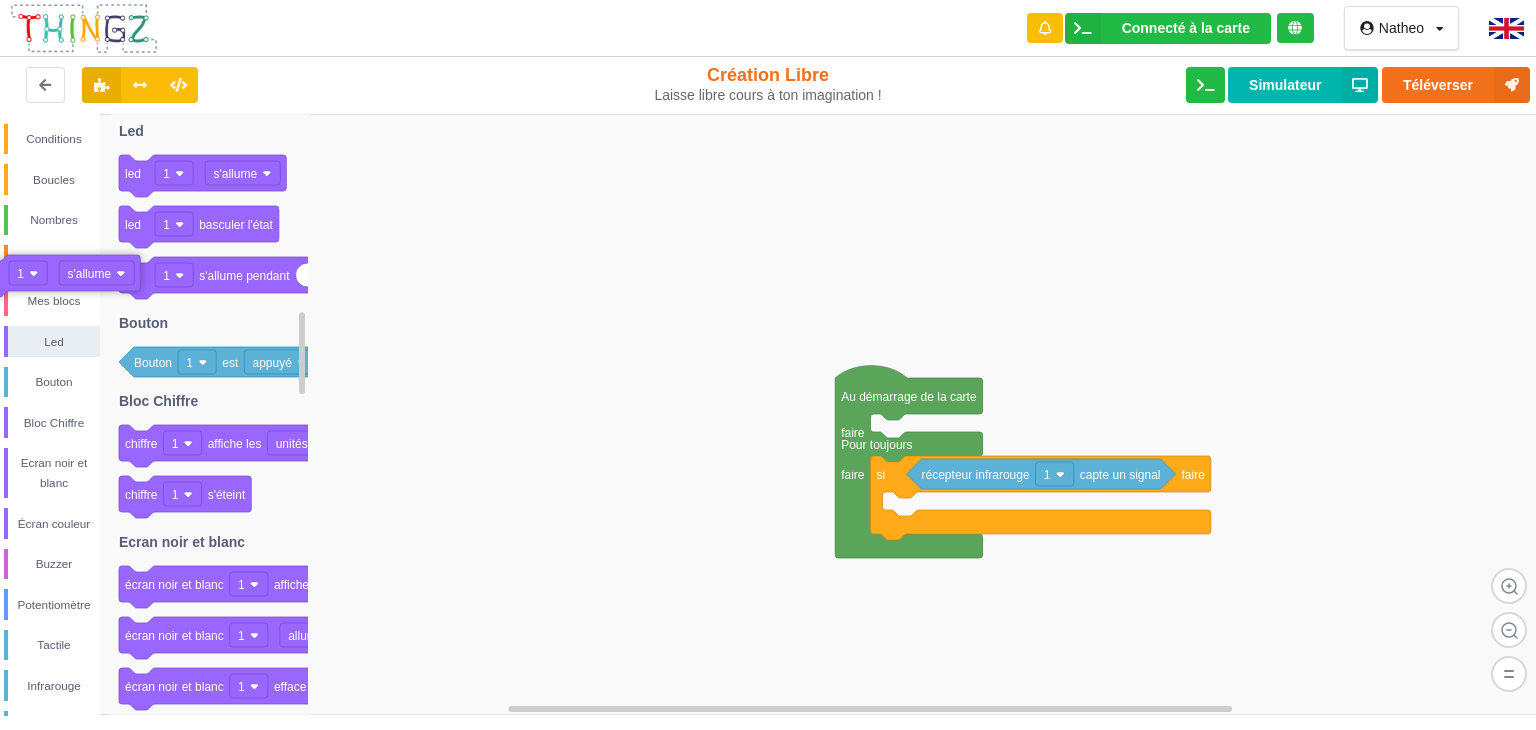 drag, startPoint x: 146, startPoint y: 185, endPoint x: 6, endPoint y: 279, distance: 168.62978 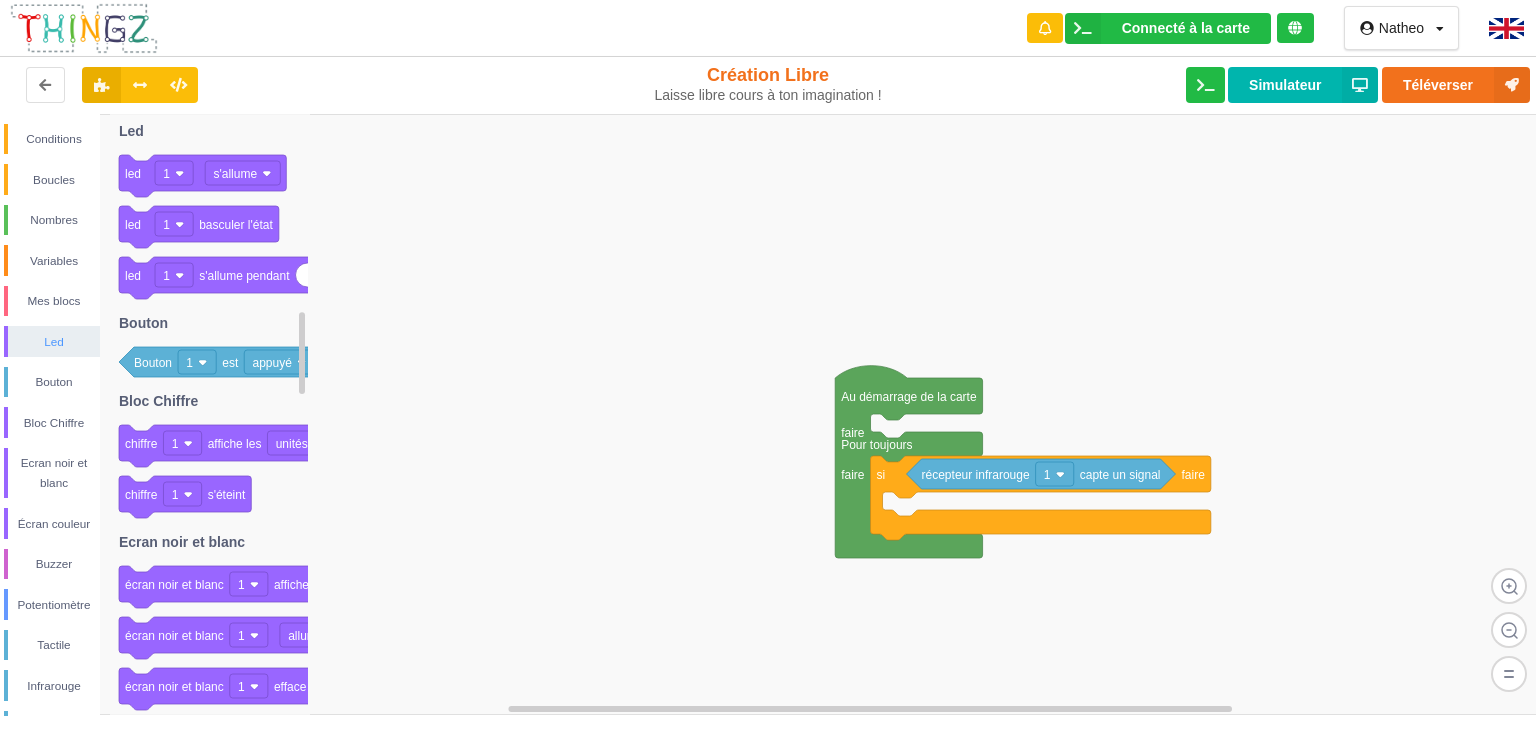 click on "Led" at bounding box center [54, 342] 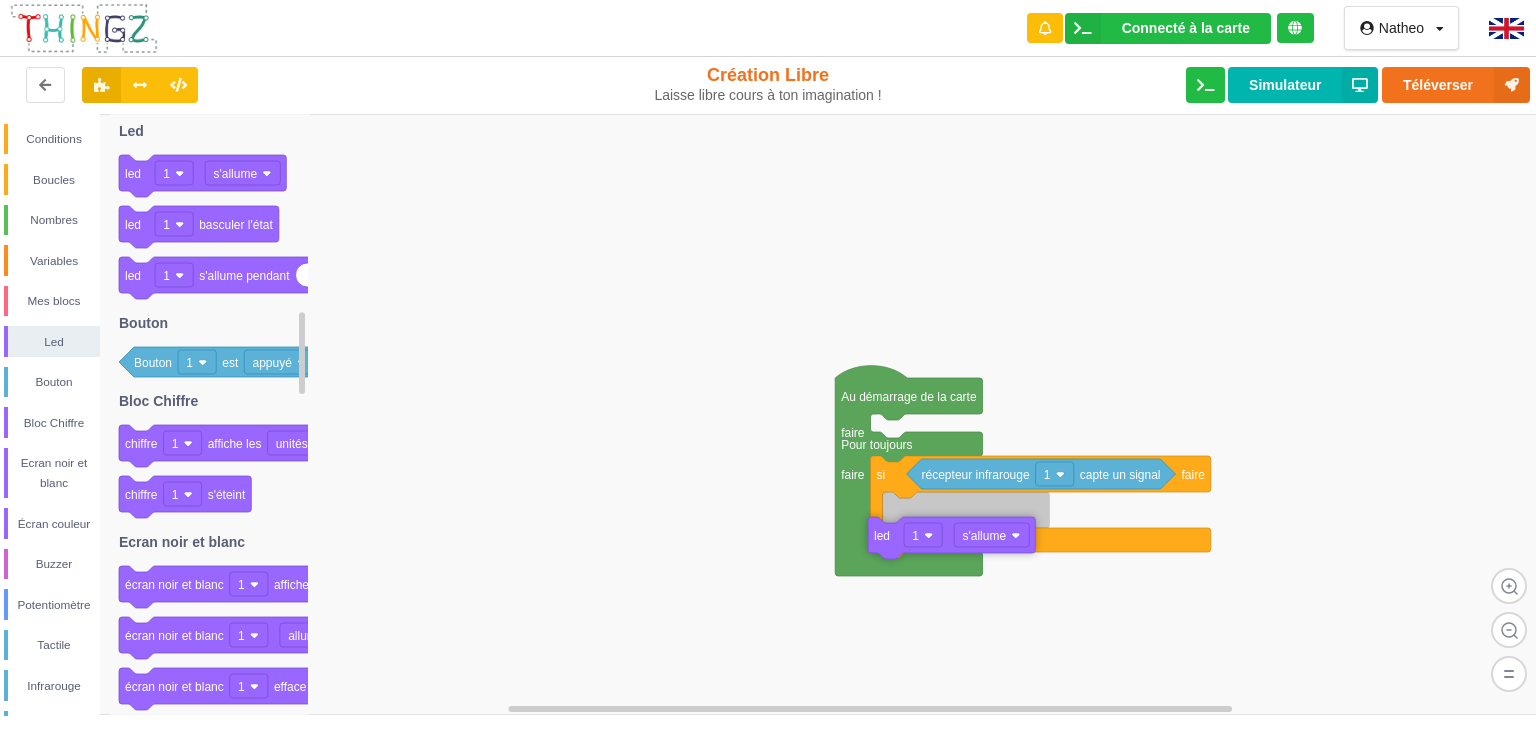 drag, startPoint x: 121, startPoint y: 180, endPoint x: 881, endPoint y: 557, distance: 848.3684 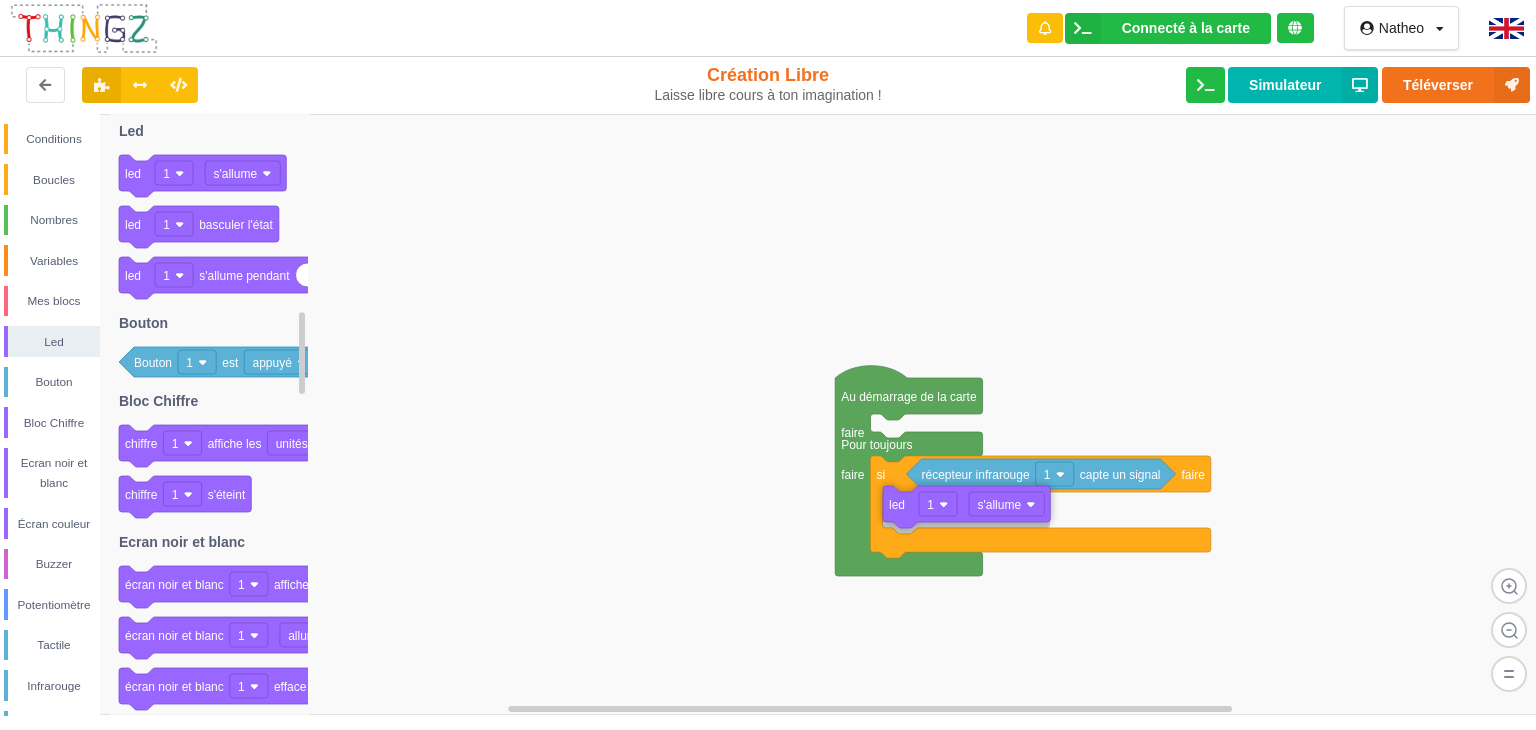 drag, startPoint x: 912, startPoint y: 564, endPoint x: 924, endPoint y: 516, distance: 49.47727 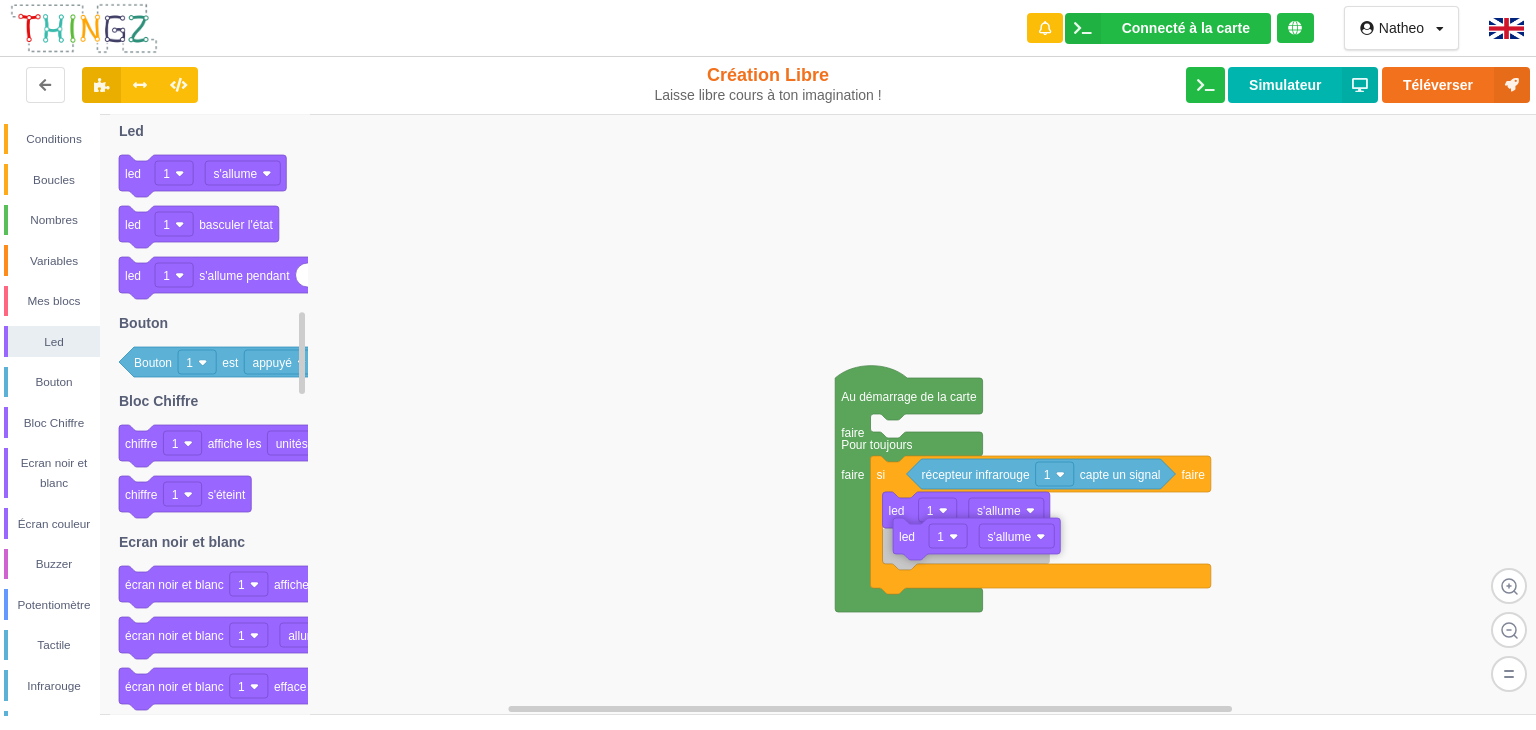 drag, startPoint x: 130, startPoint y: 182, endPoint x: 904, endPoint y: 549, distance: 856.6008 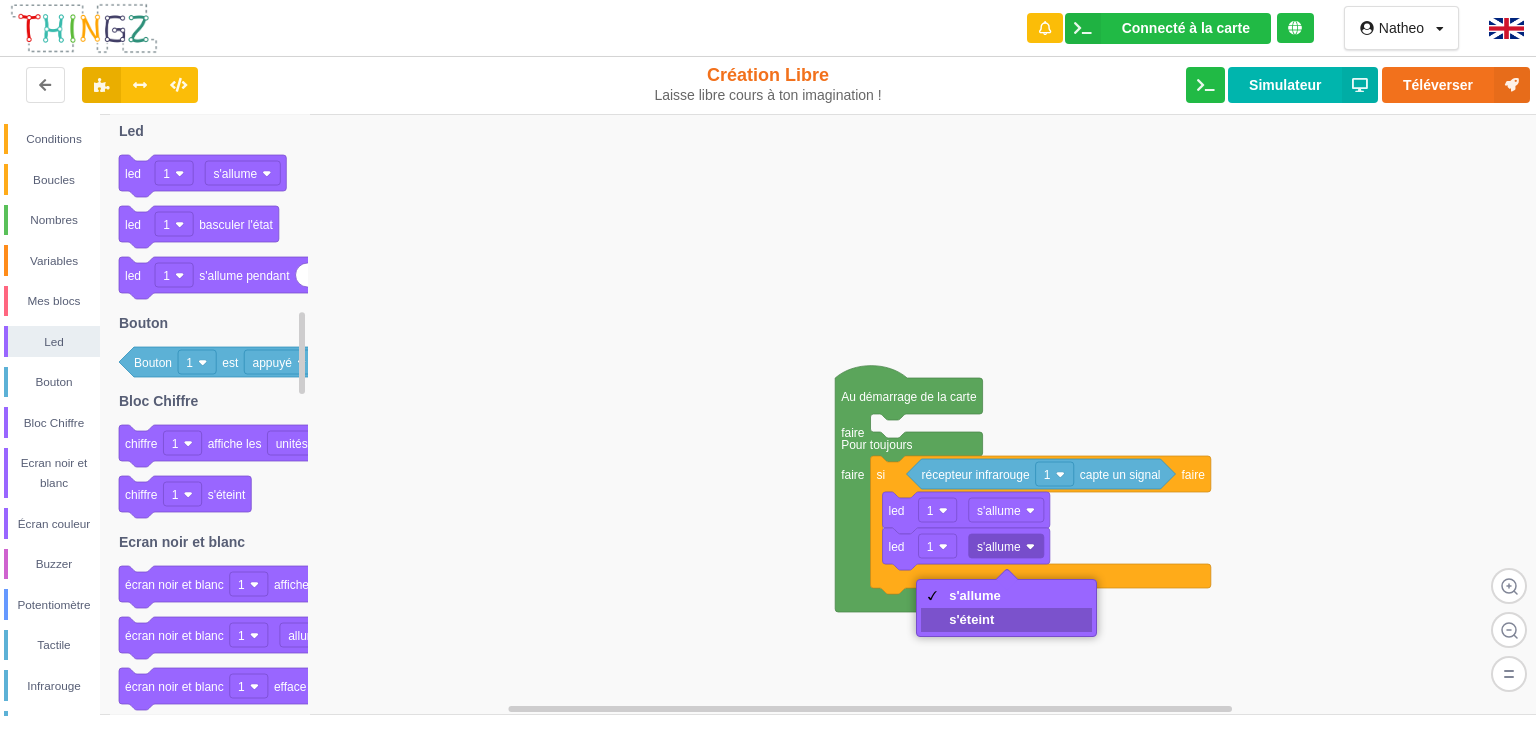 click on "s'éteint" at bounding box center [975, 619] 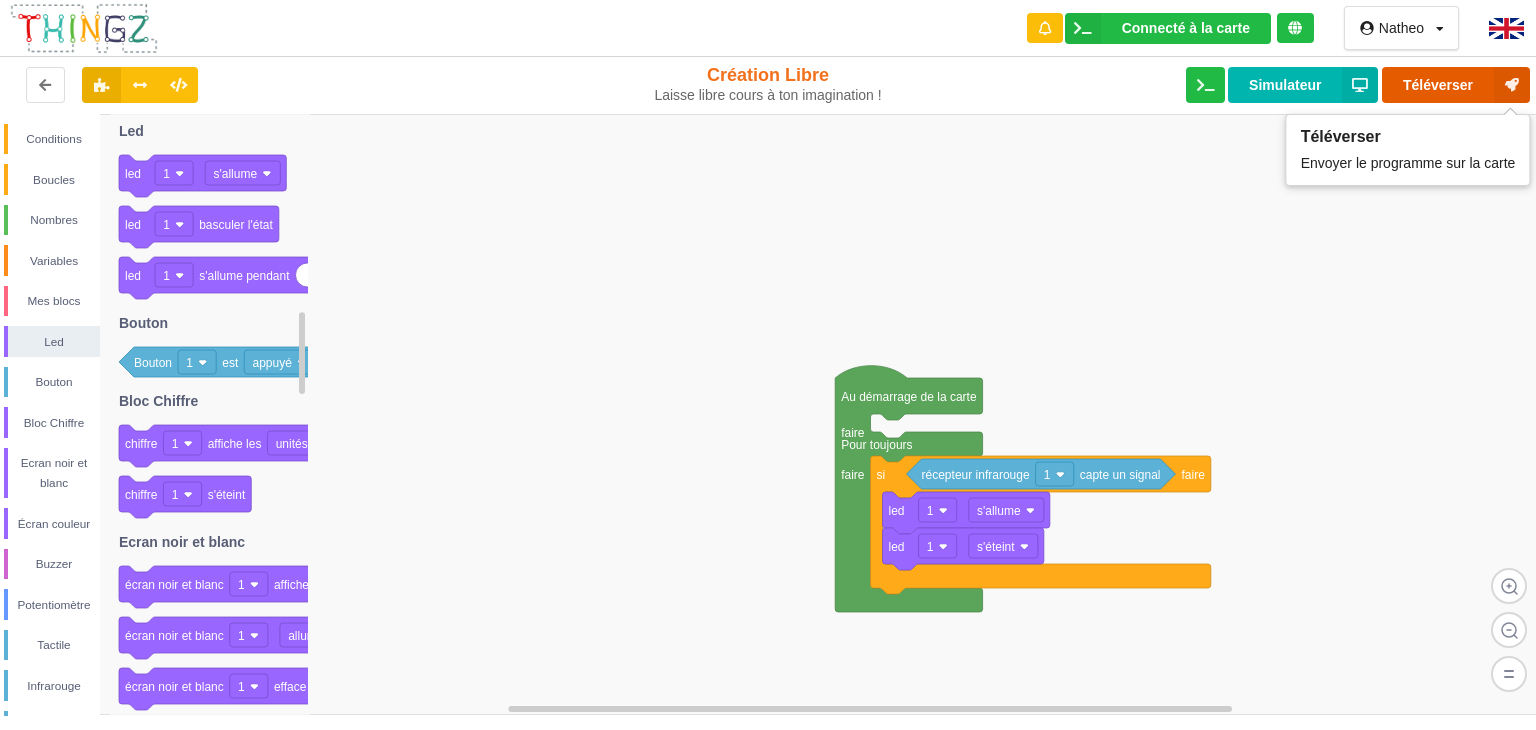 click on "Téléverser" at bounding box center (1456, 85) 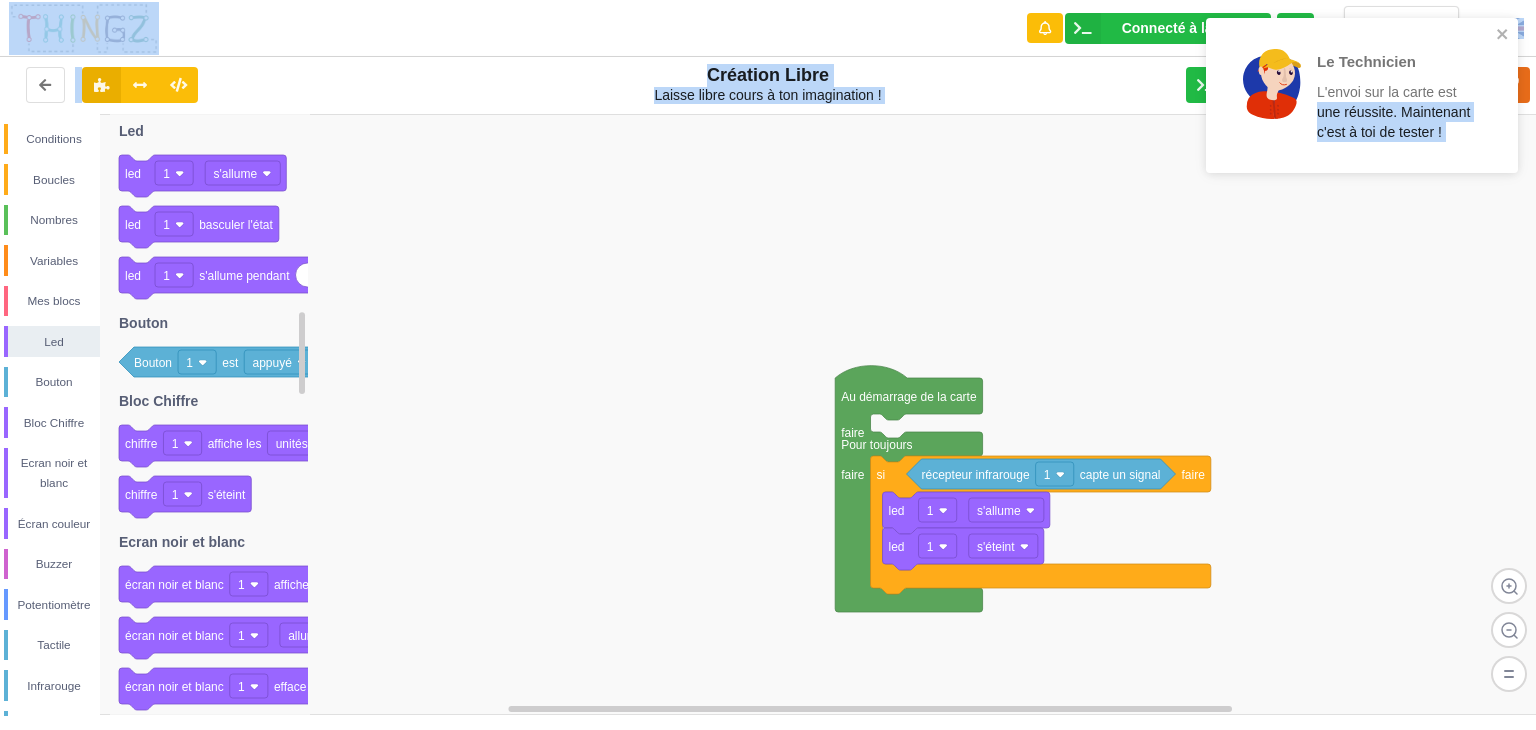 drag, startPoint x: 1459, startPoint y: 89, endPoint x: 1493, endPoint y: 242, distance: 156.73225 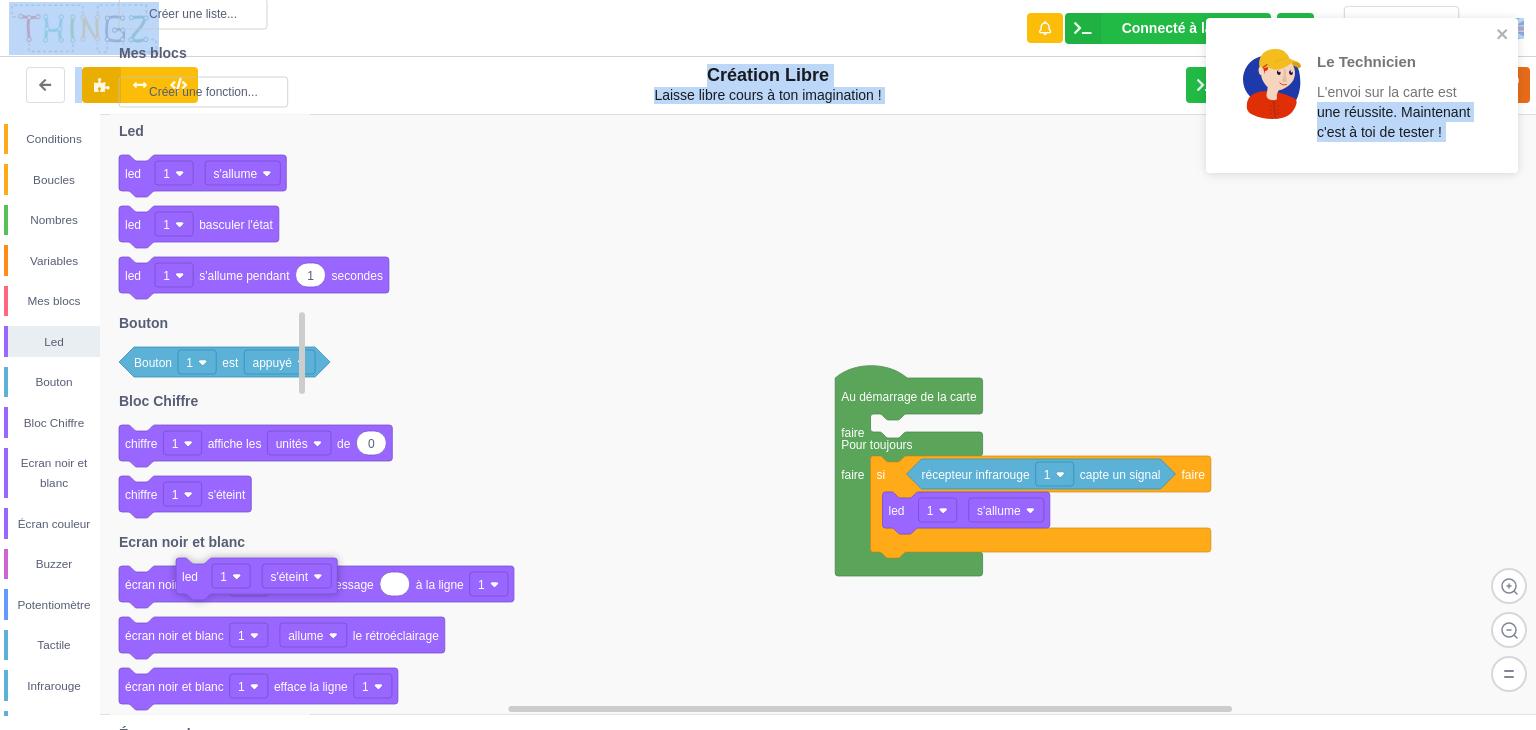 drag, startPoint x: 901, startPoint y: 552, endPoint x: 171, endPoint y: 576, distance: 730.3944 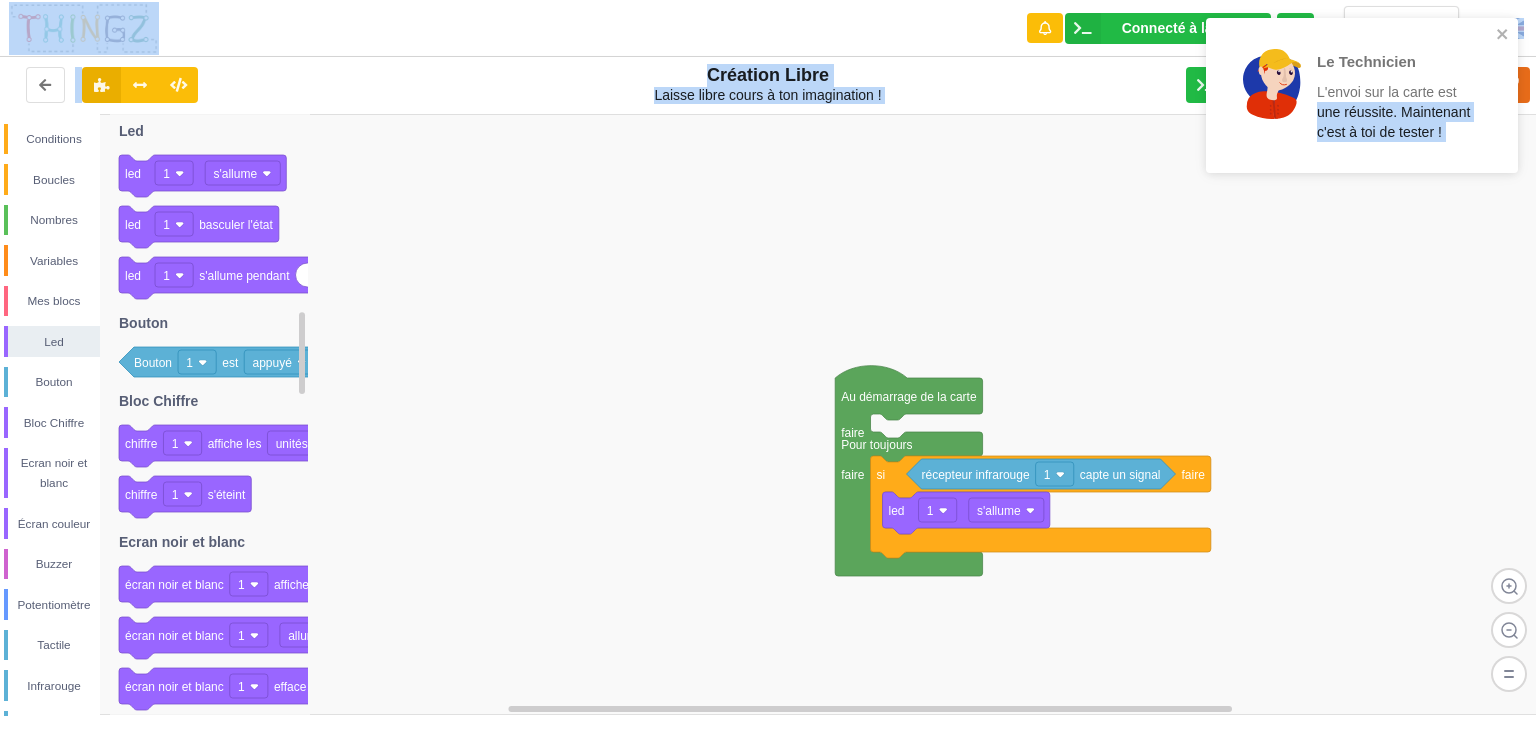 click 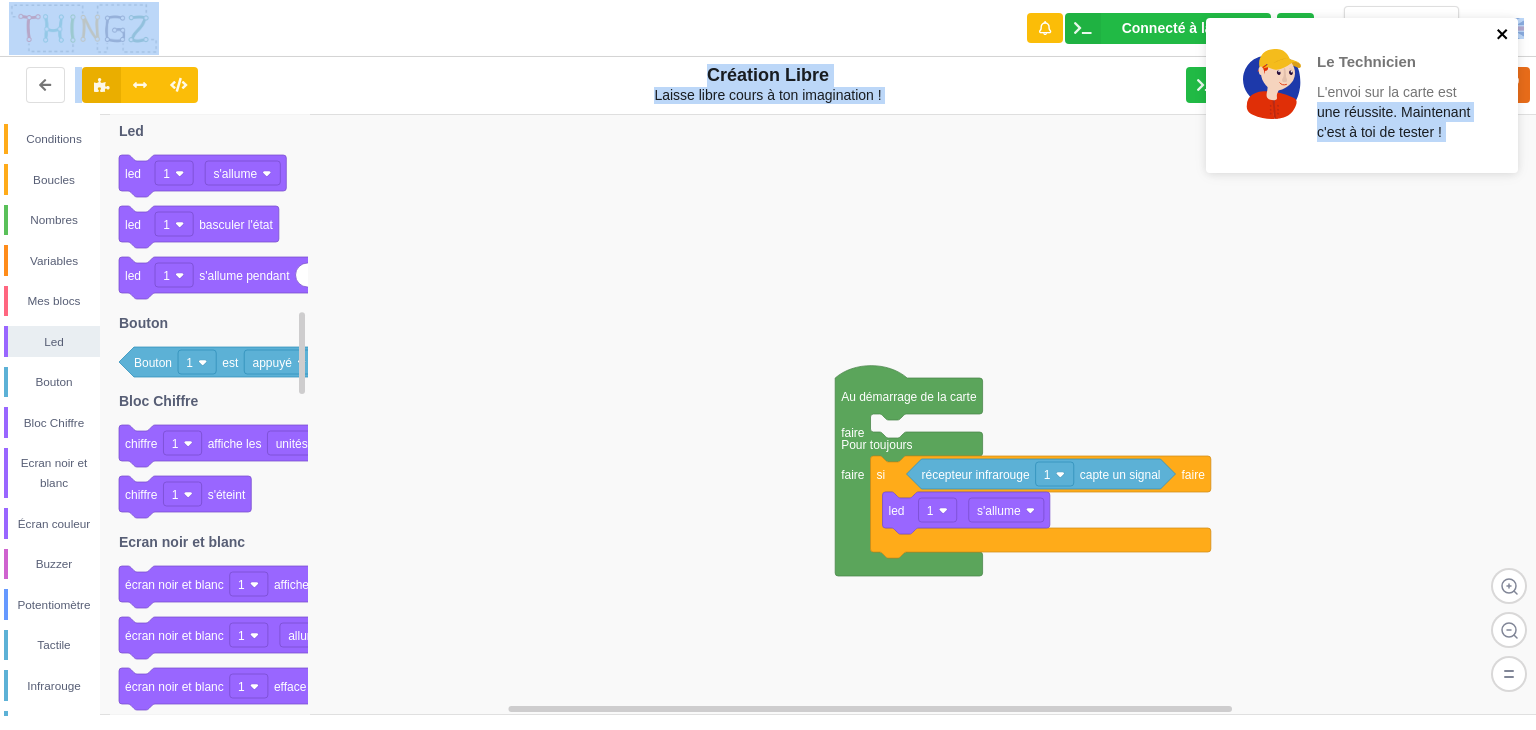 click 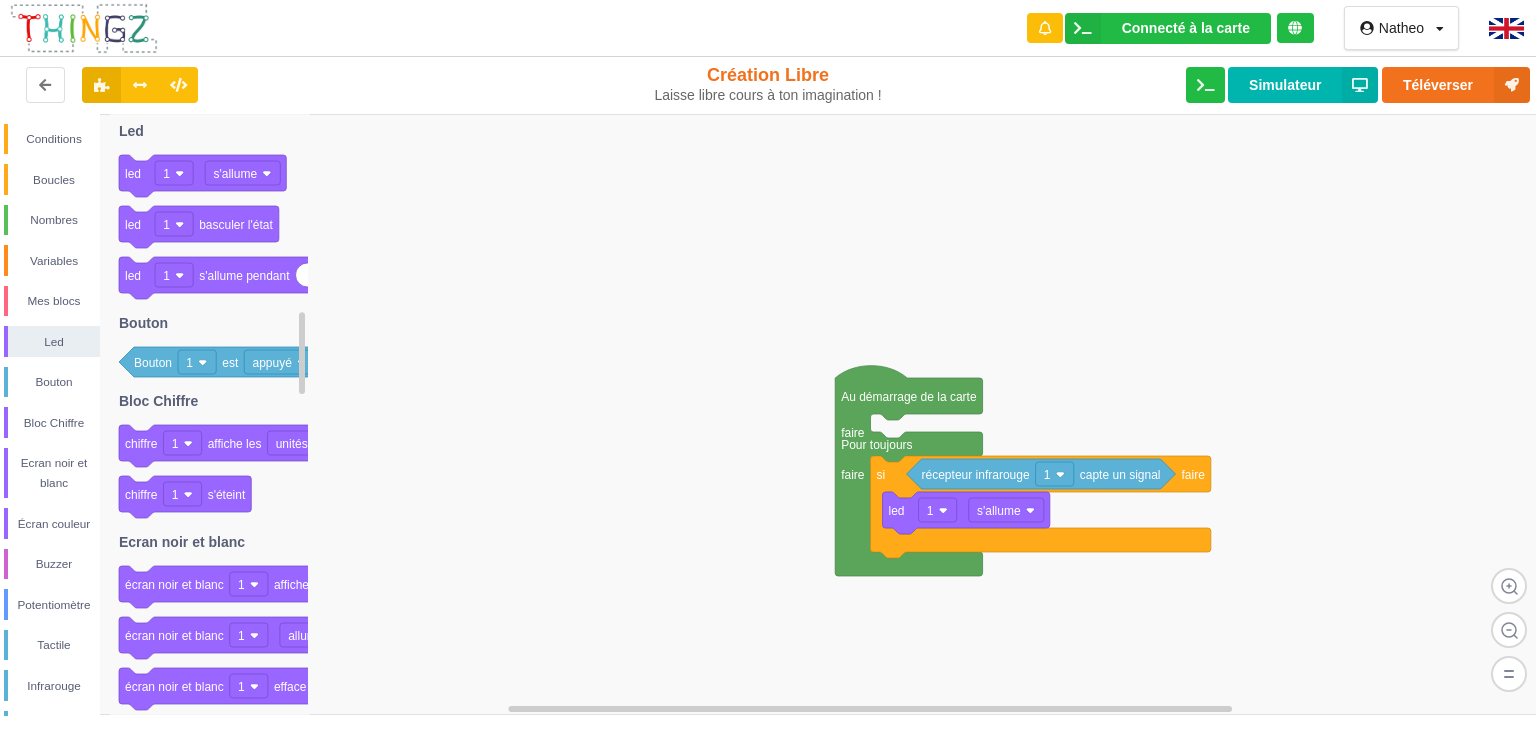 click on "Le Technicien L'envoi sur la carte est une réussite. Maintenant c'est à toi de tester !" at bounding box center (1362, 102) 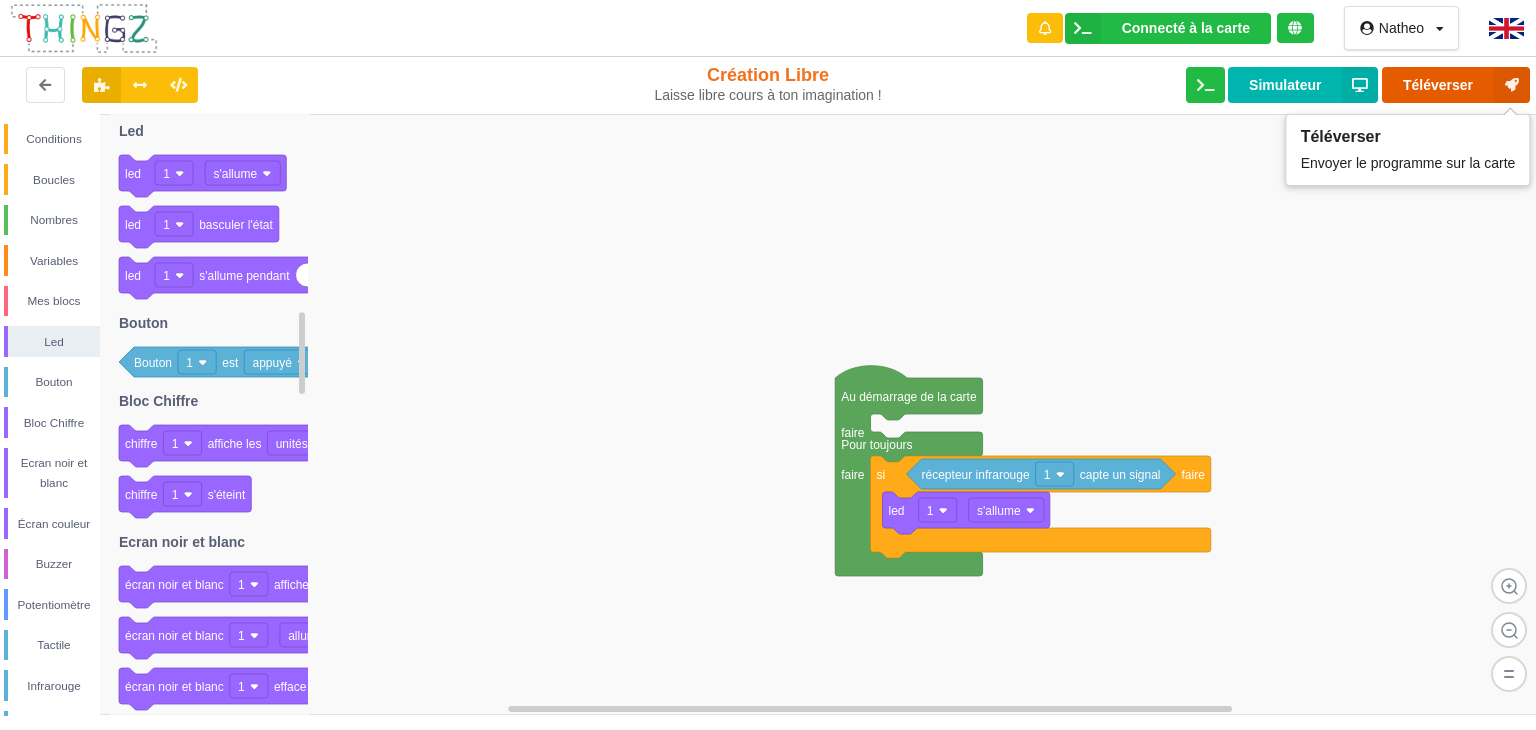 click on "Téléverser" at bounding box center (1456, 85) 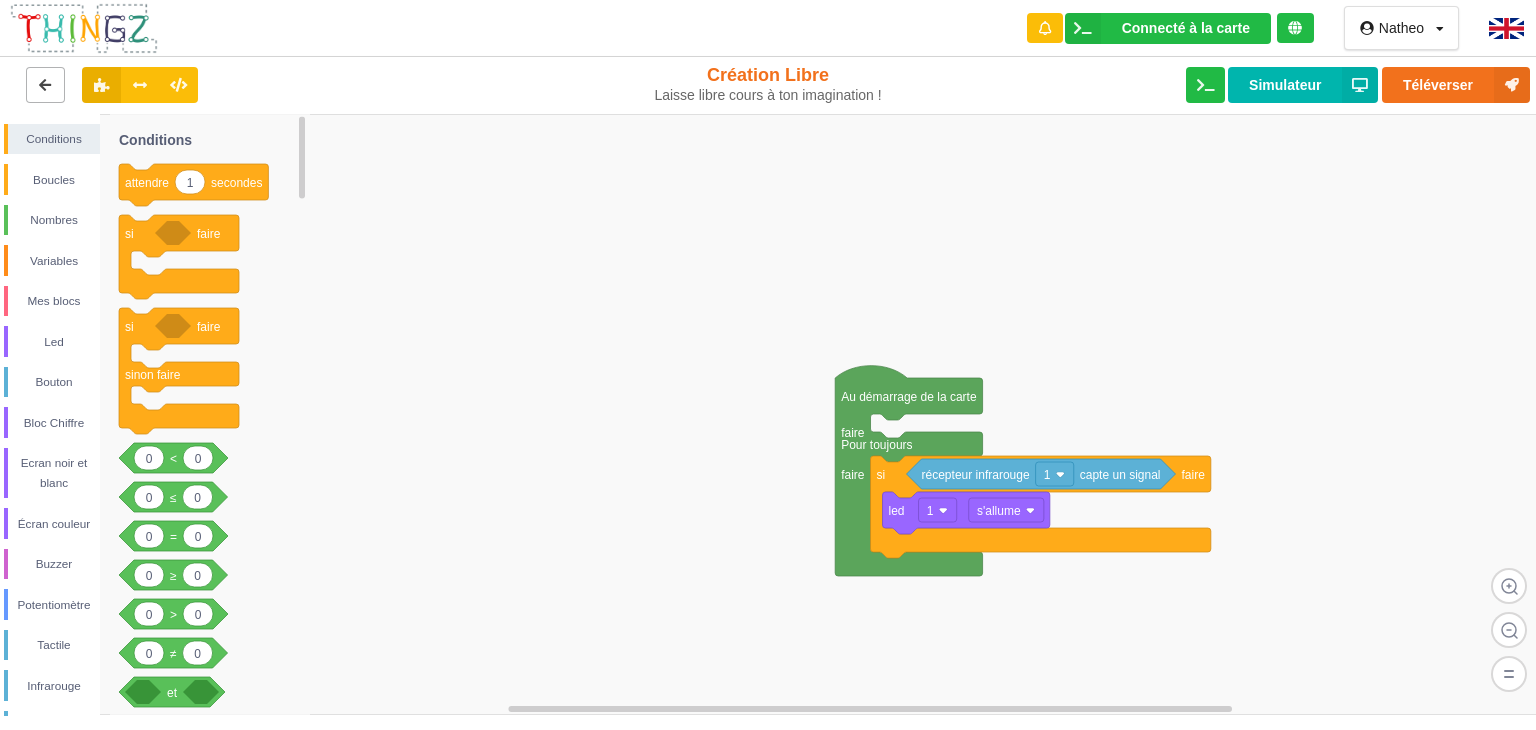 click at bounding box center (45, 85) 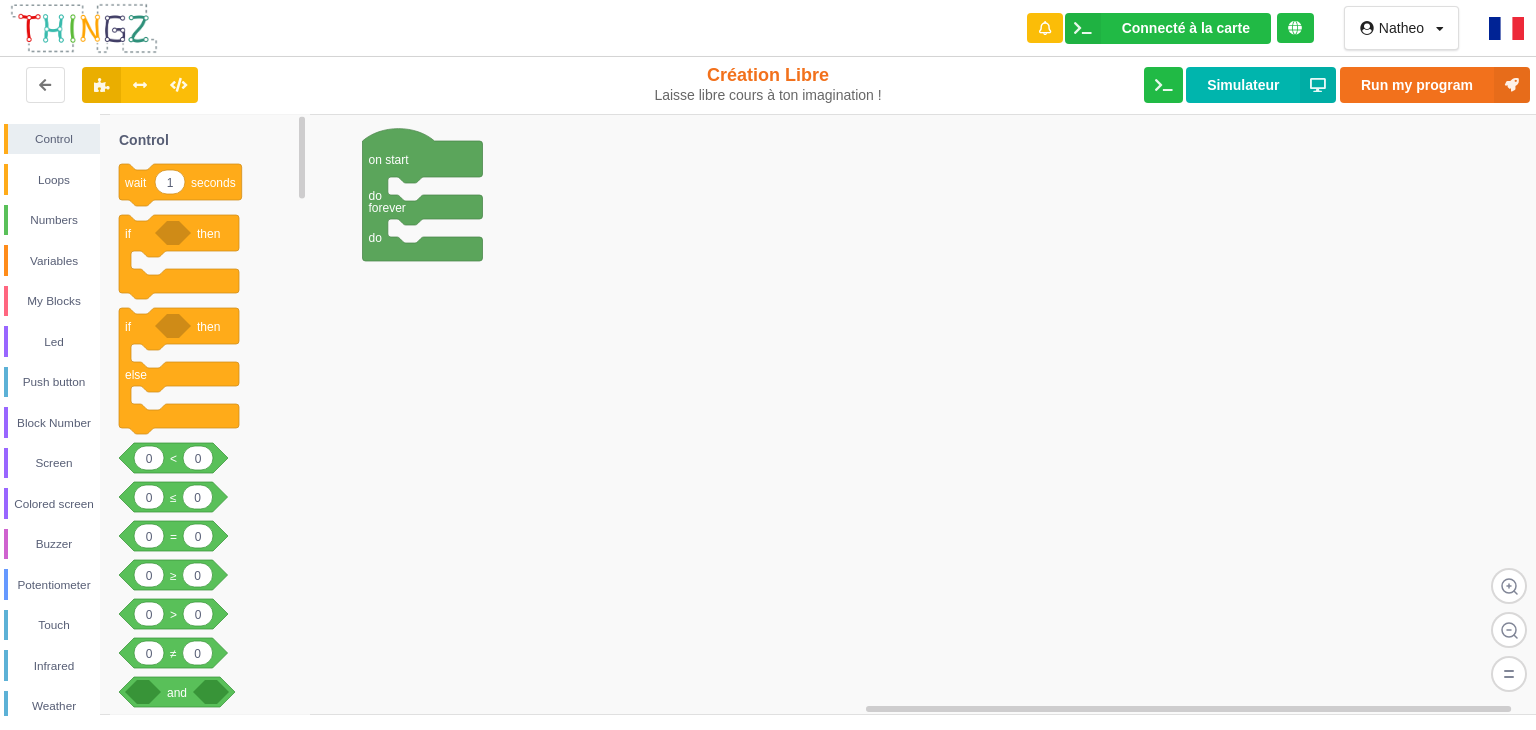 scroll, scrollTop: 0, scrollLeft: 0, axis: both 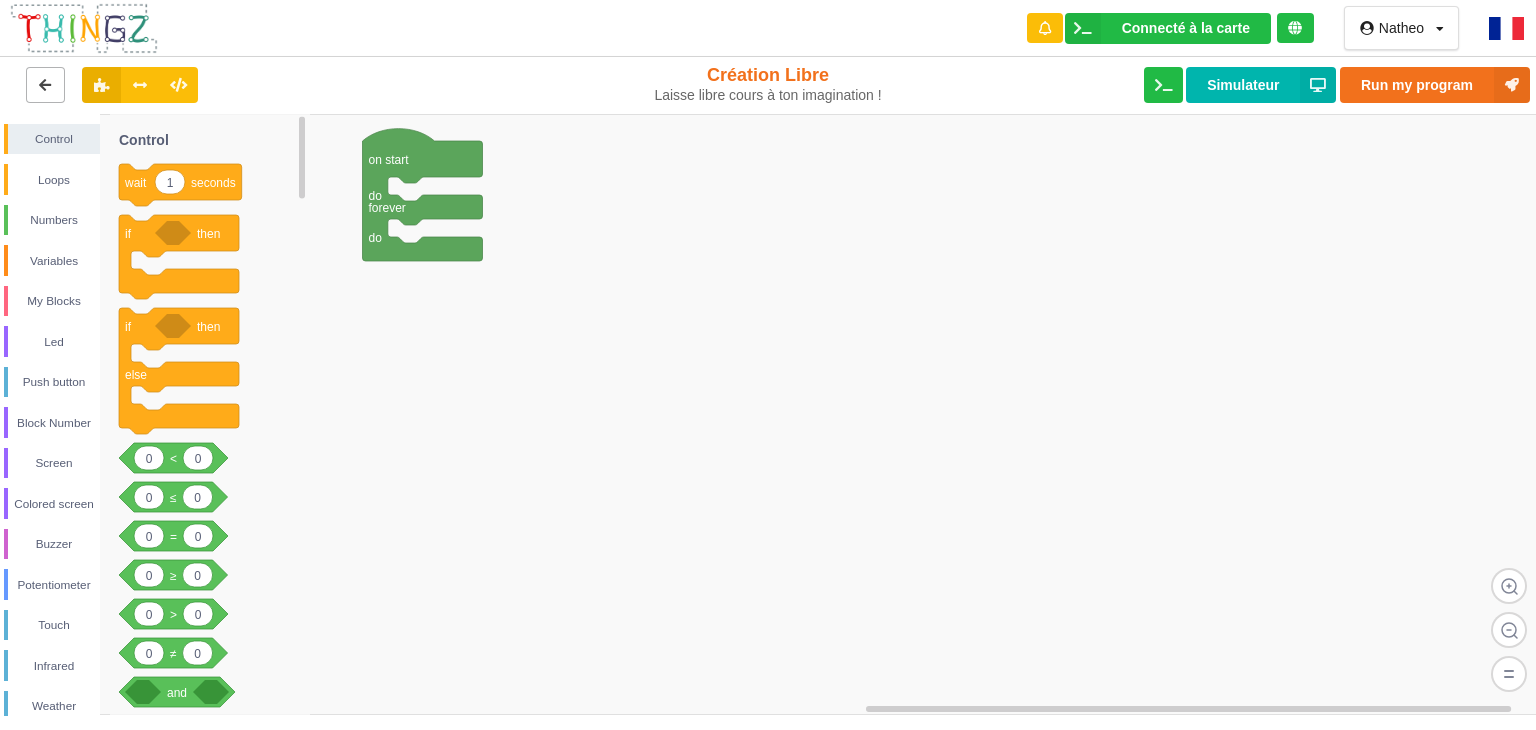 click at bounding box center [45, 84] 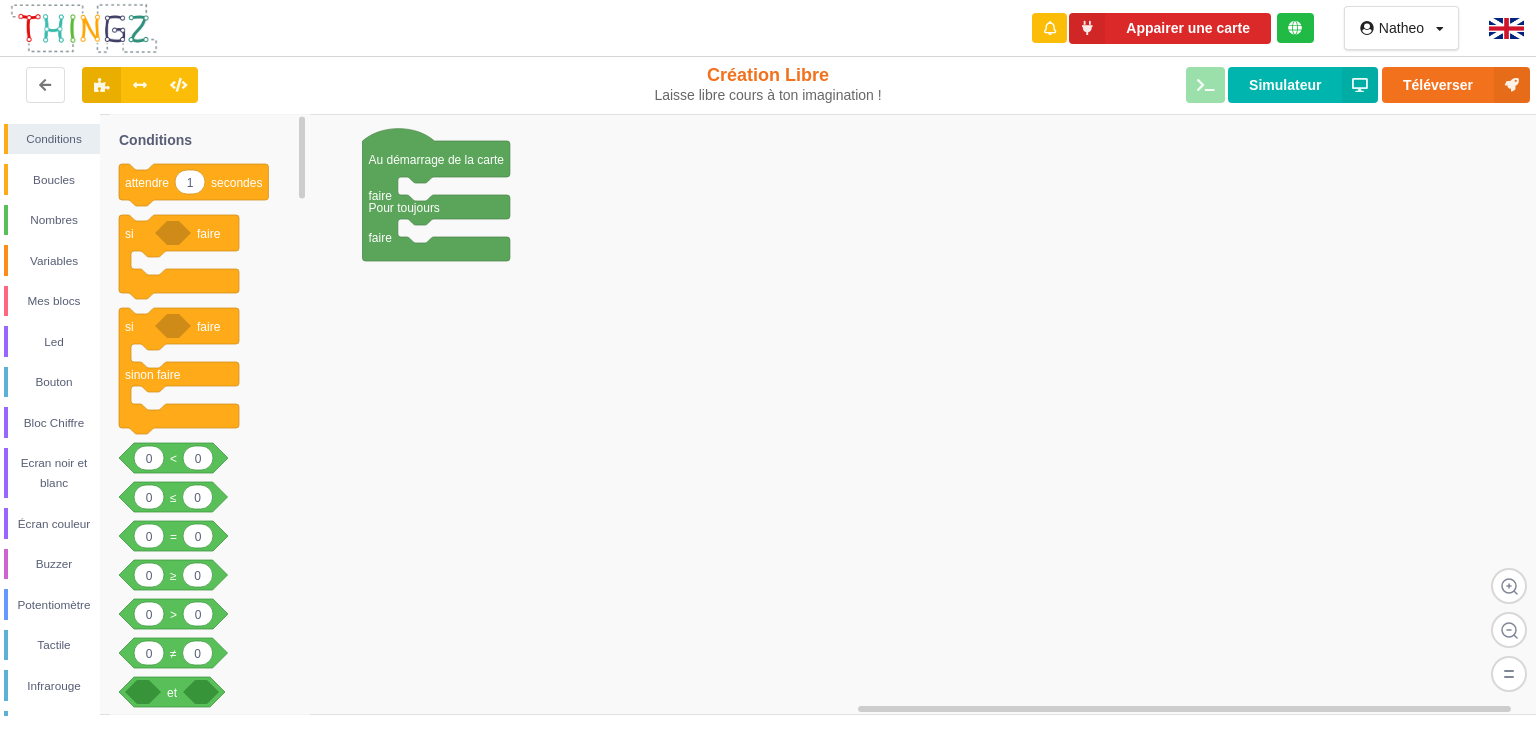 scroll, scrollTop: 0, scrollLeft: 0, axis: both 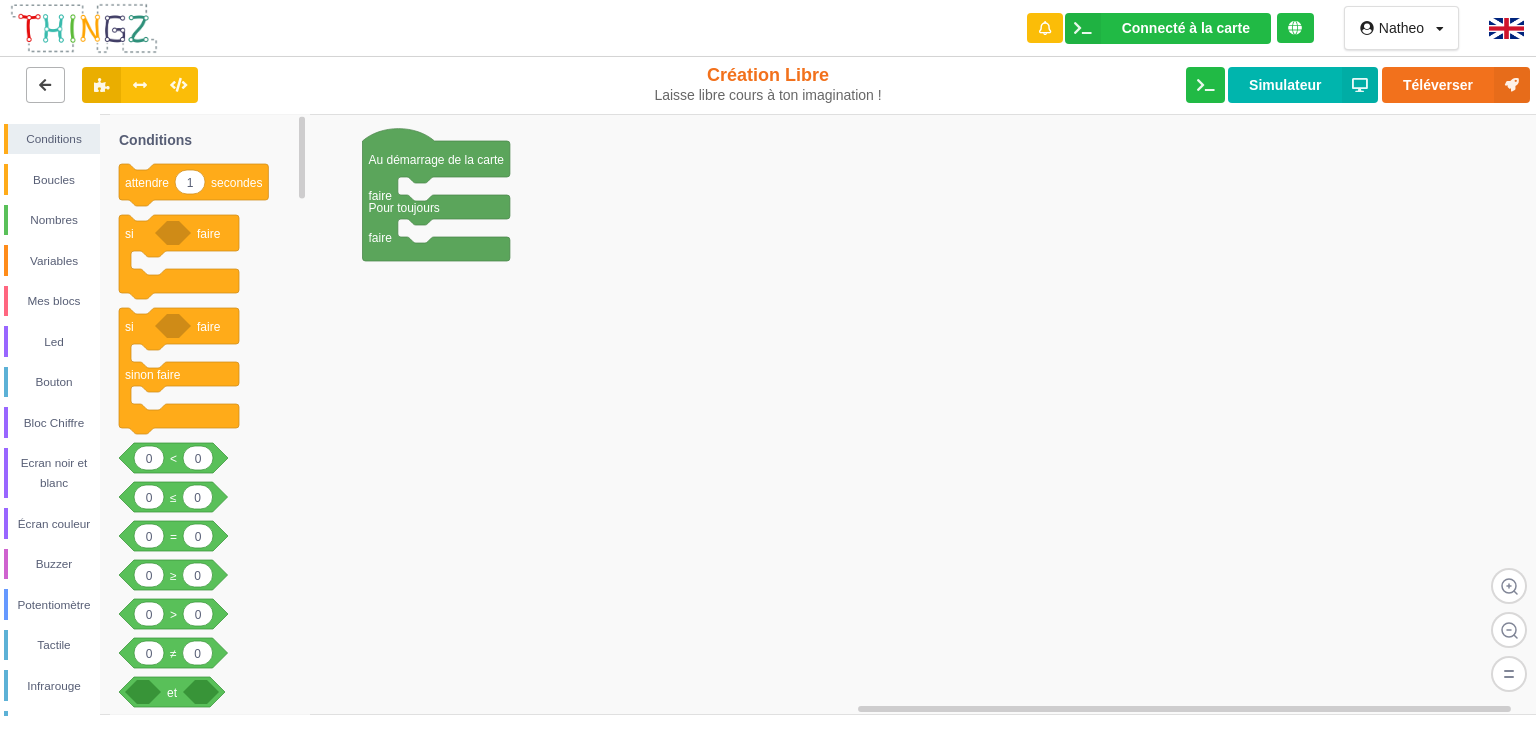 click at bounding box center [45, 85] 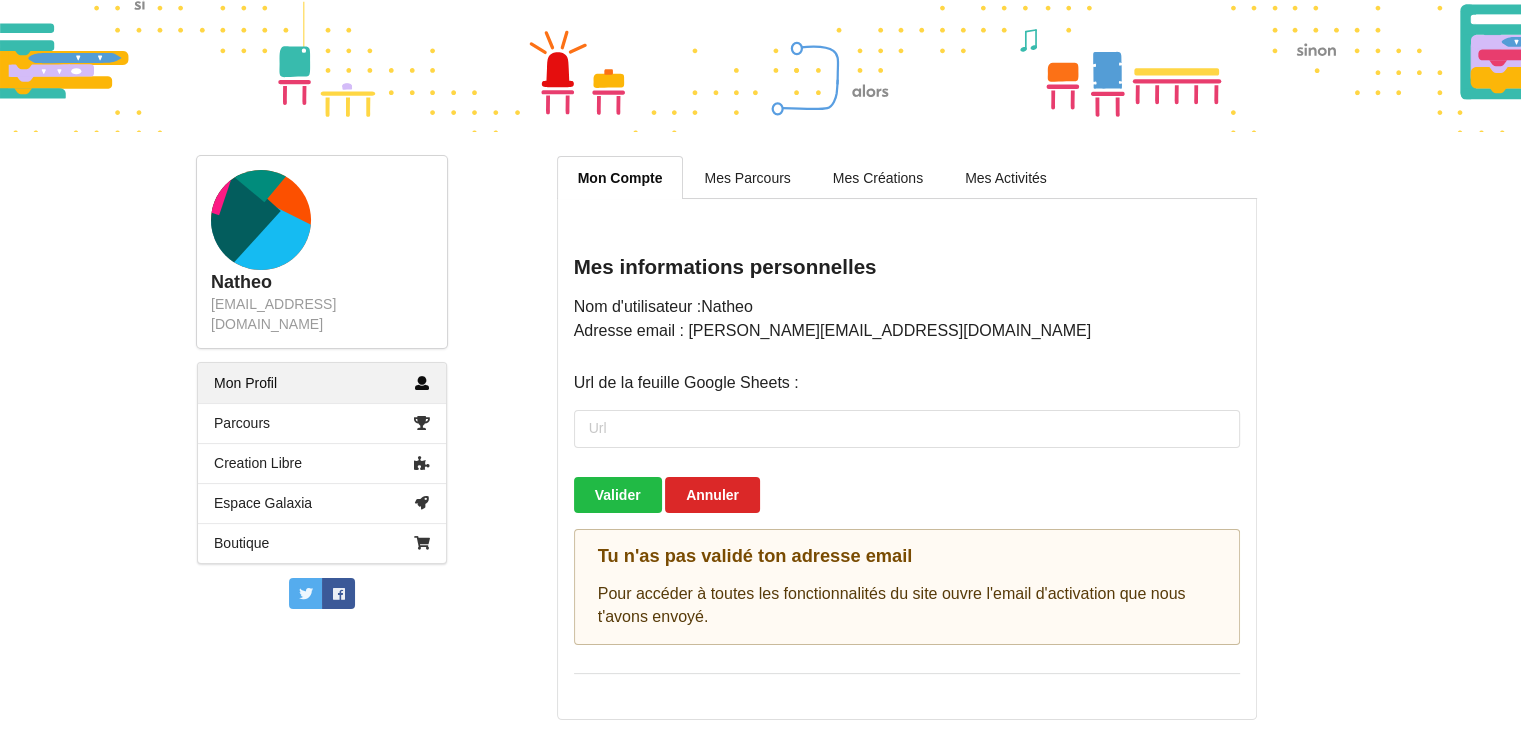 scroll, scrollTop: 111, scrollLeft: 0, axis: vertical 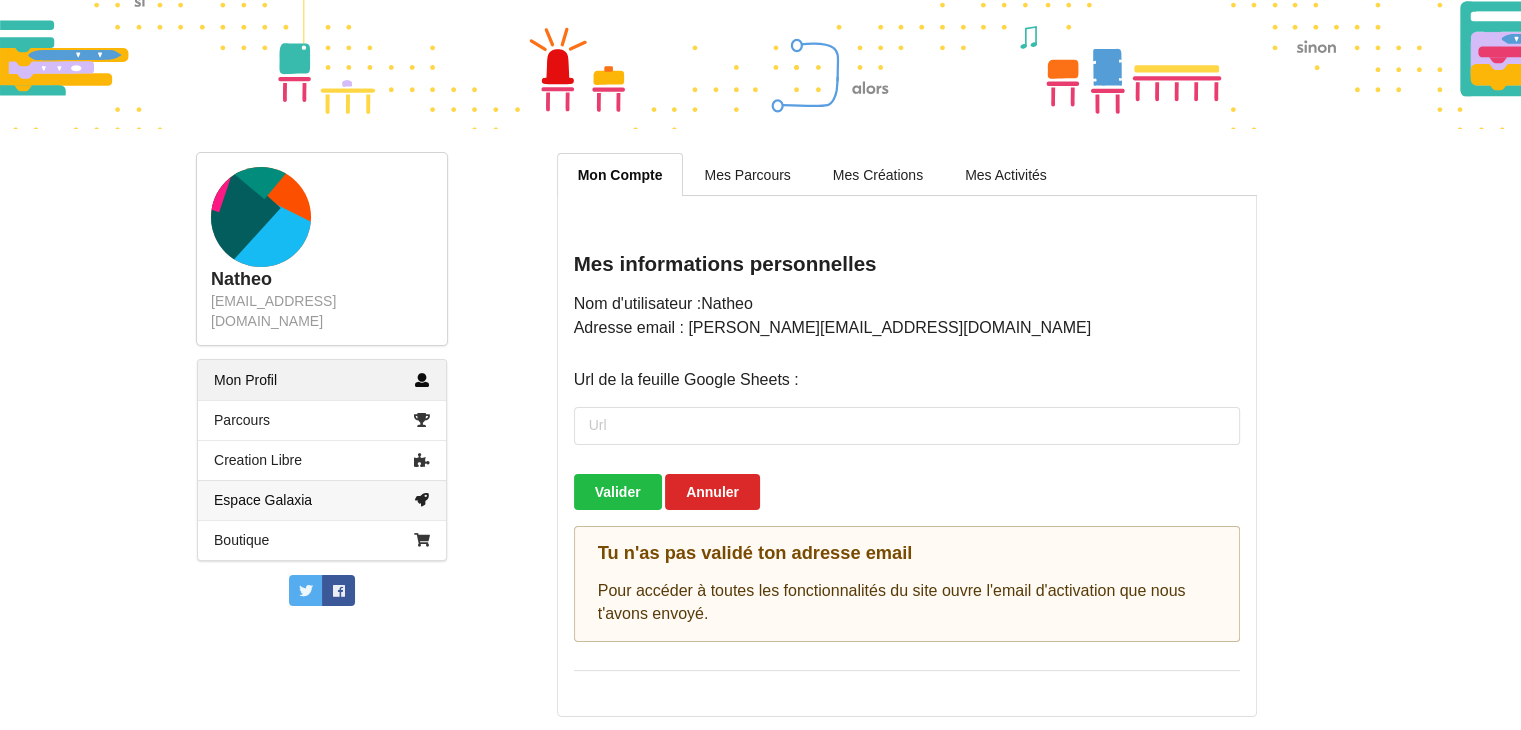 click on "Espace Galaxia" at bounding box center [322, 500] 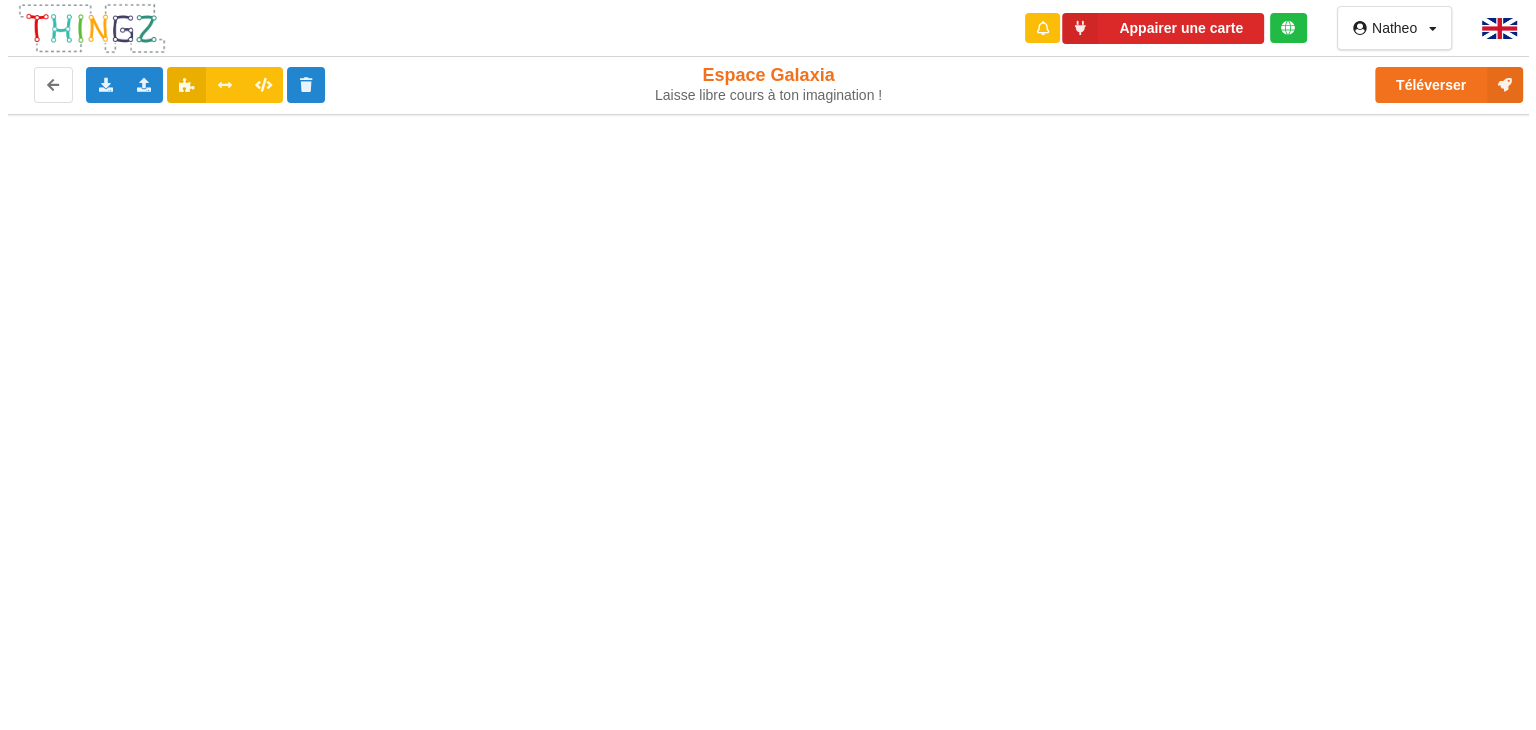 scroll, scrollTop: 0, scrollLeft: 0, axis: both 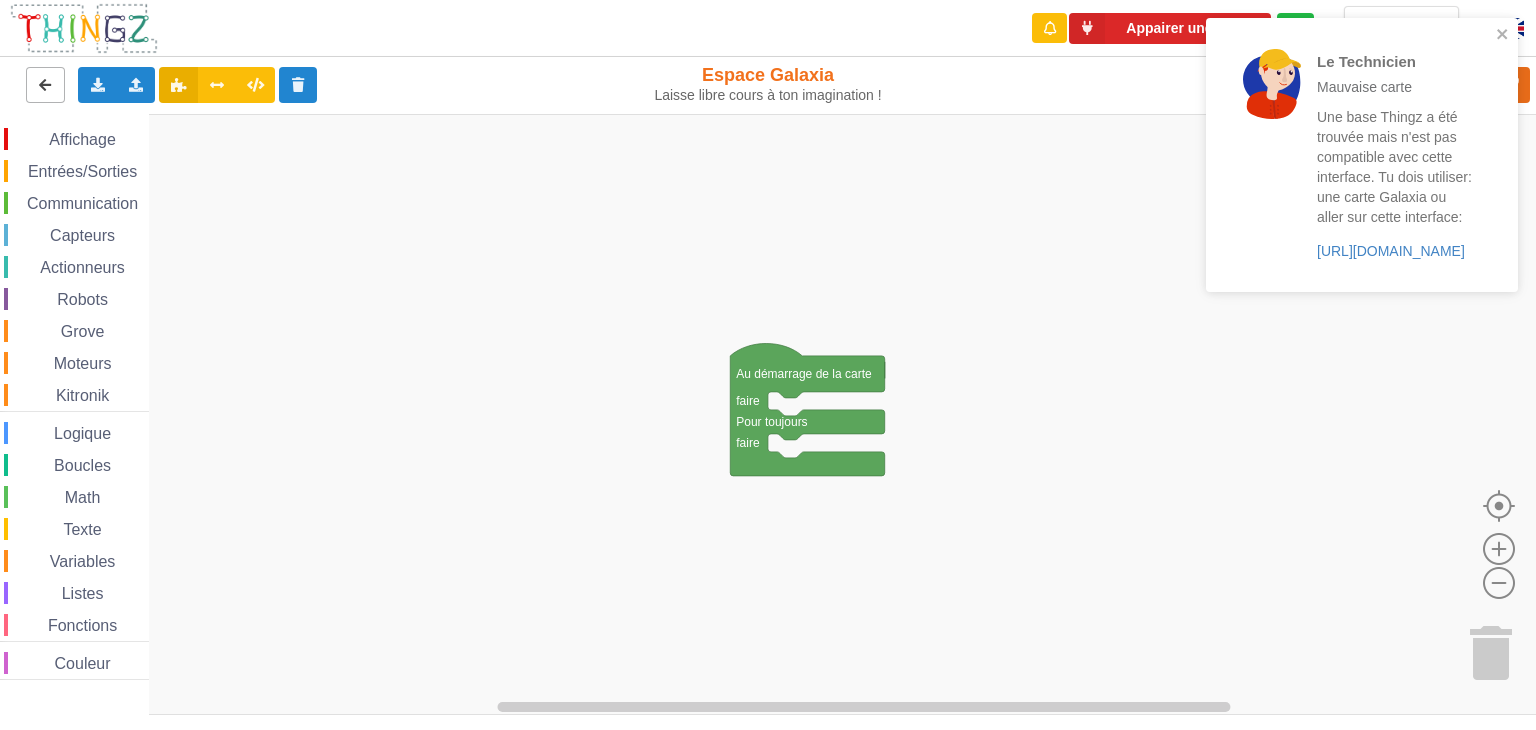 click at bounding box center (45, 84) 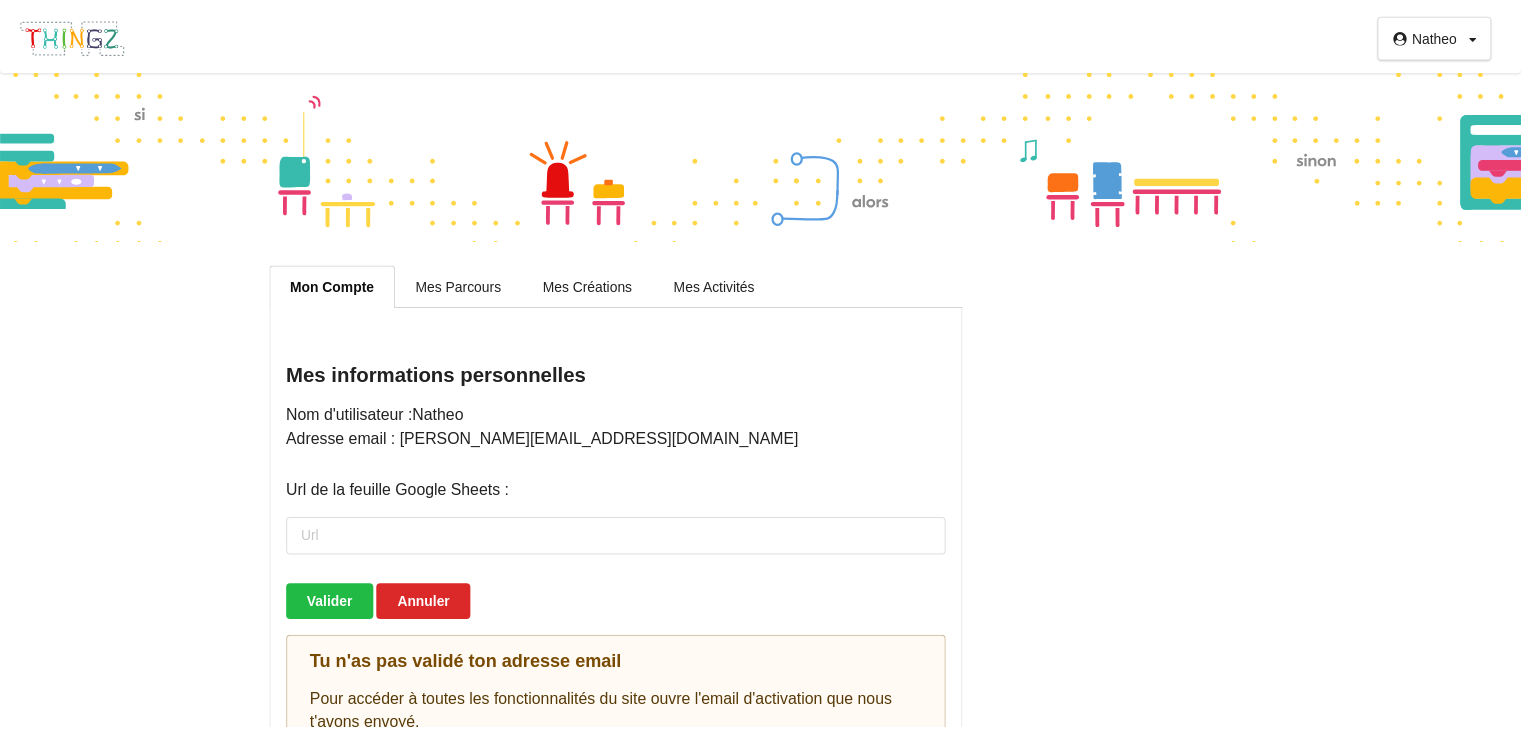scroll, scrollTop: 111, scrollLeft: 0, axis: vertical 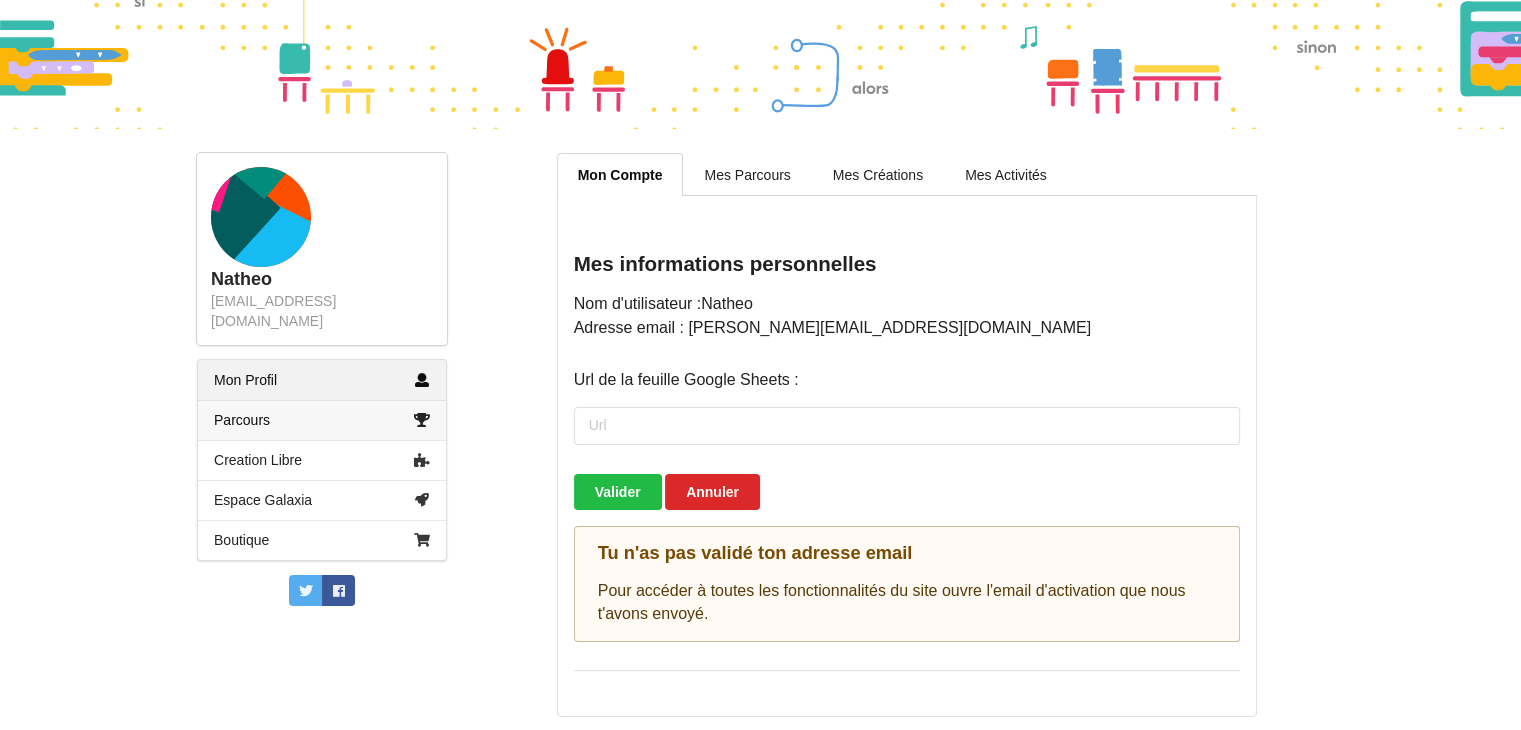 click on "Parcours" at bounding box center [322, 420] 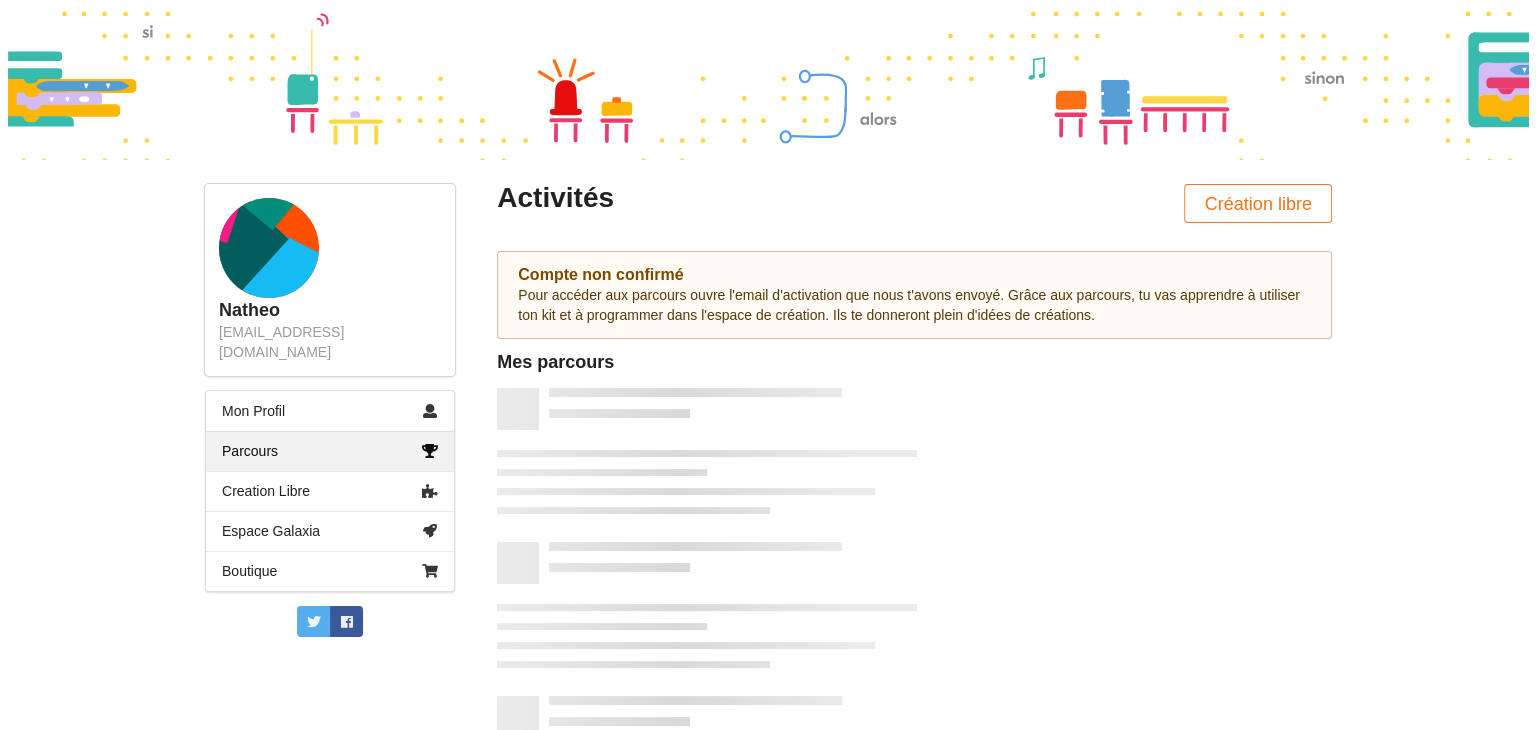 scroll, scrollTop: 0, scrollLeft: 0, axis: both 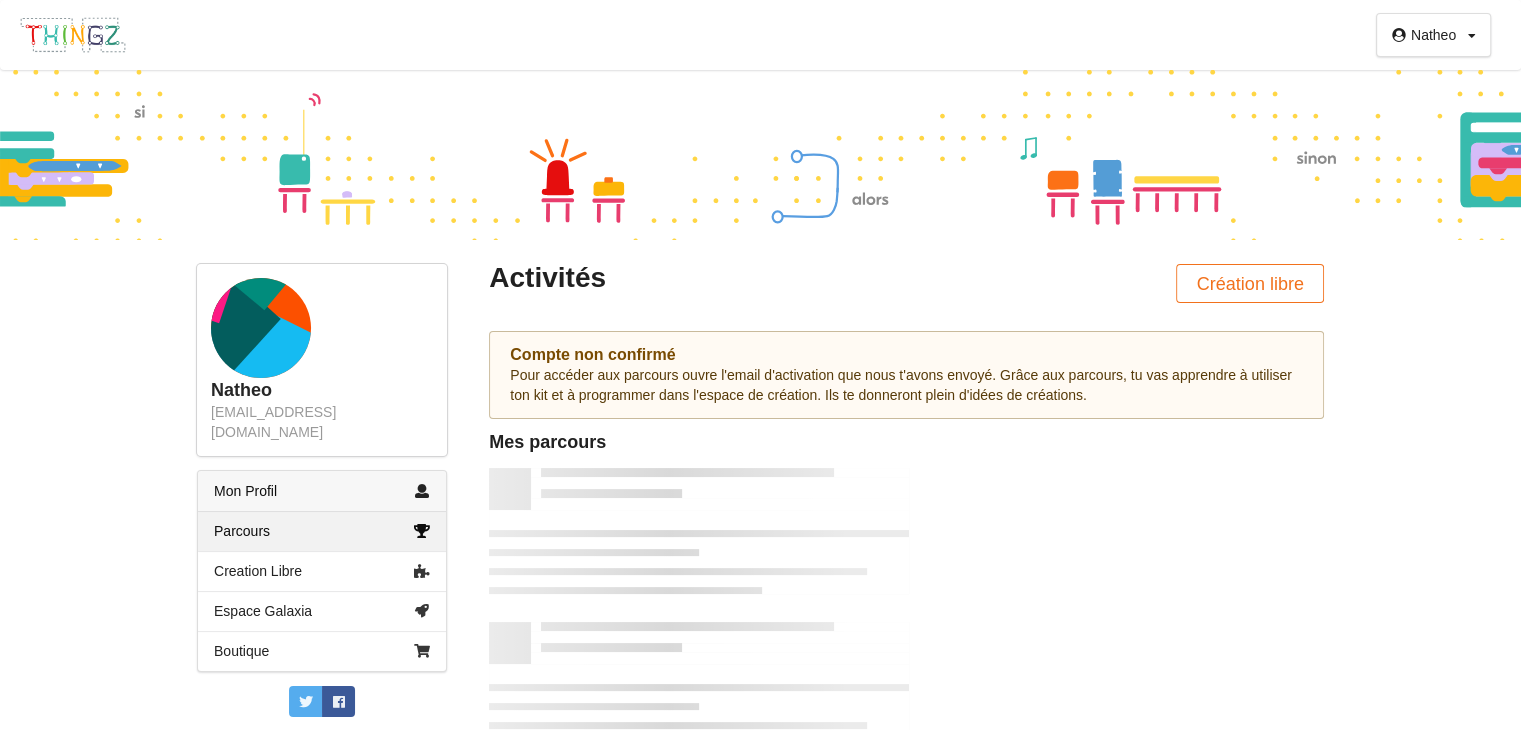 click on "Mon Profil" at bounding box center (322, 491) 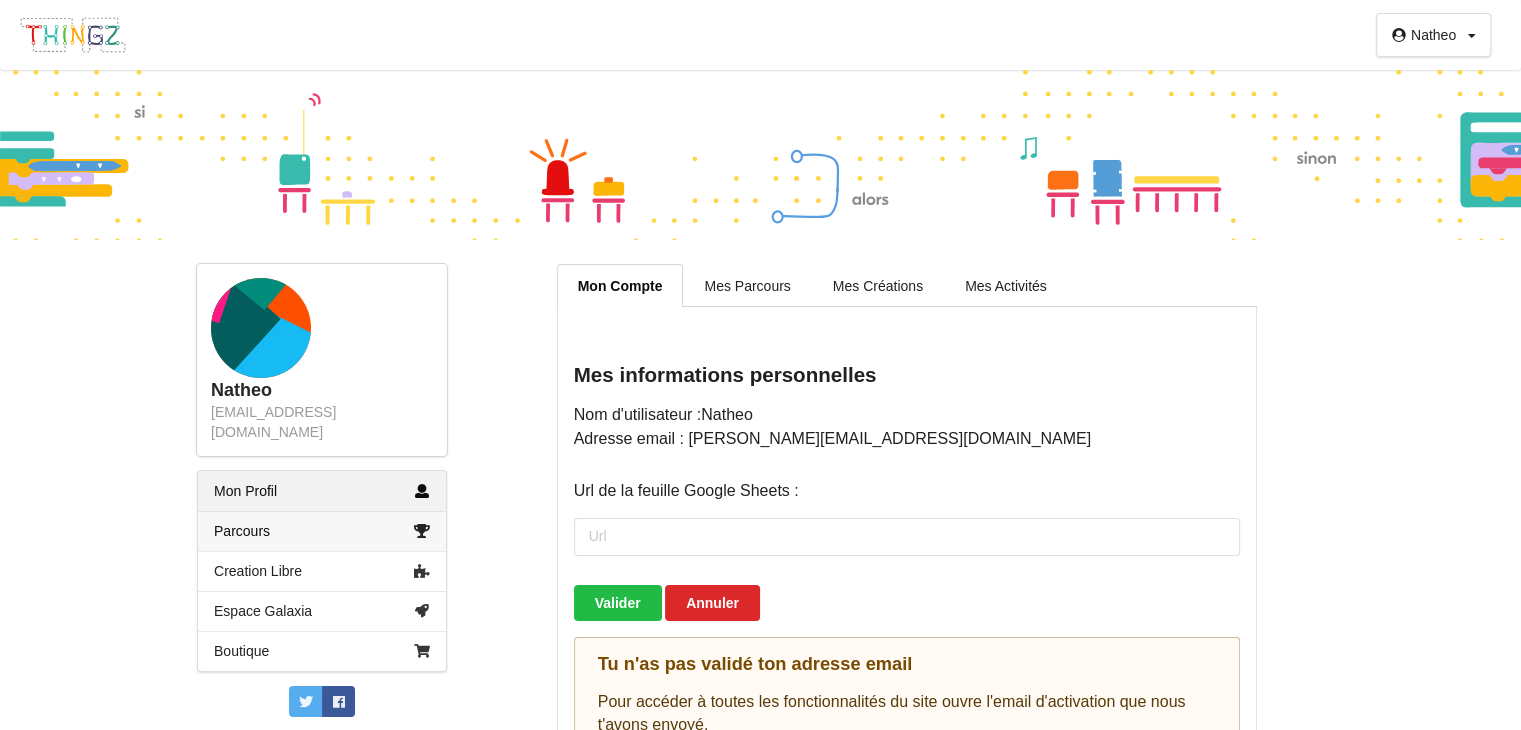 click on "Parcours" at bounding box center [322, 531] 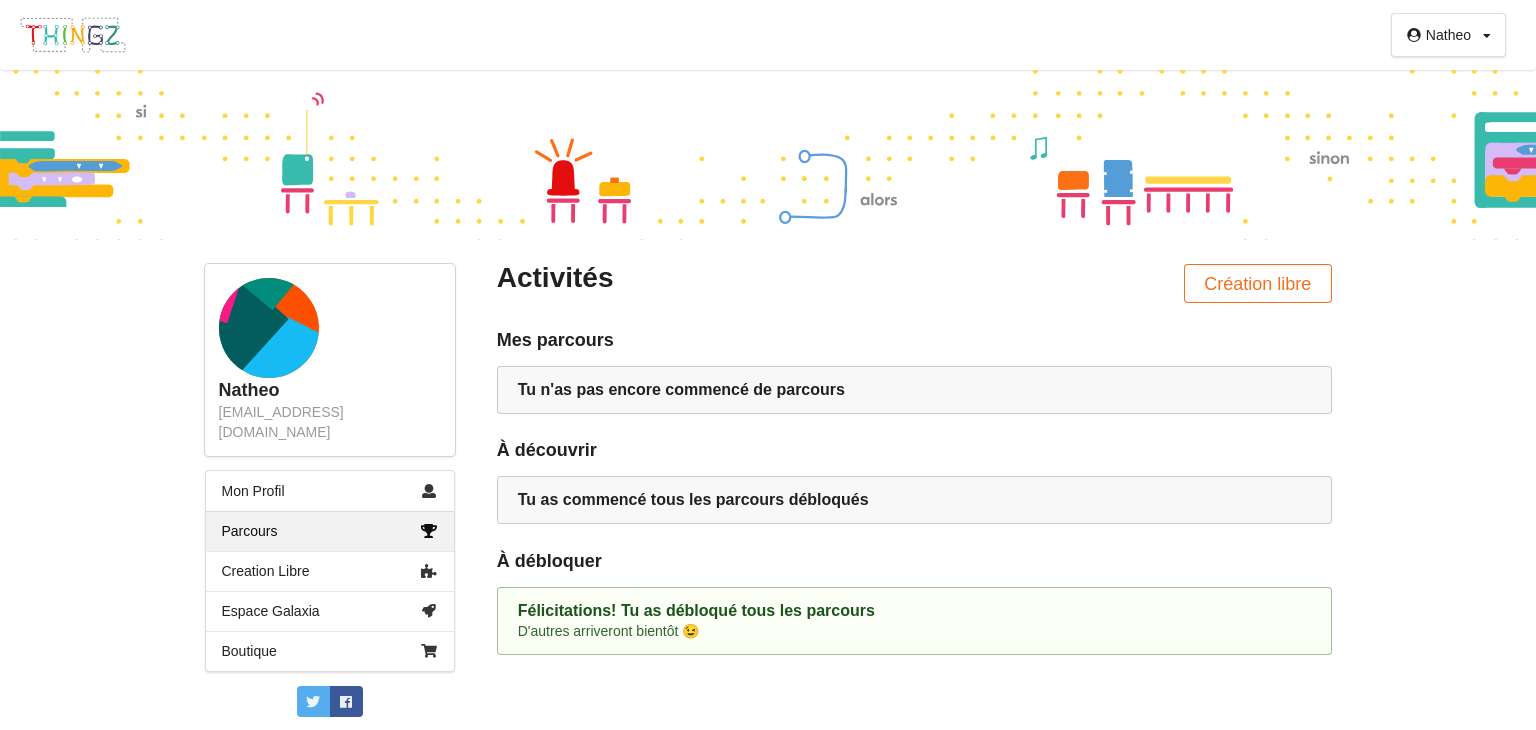 click on "Félicitations! Tu as débloqué tous les parcours" at bounding box center (914, 611) 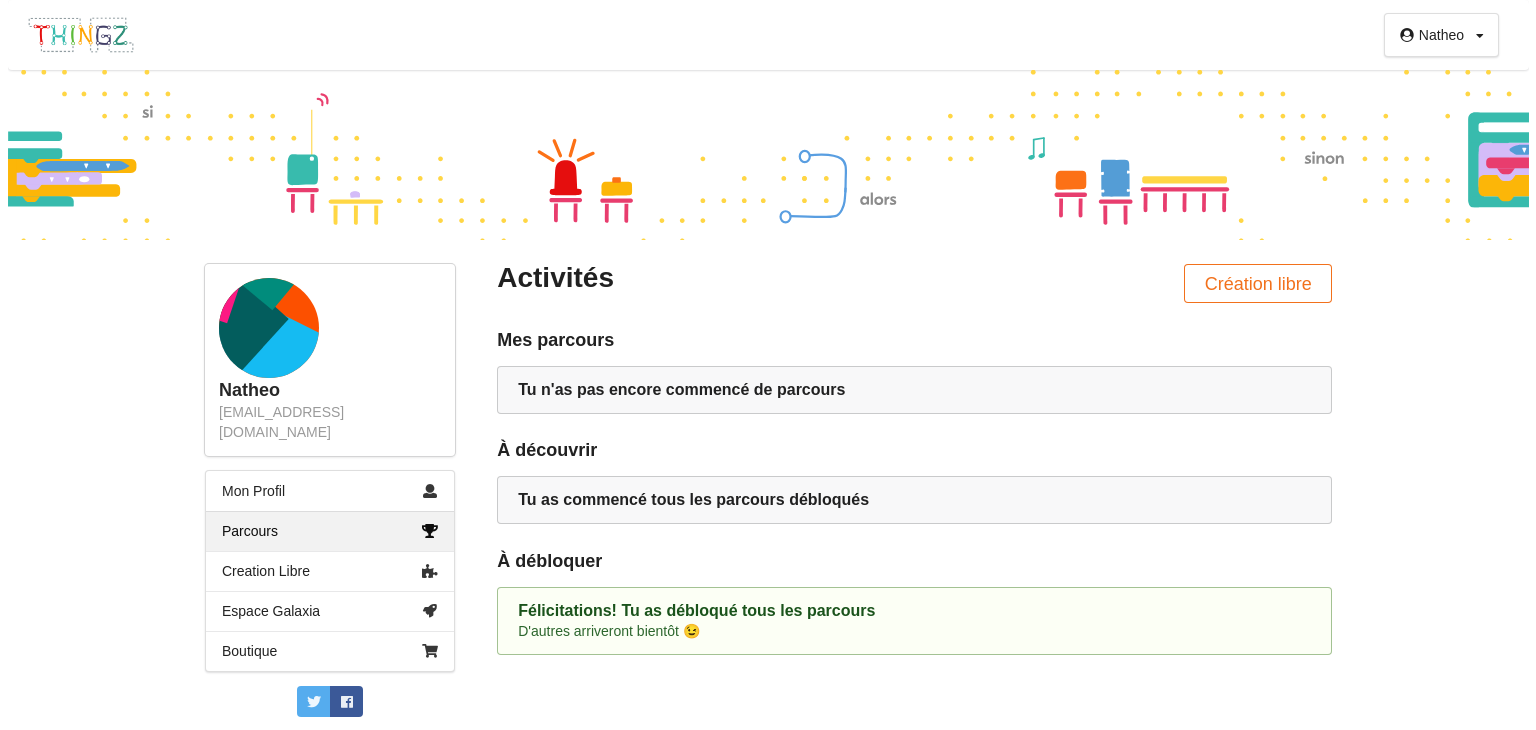 scroll, scrollTop: 0, scrollLeft: 0, axis: both 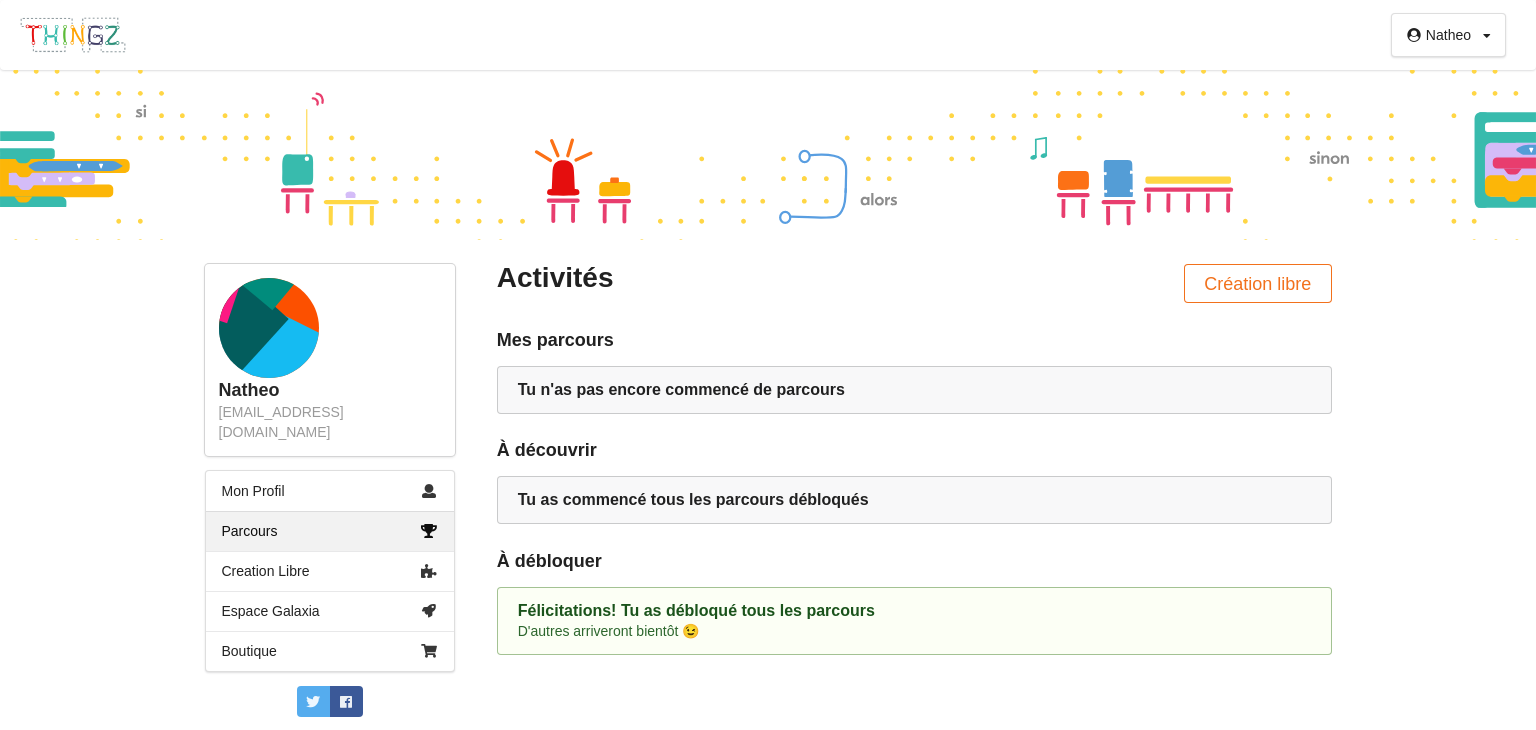 click on "Tu n'as pas encore commencé de parcours" at bounding box center (914, 390) 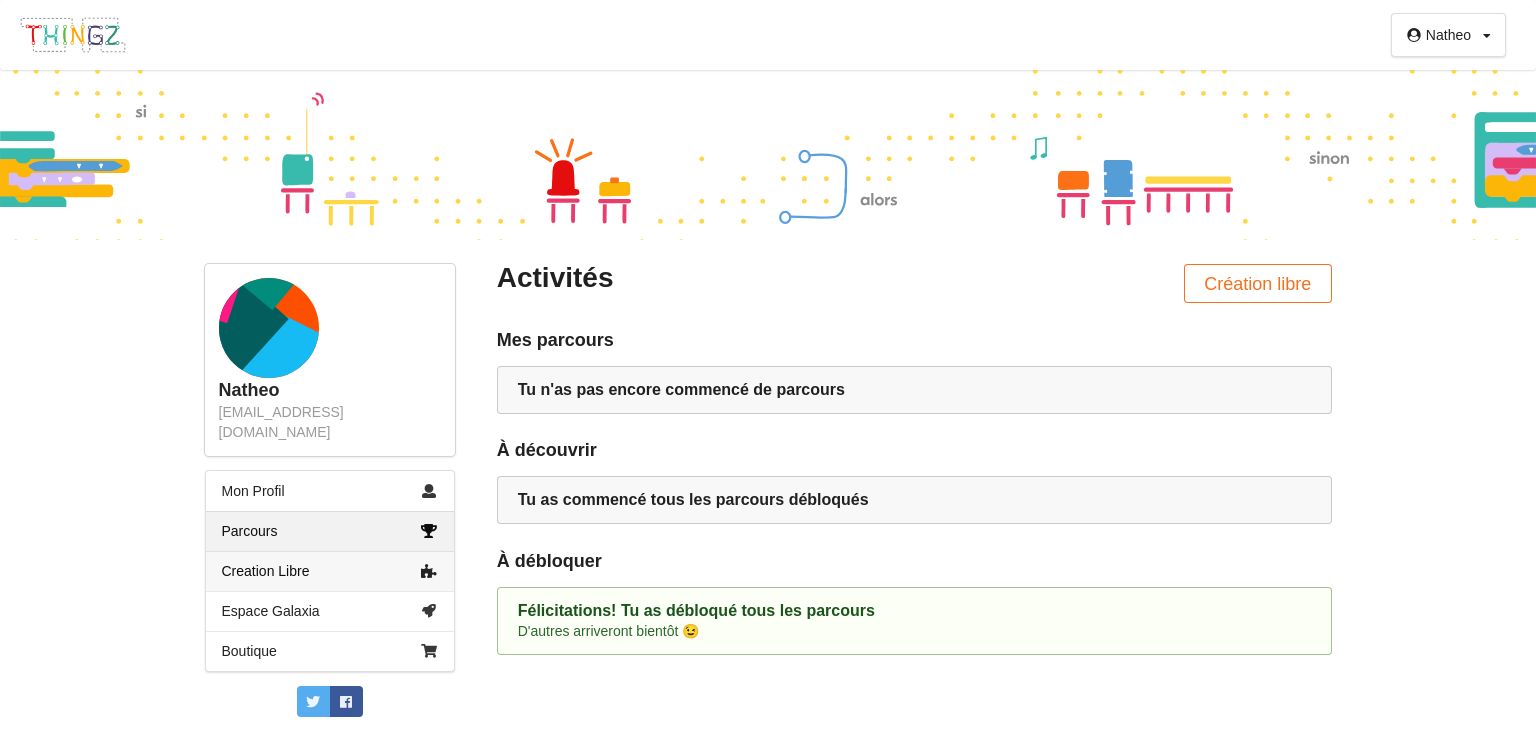 click on "Creation Libre" at bounding box center [330, 571] 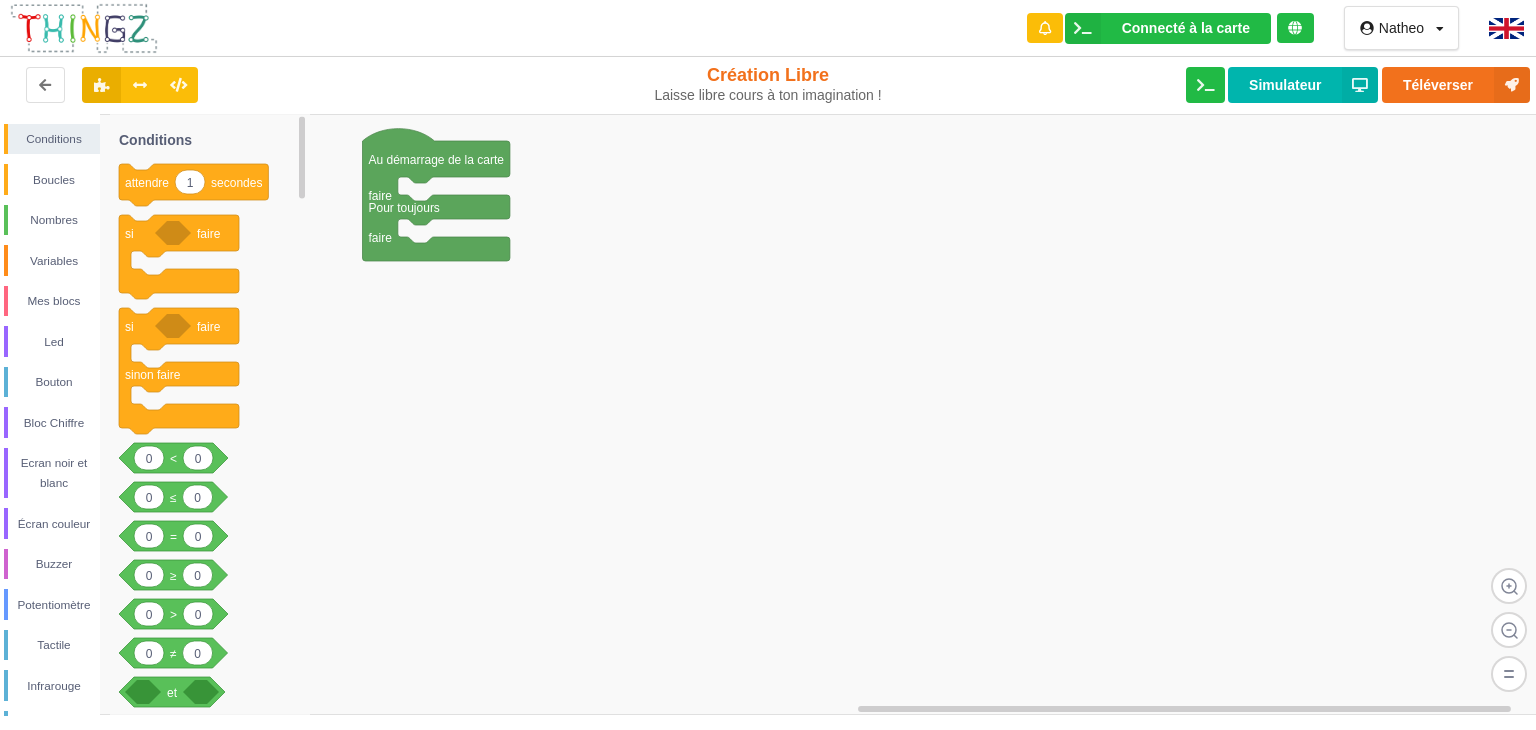 drag, startPoint x: 397, startPoint y: 157, endPoint x: 640, endPoint y: 343, distance: 306.0147 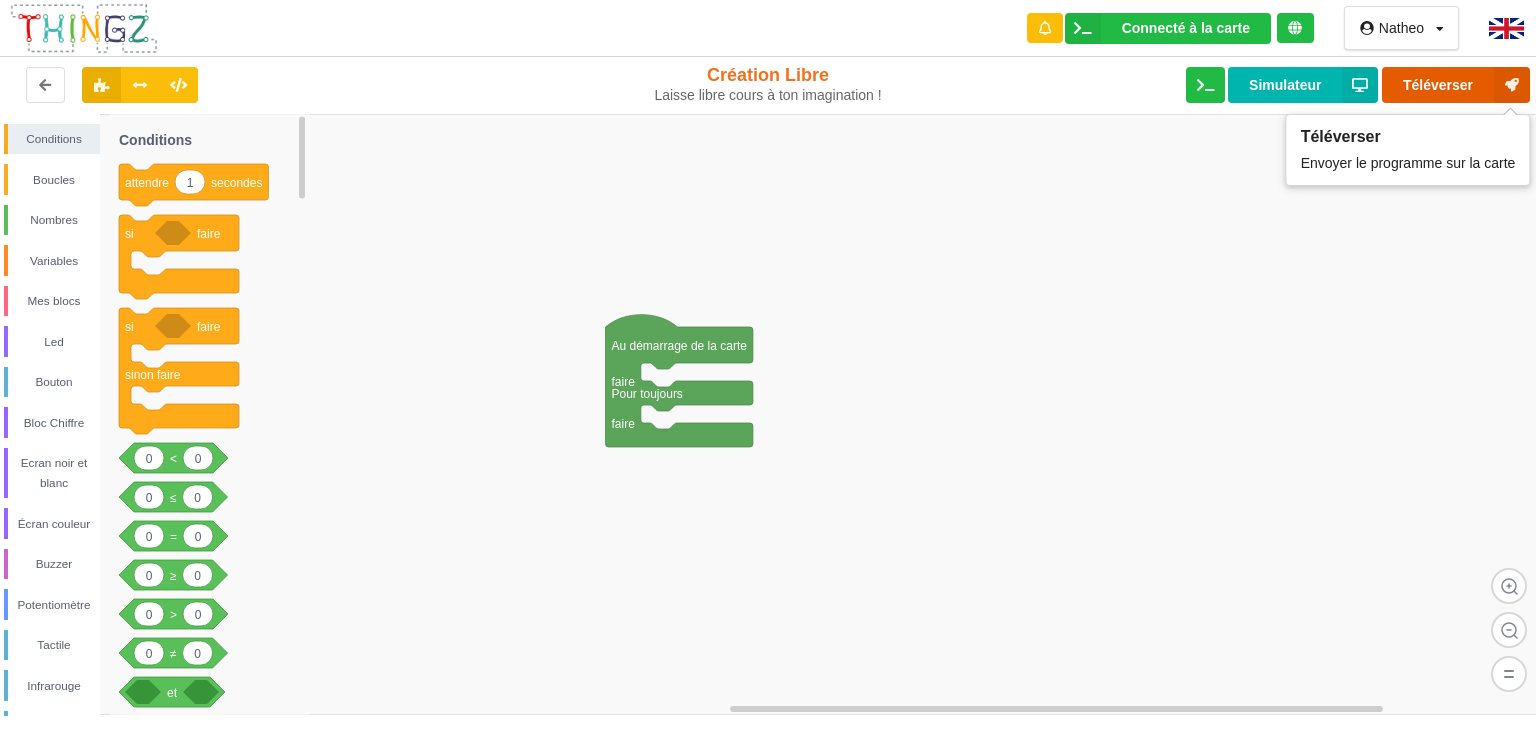 click on "Téléverser" at bounding box center (1456, 85) 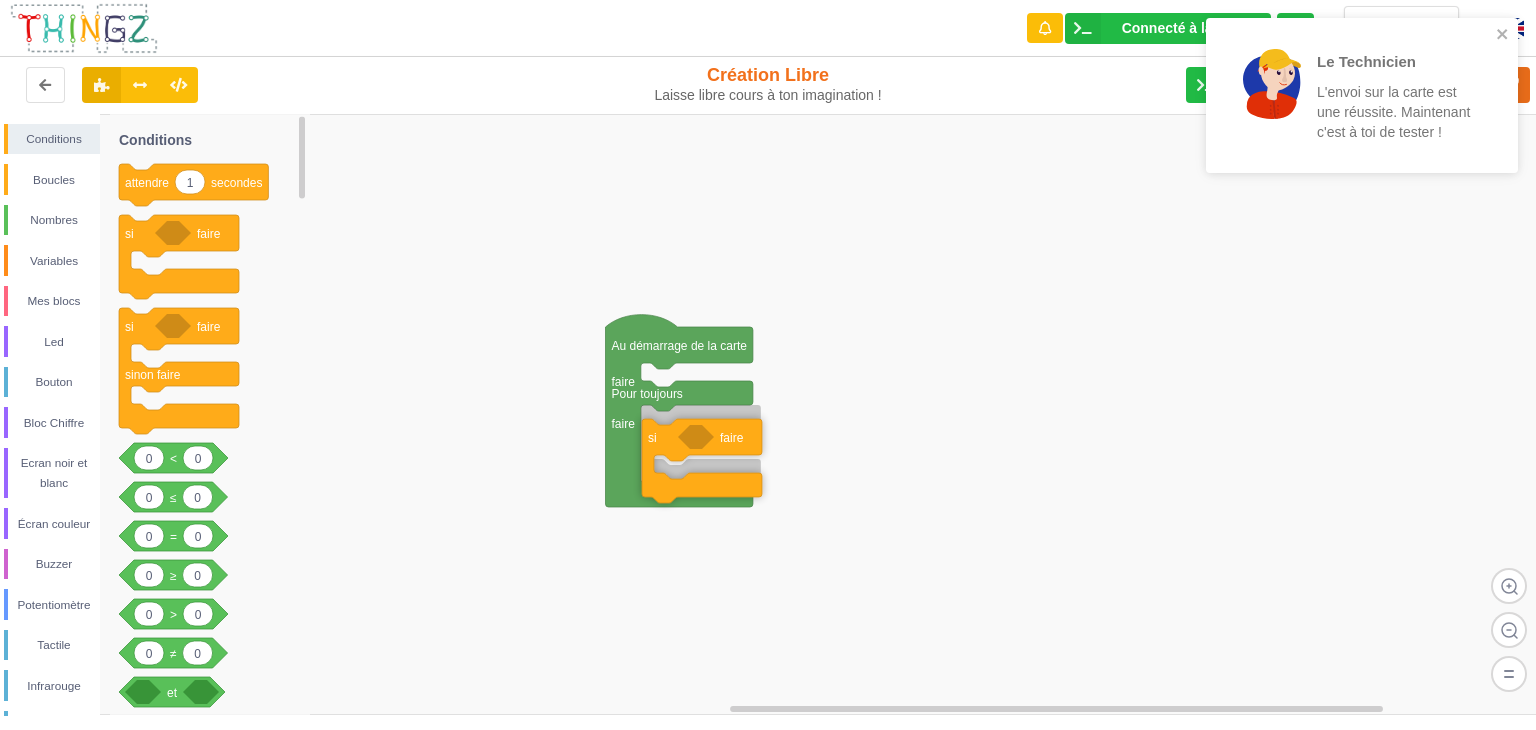 drag, startPoint x: 128, startPoint y: 254, endPoint x: 653, endPoint y: 456, distance: 562.5202 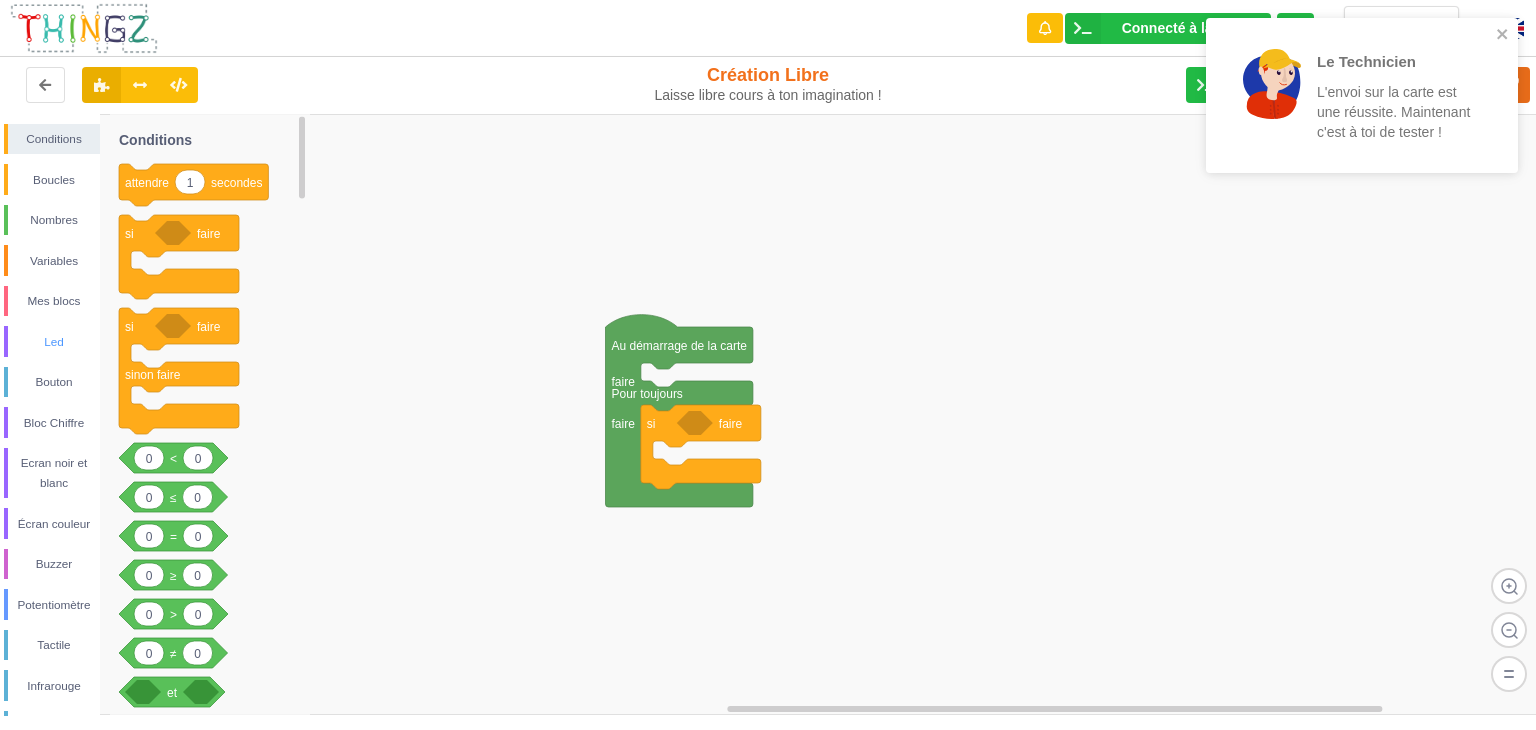 click on "Led" at bounding box center (52, 341) 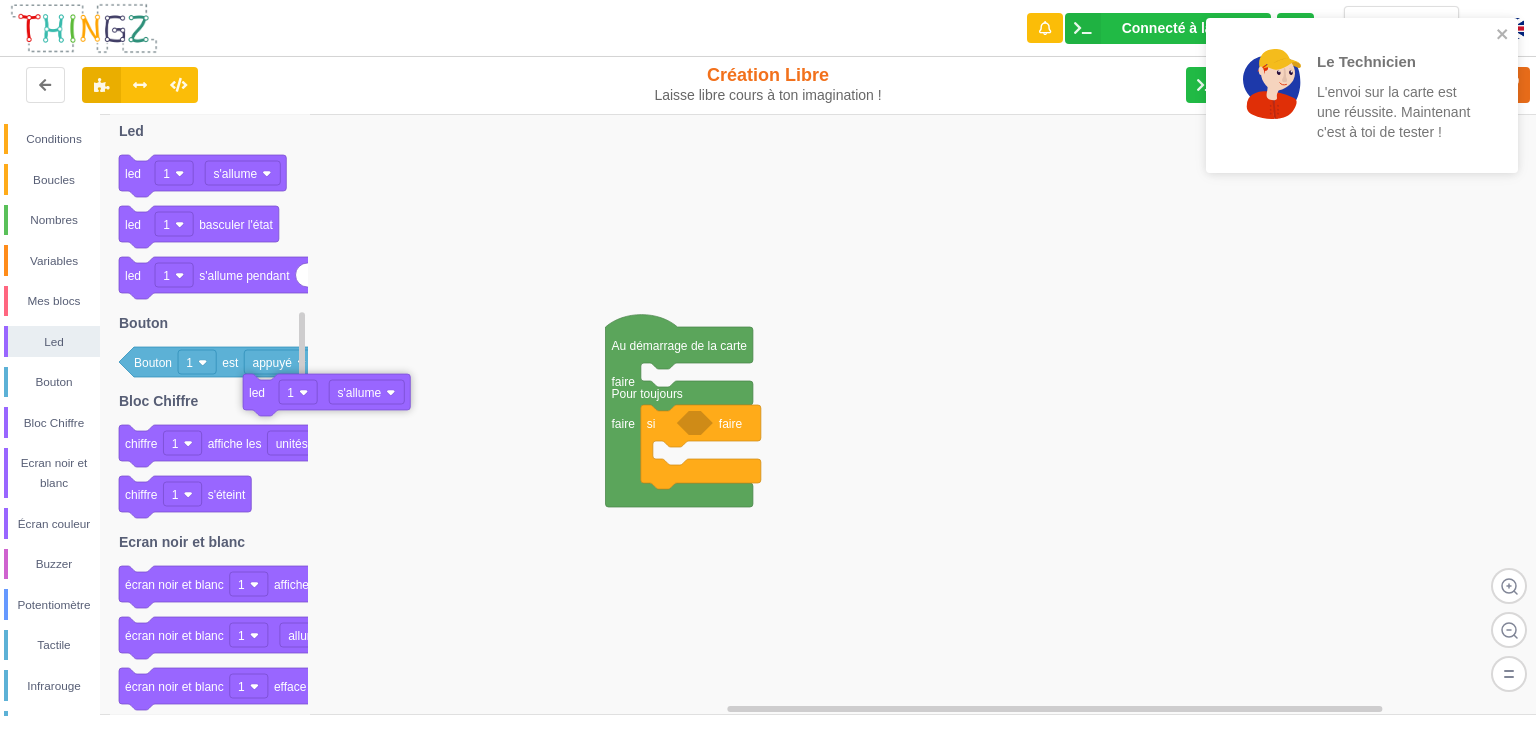drag, startPoint x: 138, startPoint y: 172, endPoint x: 301, endPoint y: 396, distance: 277.02887 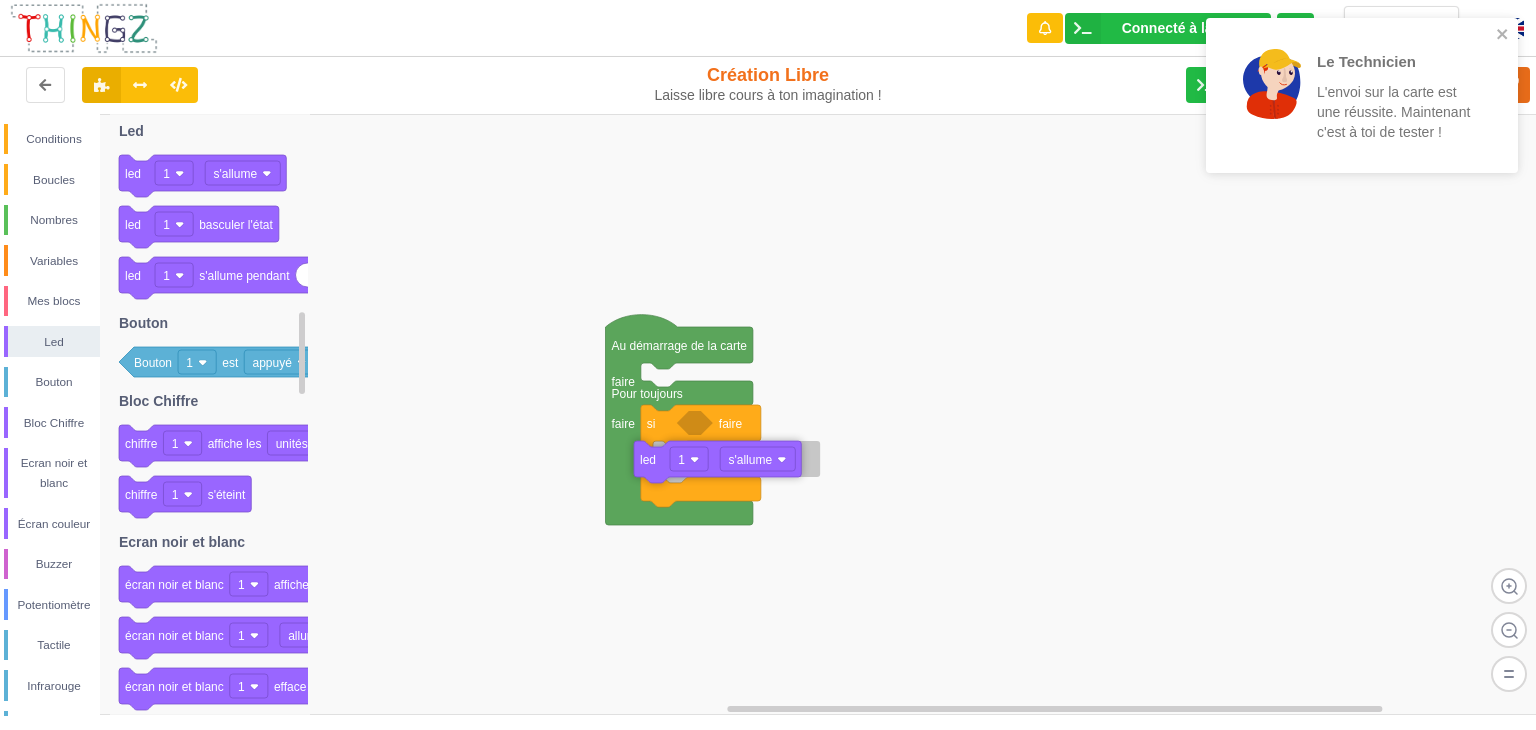 drag, startPoint x: 169, startPoint y: 165, endPoint x: 684, endPoint y: 451, distance: 589.0849 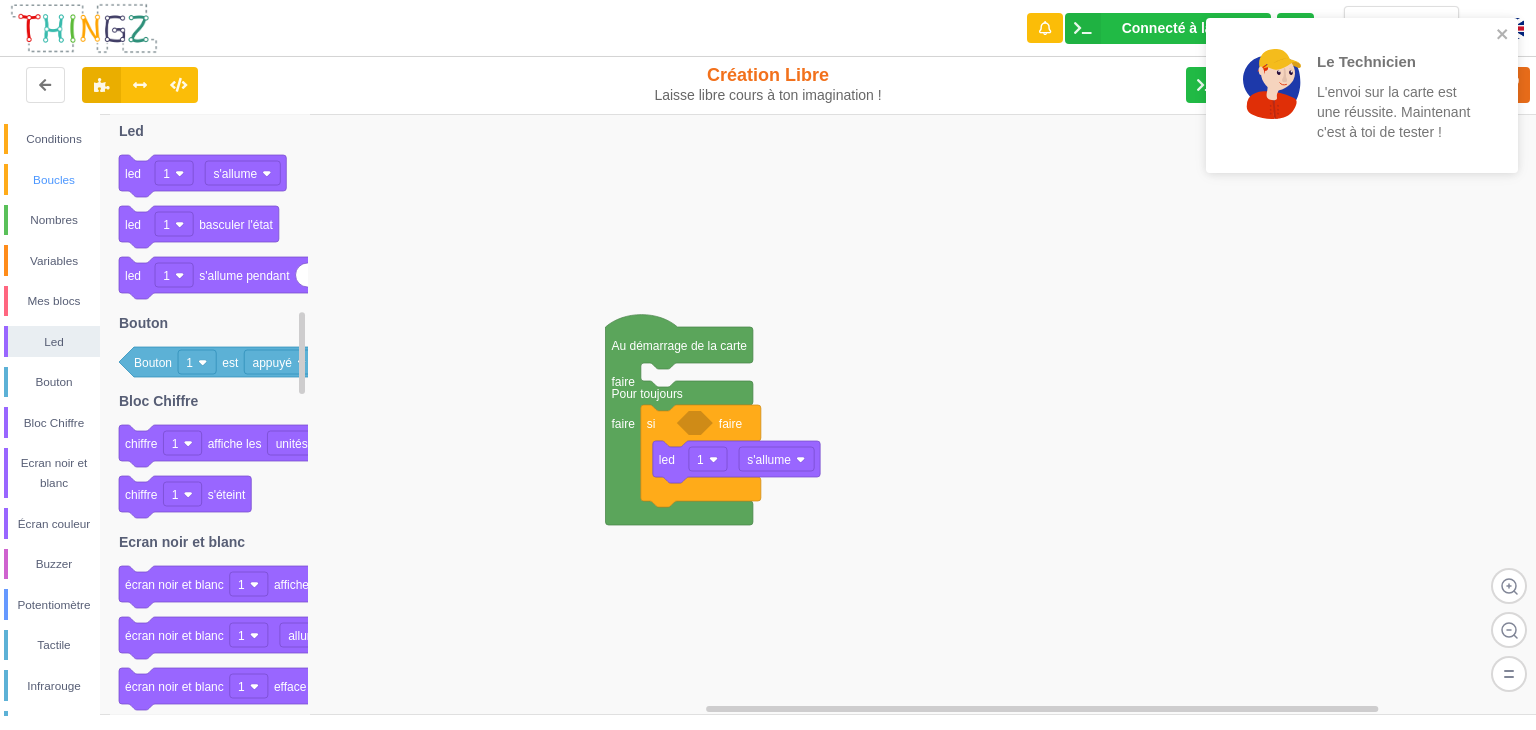 click on "Boucles" at bounding box center [54, 180] 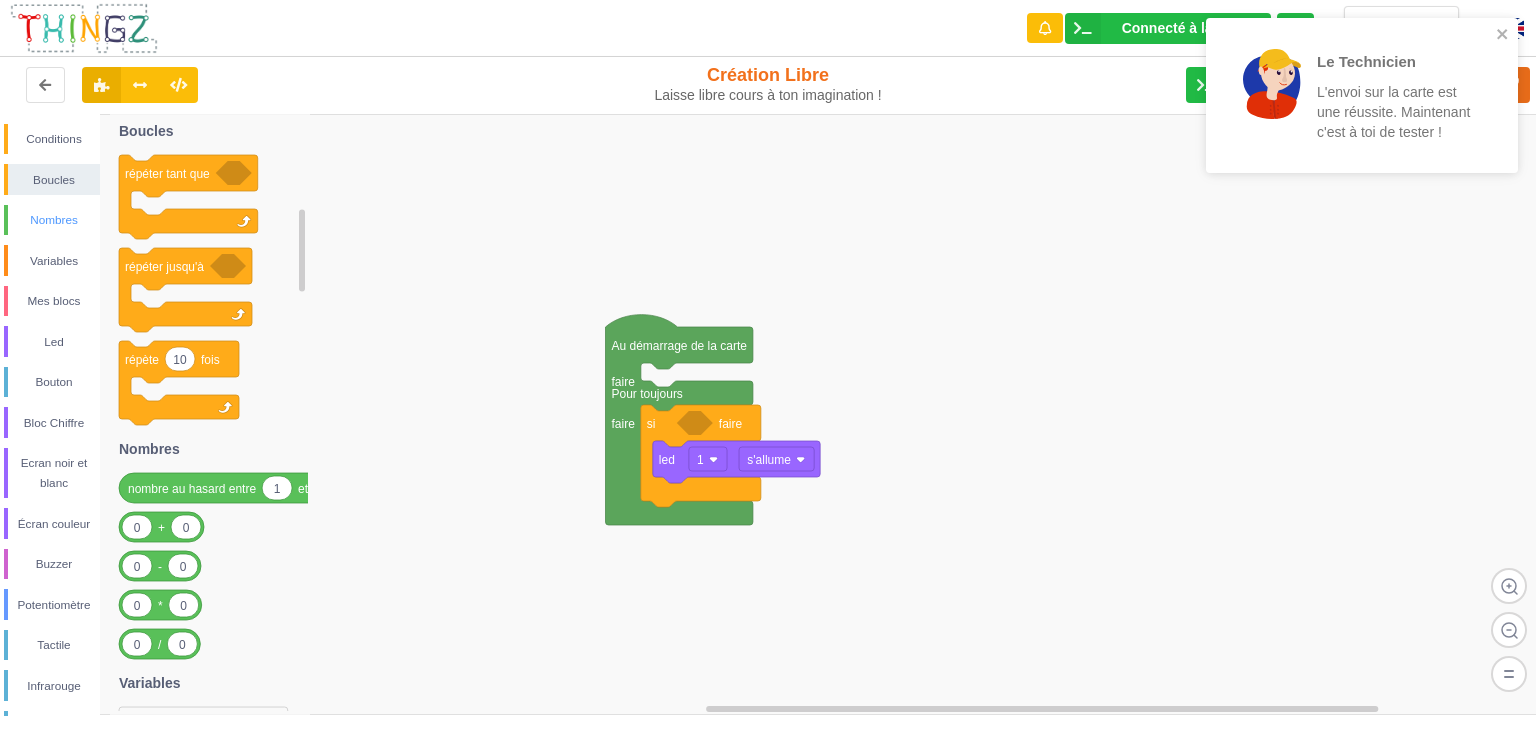 click on "Nombres" at bounding box center (52, 220) 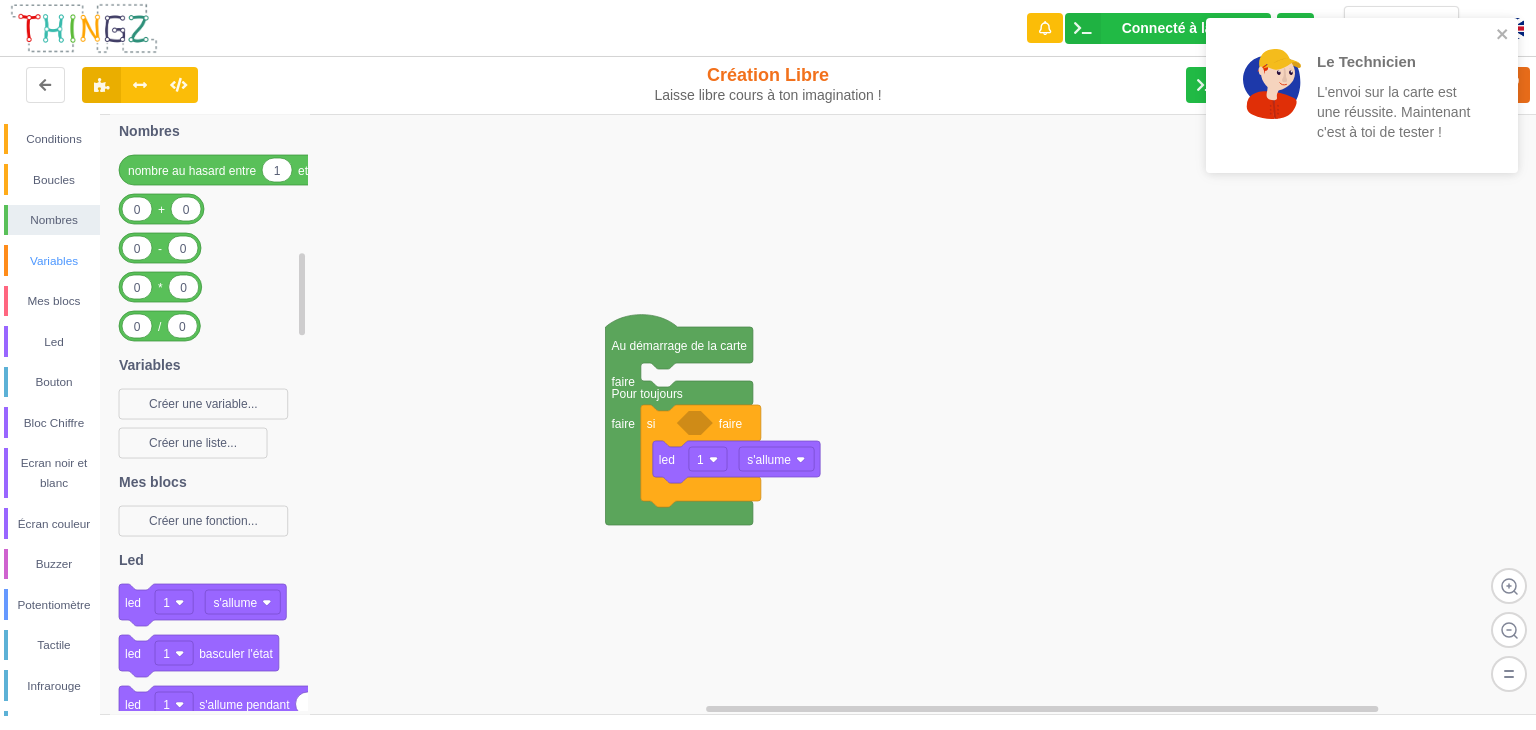 click on "Variables" at bounding box center (52, 260) 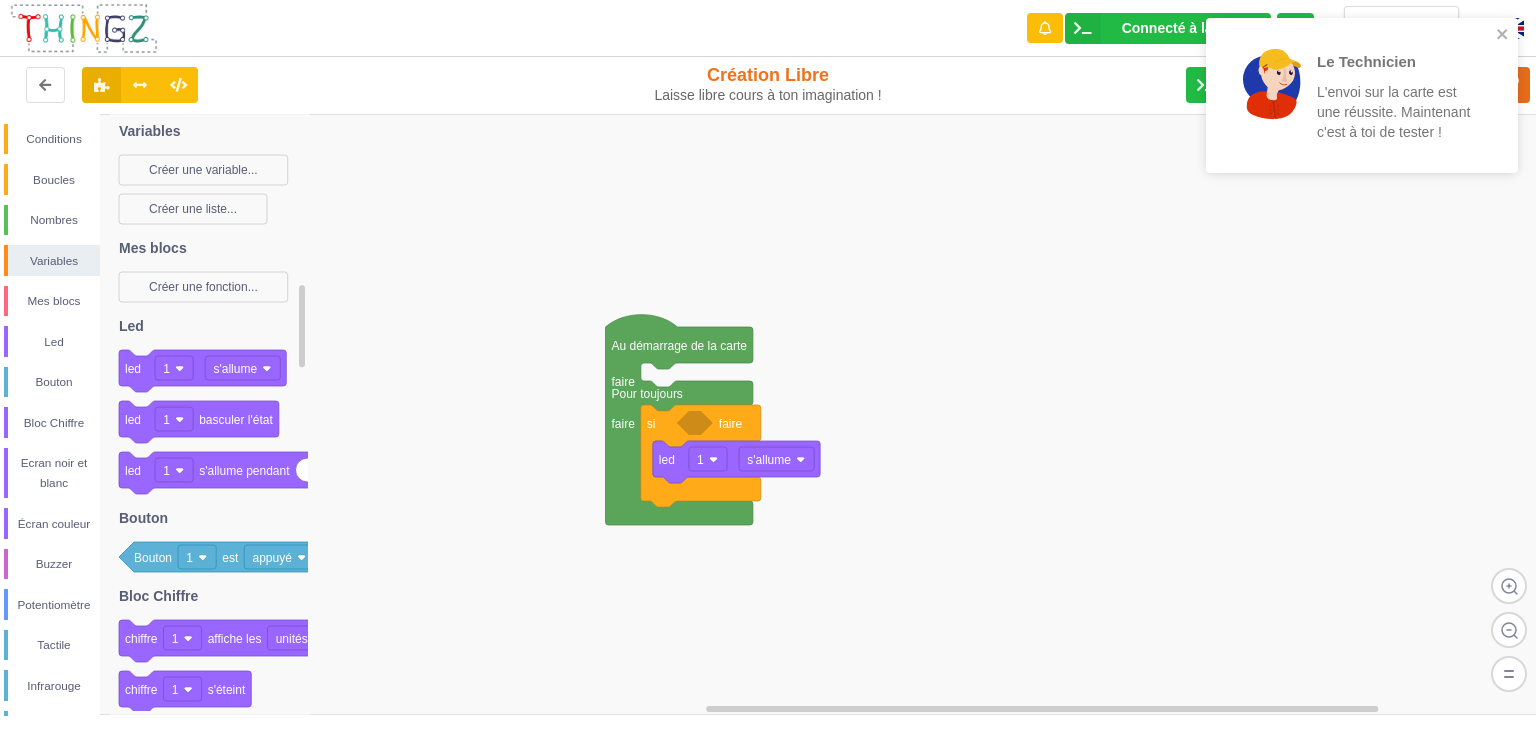 click on "Conditions Boucles Nombres Variables Mes blocs Led Bouton Bloc Chiffre Ecran noir et blanc Écran couleur Buzzer Potentiomètre Tactile Infrarouge Météo Luminosité Prise radiocommandée Detecteur de mouvement Moniteur série Bluetooth Wifi" at bounding box center (50, 574) 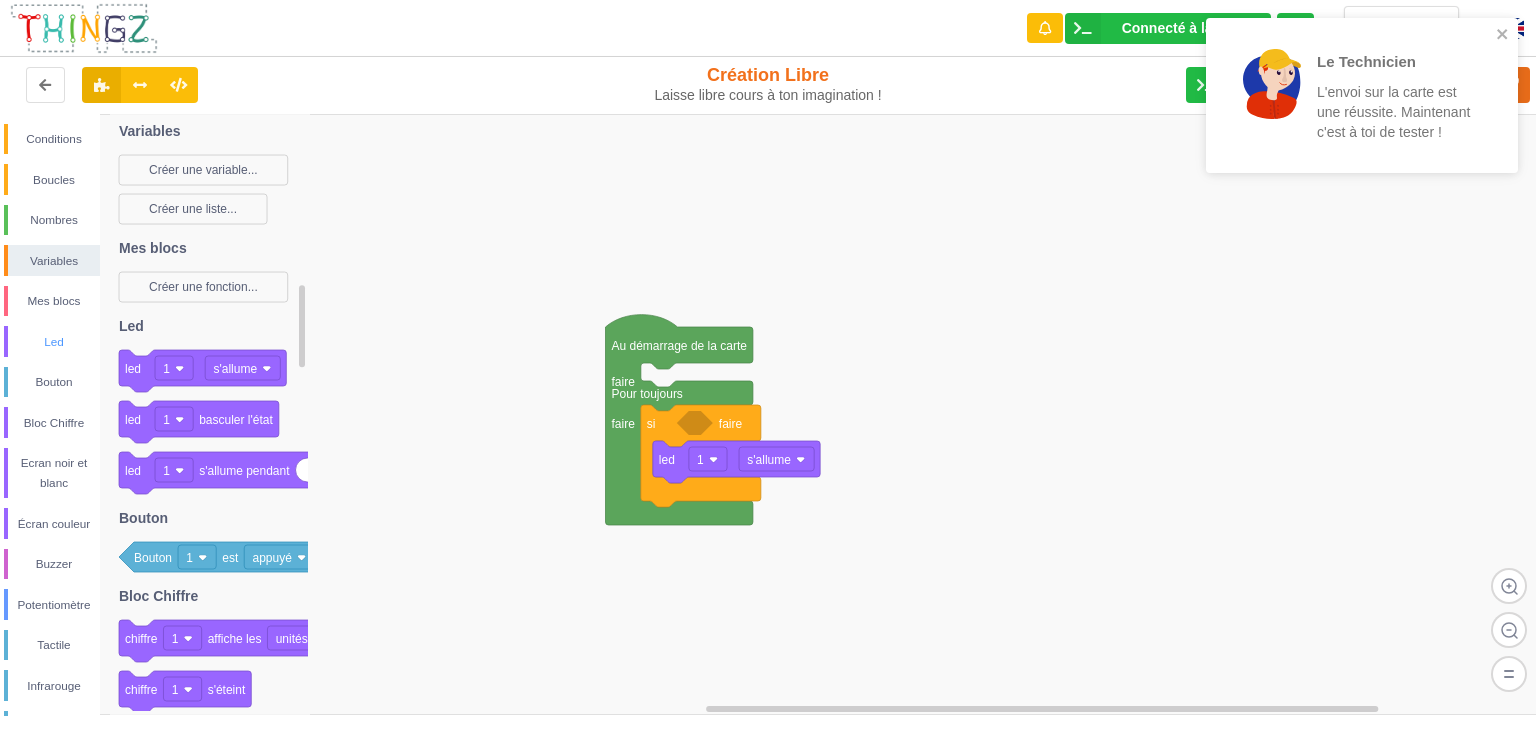 click on "Led" at bounding box center [54, 342] 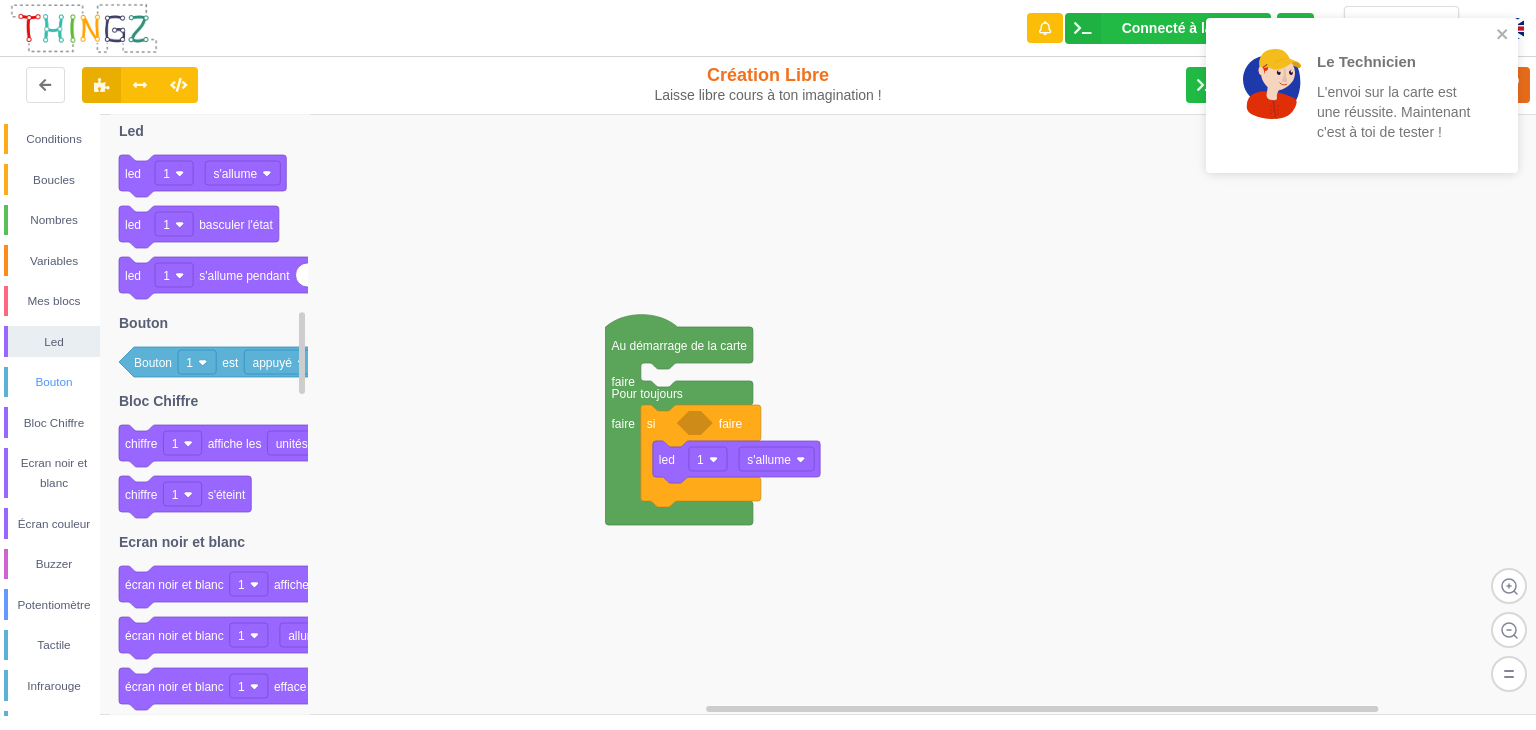 click on "Bouton" at bounding box center (54, 382) 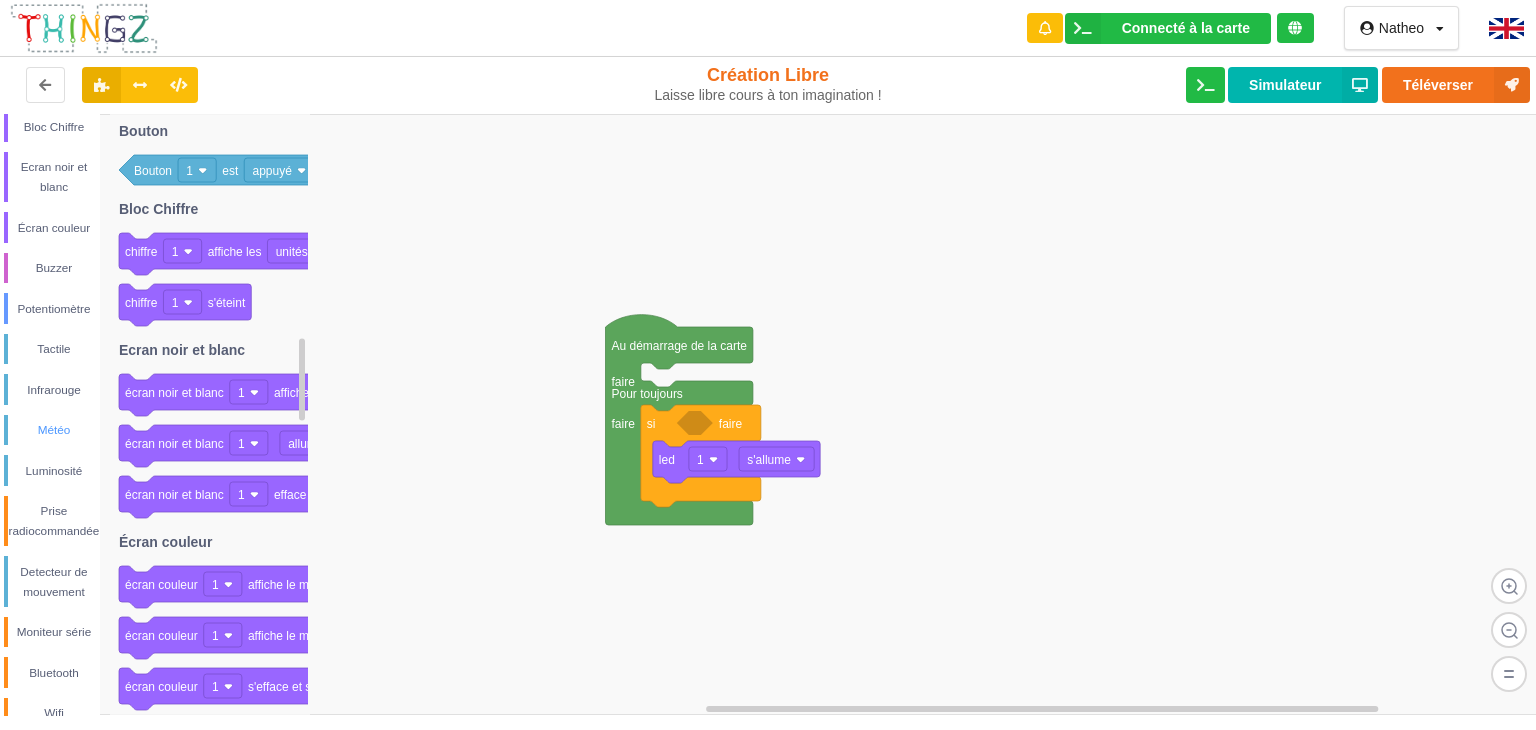 scroll, scrollTop: 303, scrollLeft: 0, axis: vertical 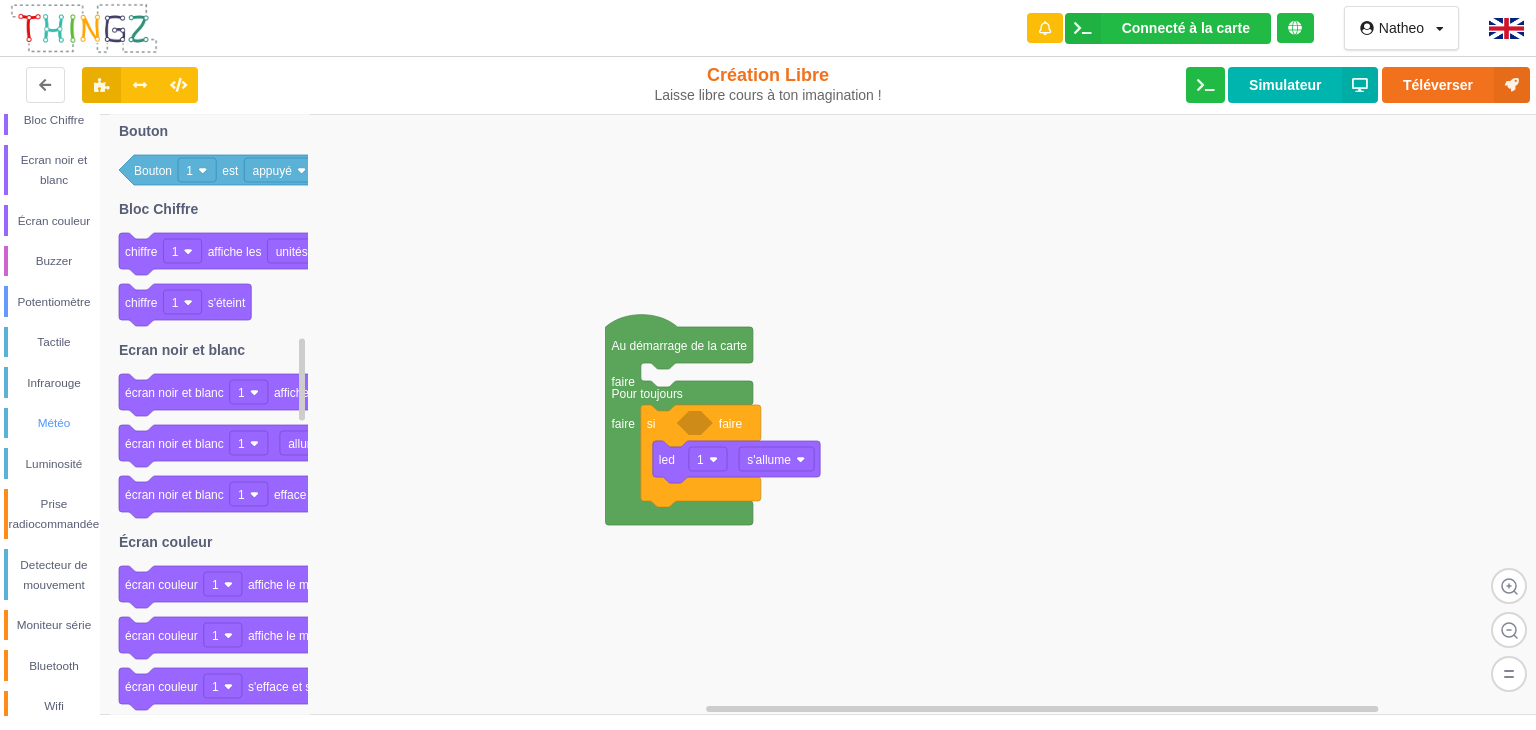 click on "Luminosité" at bounding box center [54, 464] 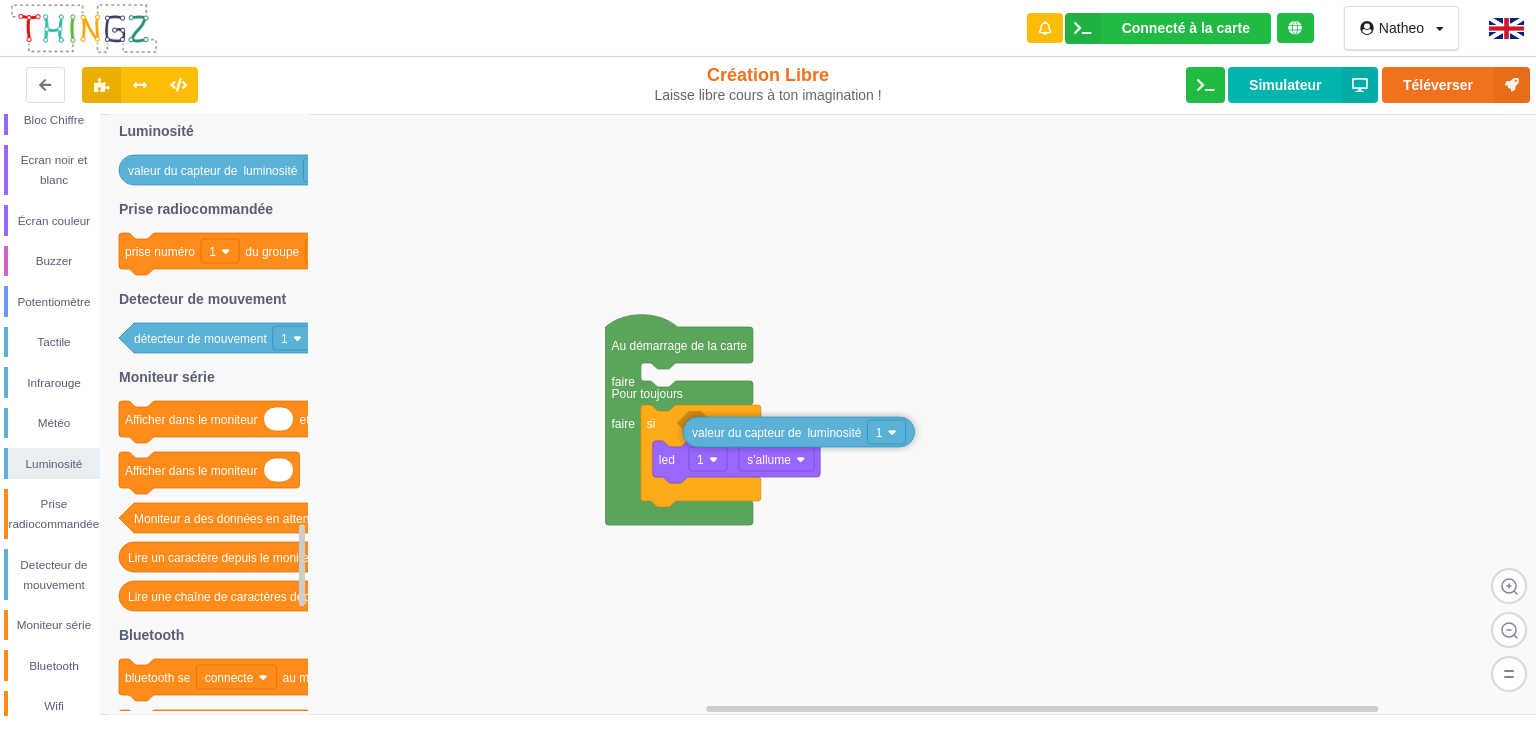 drag, startPoint x: 149, startPoint y: 173, endPoint x: 716, endPoint y: 432, distance: 623.3538 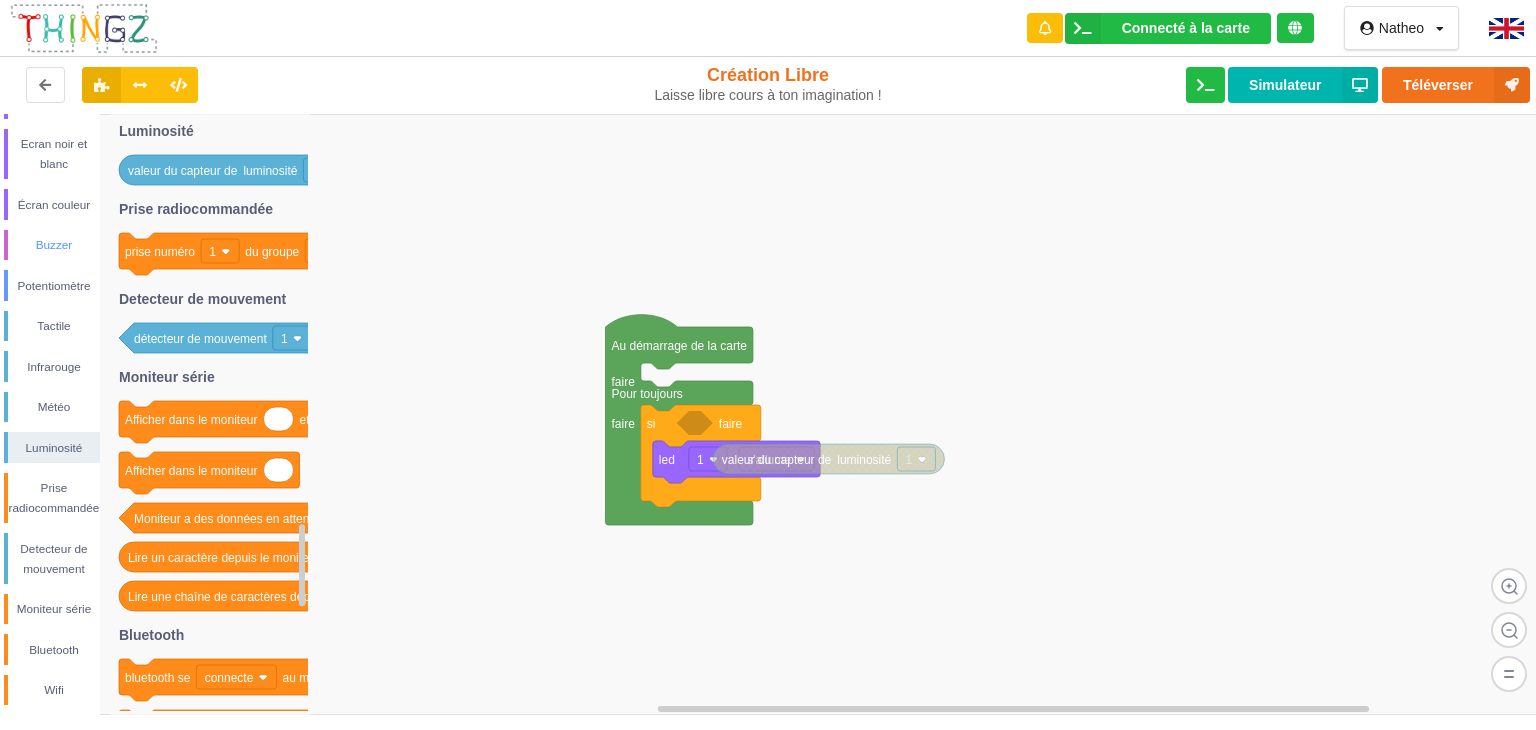 scroll, scrollTop: 0, scrollLeft: 0, axis: both 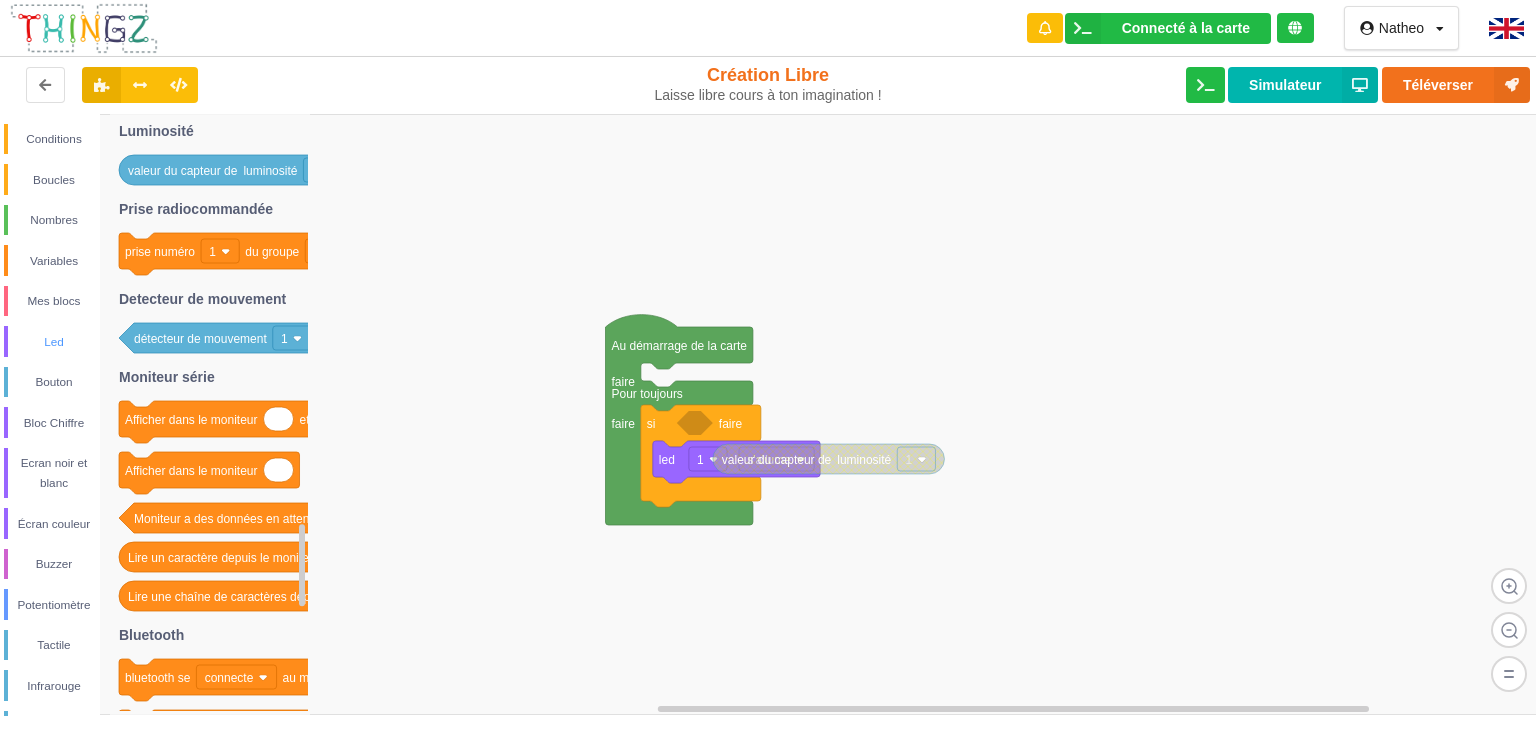 click on "Led" at bounding box center (54, 342) 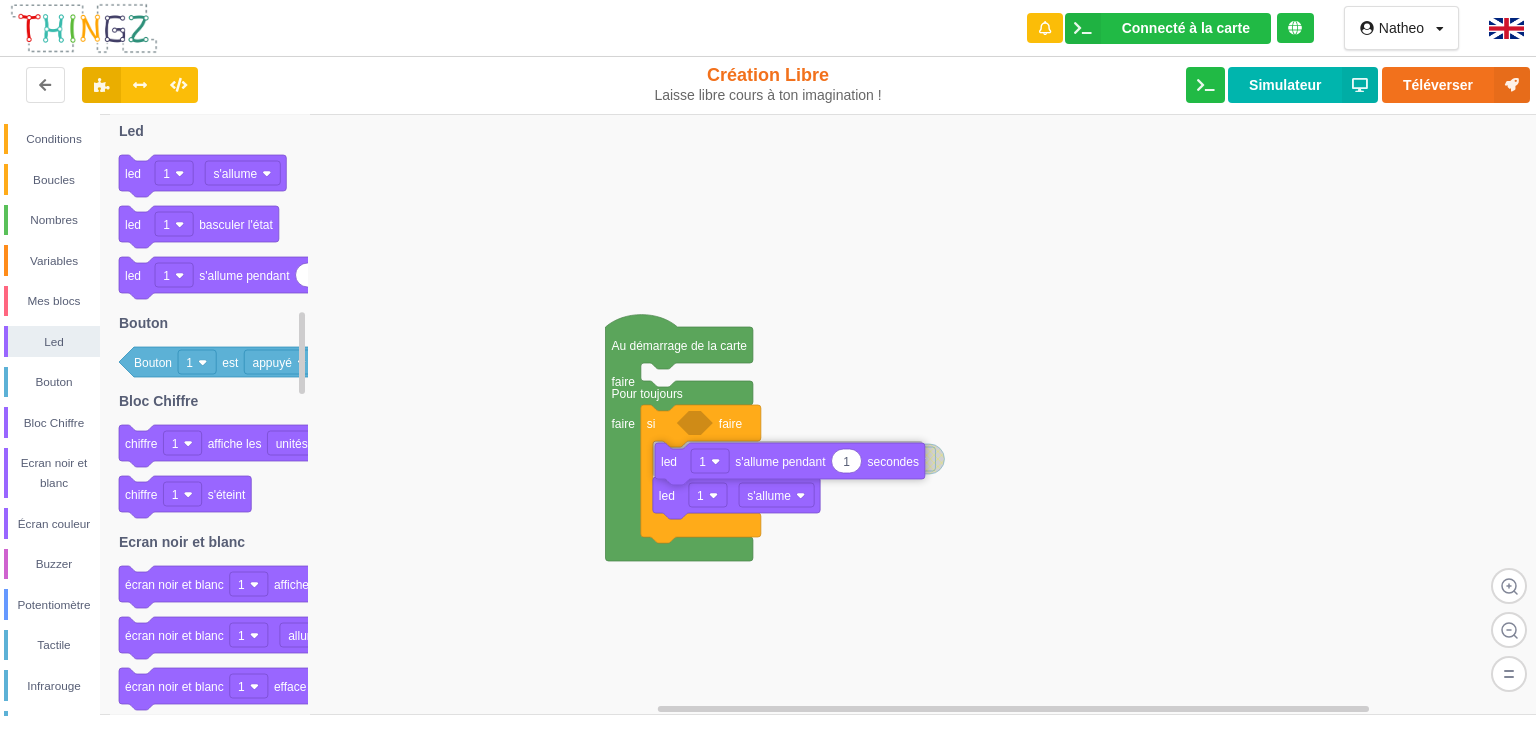 drag, startPoint x: 167, startPoint y: 271, endPoint x: 702, endPoint y: 458, distance: 566.7398 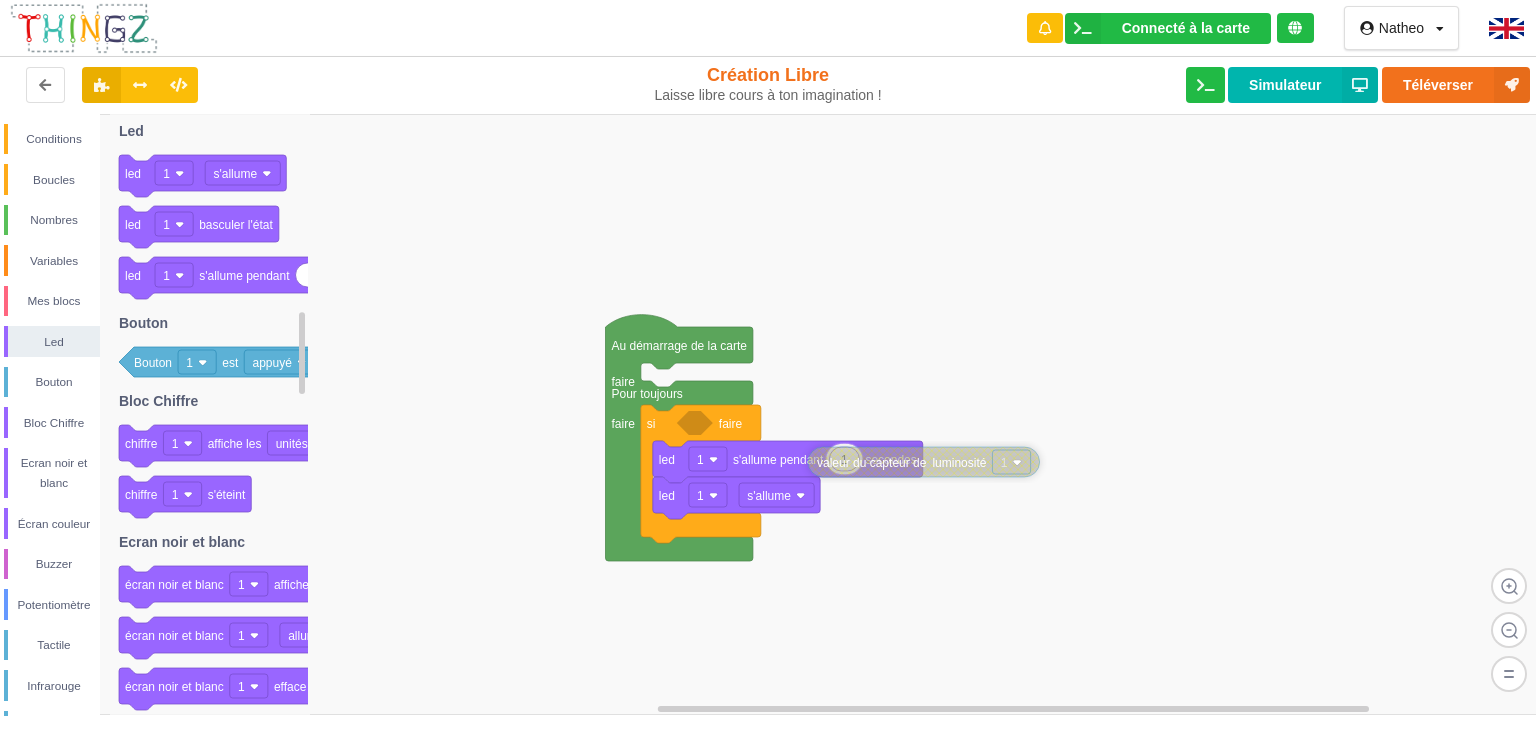 drag, startPoint x: 936, startPoint y: 461, endPoint x: 1032, endPoint y: 464, distance: 96.04687 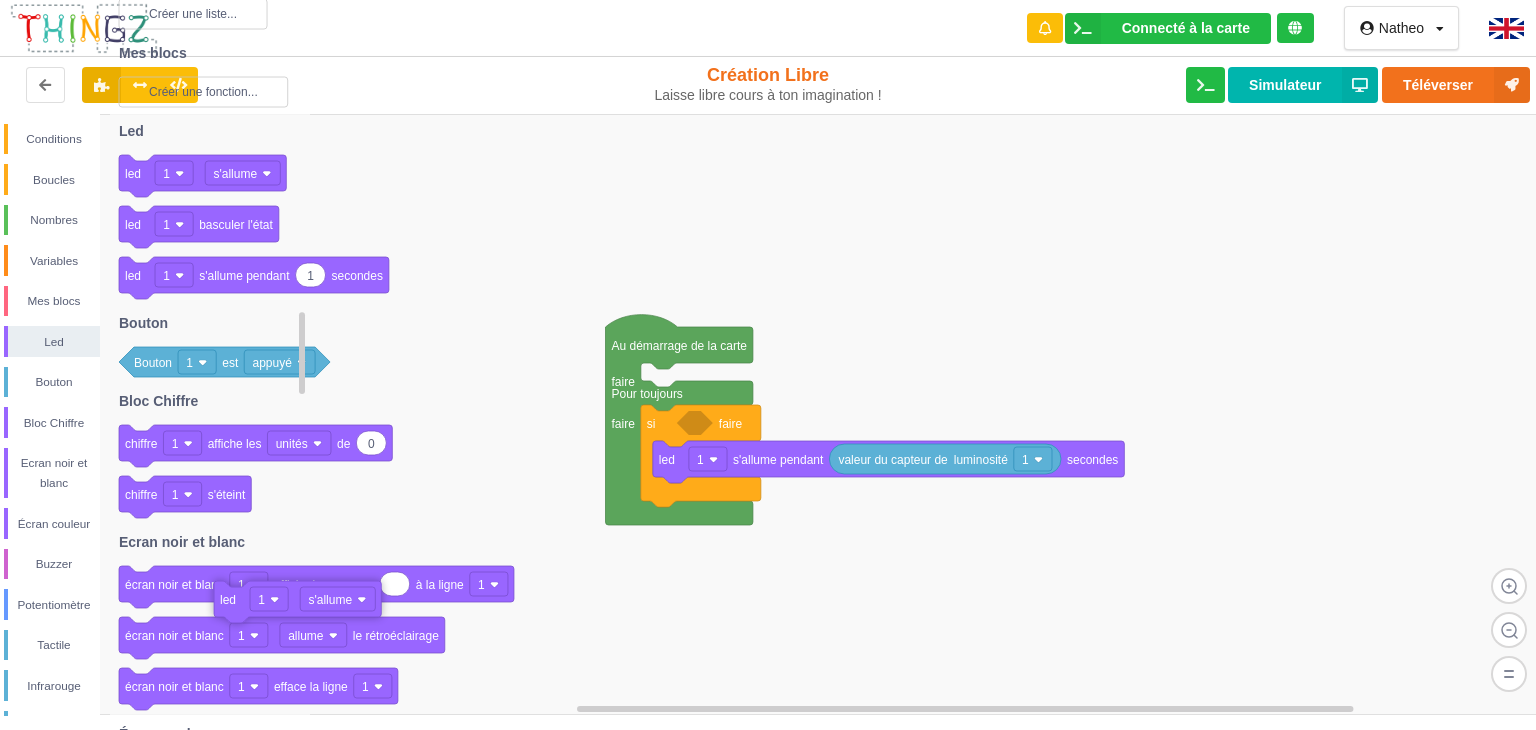drag, startPoint x: 695, startPoint y: 501, endPoint x: 239, endPoint y: 614, distance: 469.7925 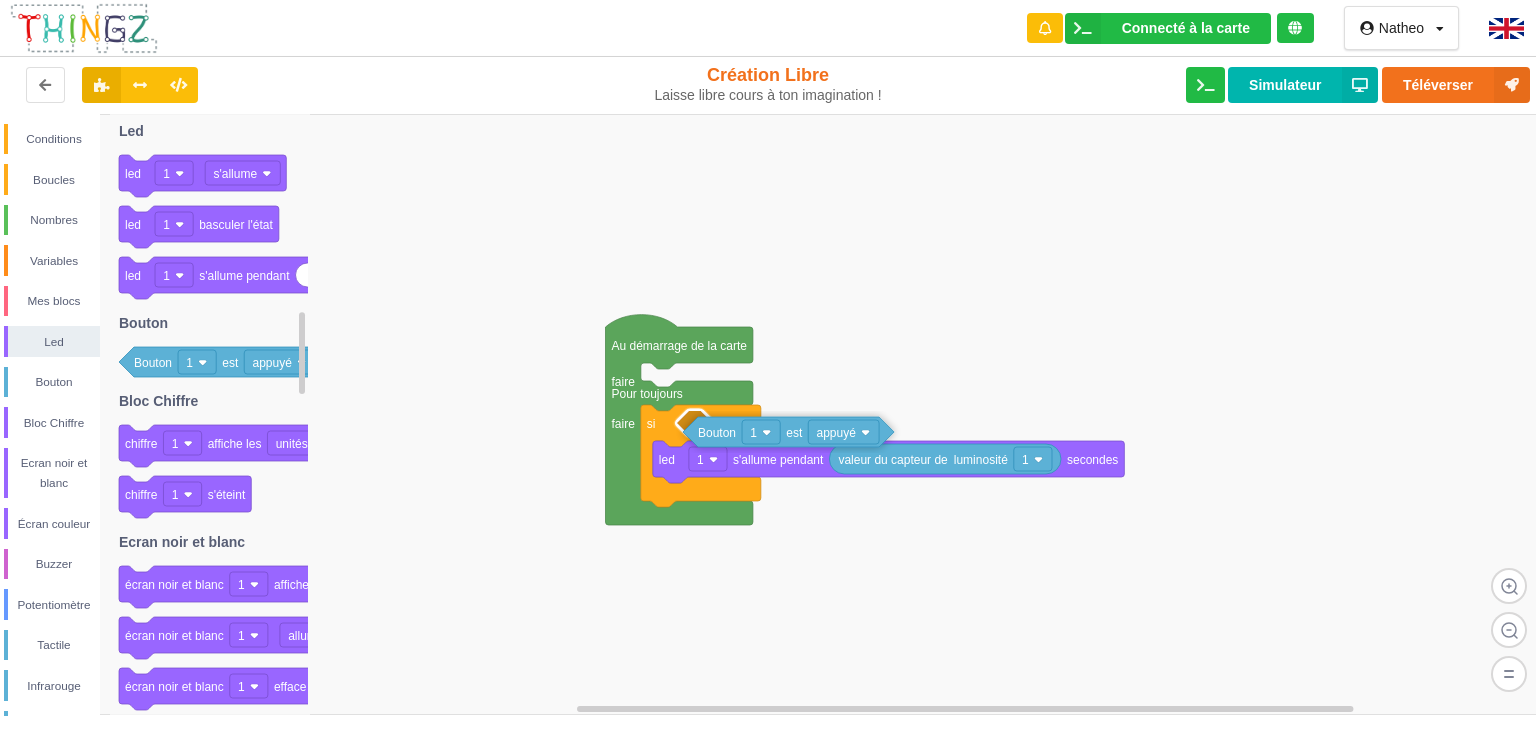 drag, startPoint x: 132, startPoint y: 355, endPoint x: 696, endPoint y: 424, distance: 568.2051 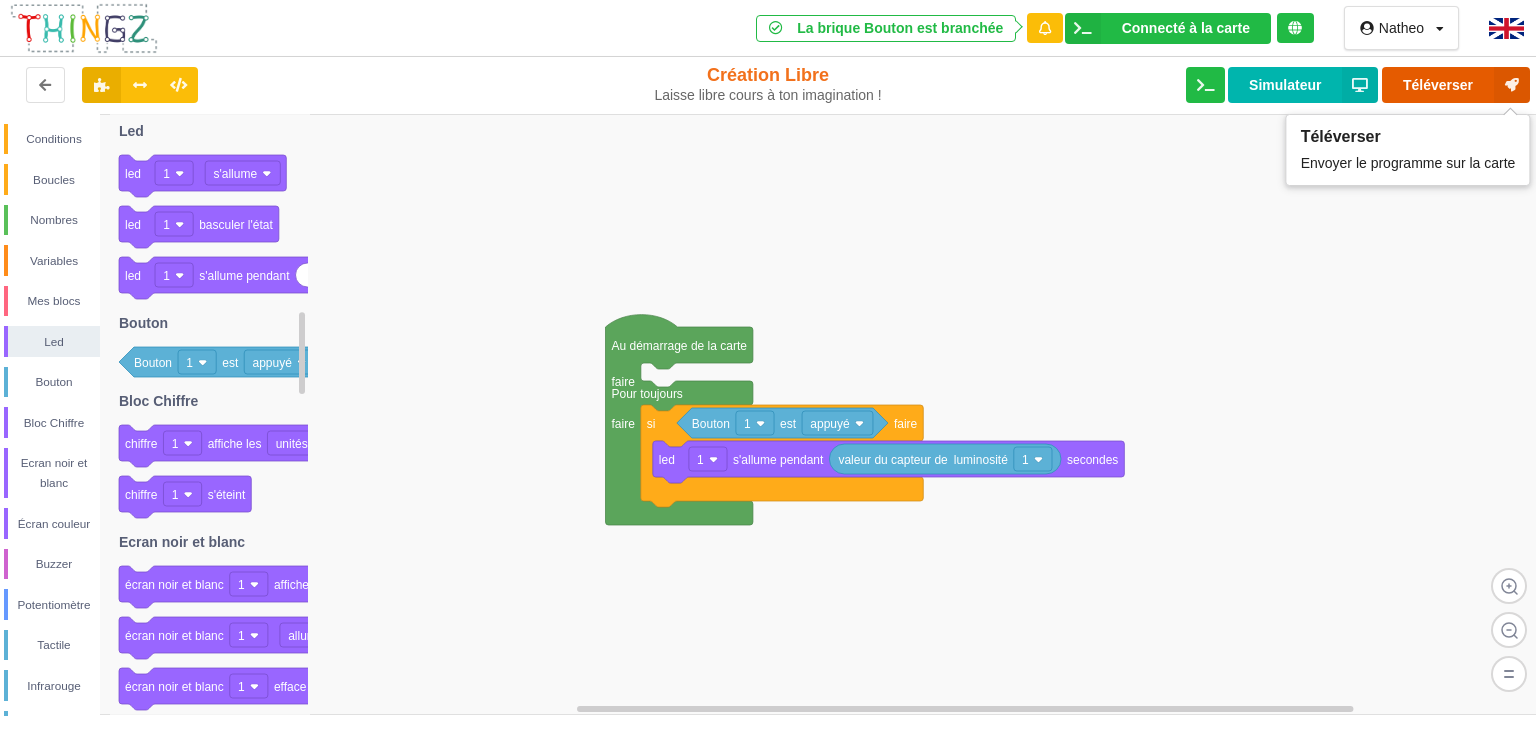click on "Téléverser" at bounding box center (1456, 85) 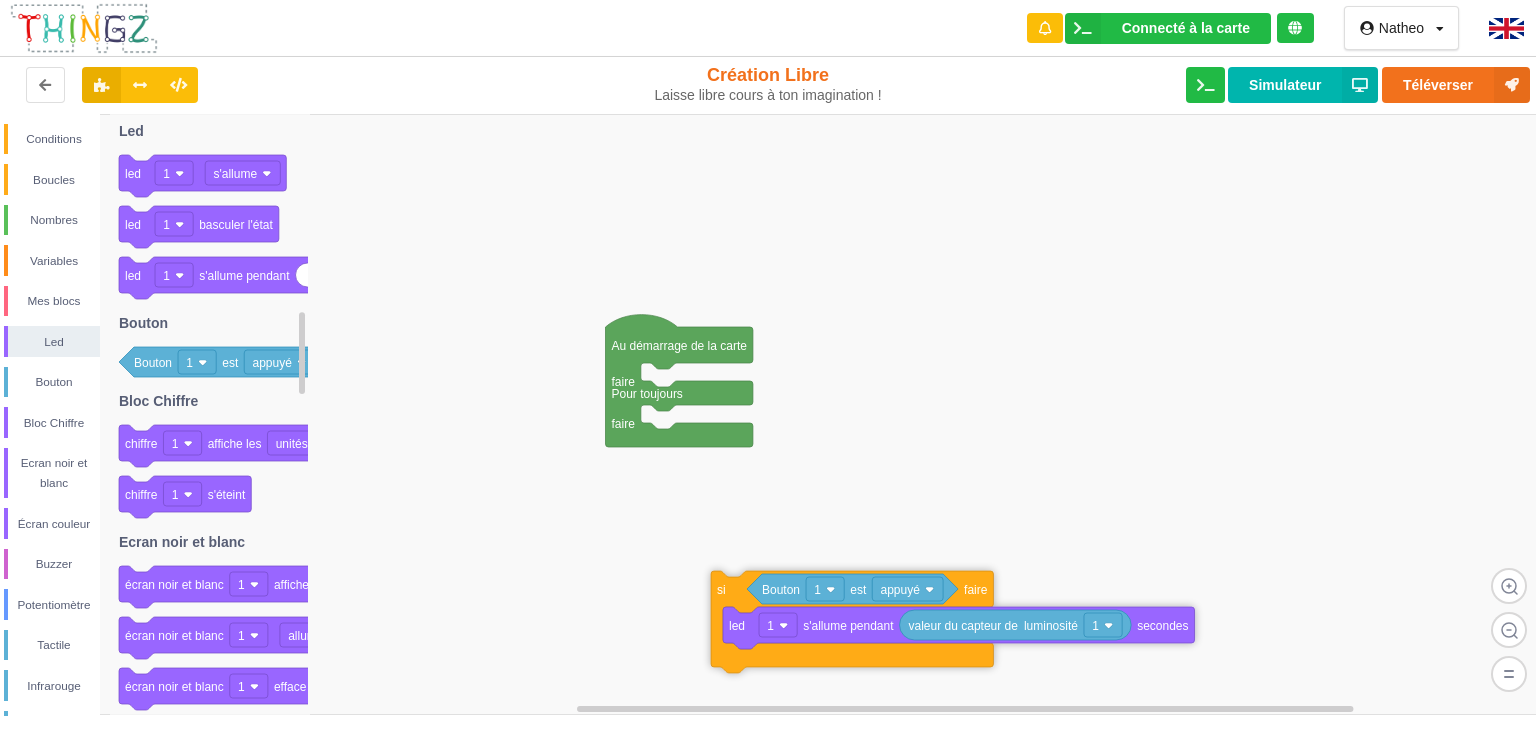 drag, startPoint x: 672, startPoint y: 435, endPoint x: 742, endPoint y: 601, distance: 180.15549 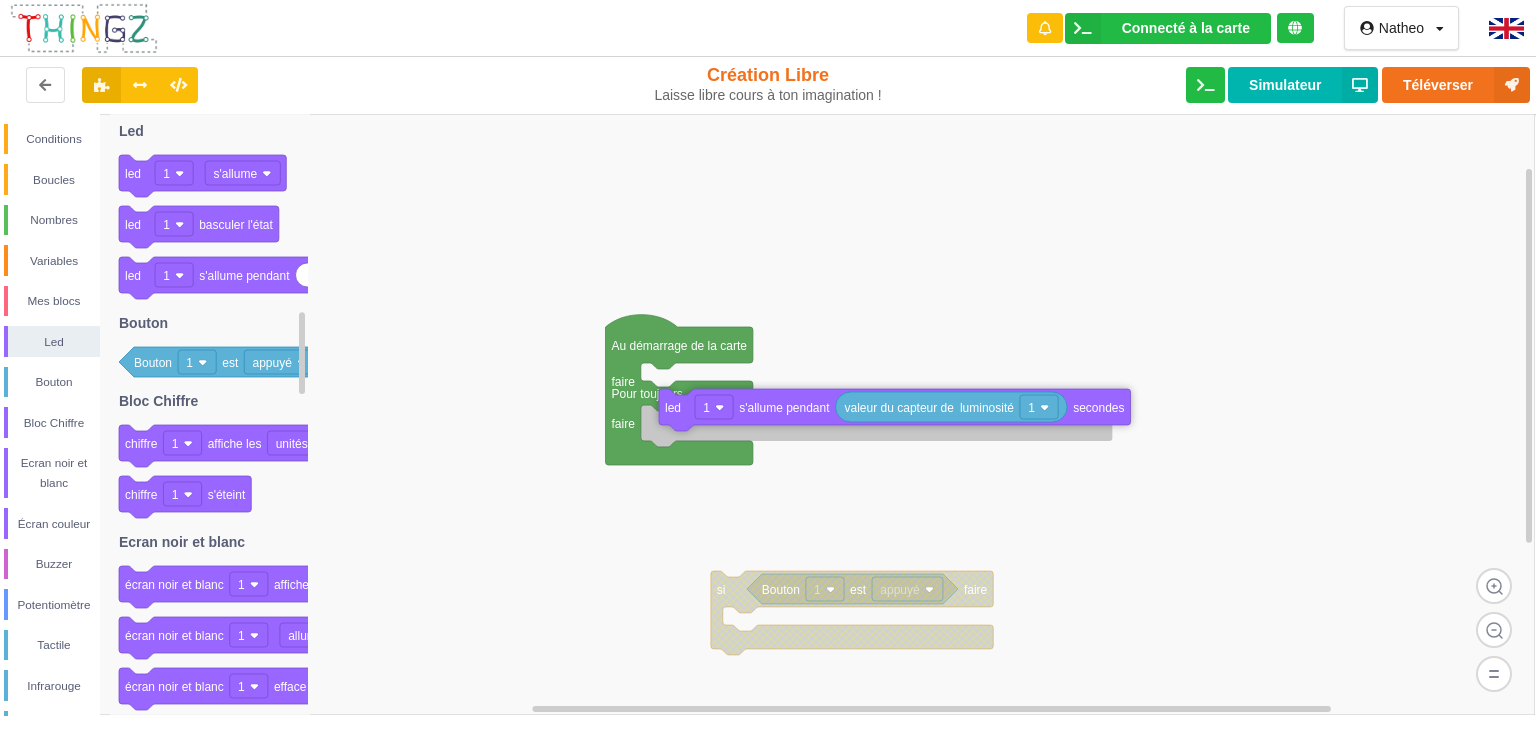 drag, startPoint x: 760, startPoint y: 636, endPoint x: 689, endPoint y: 421, distance: 226.41997 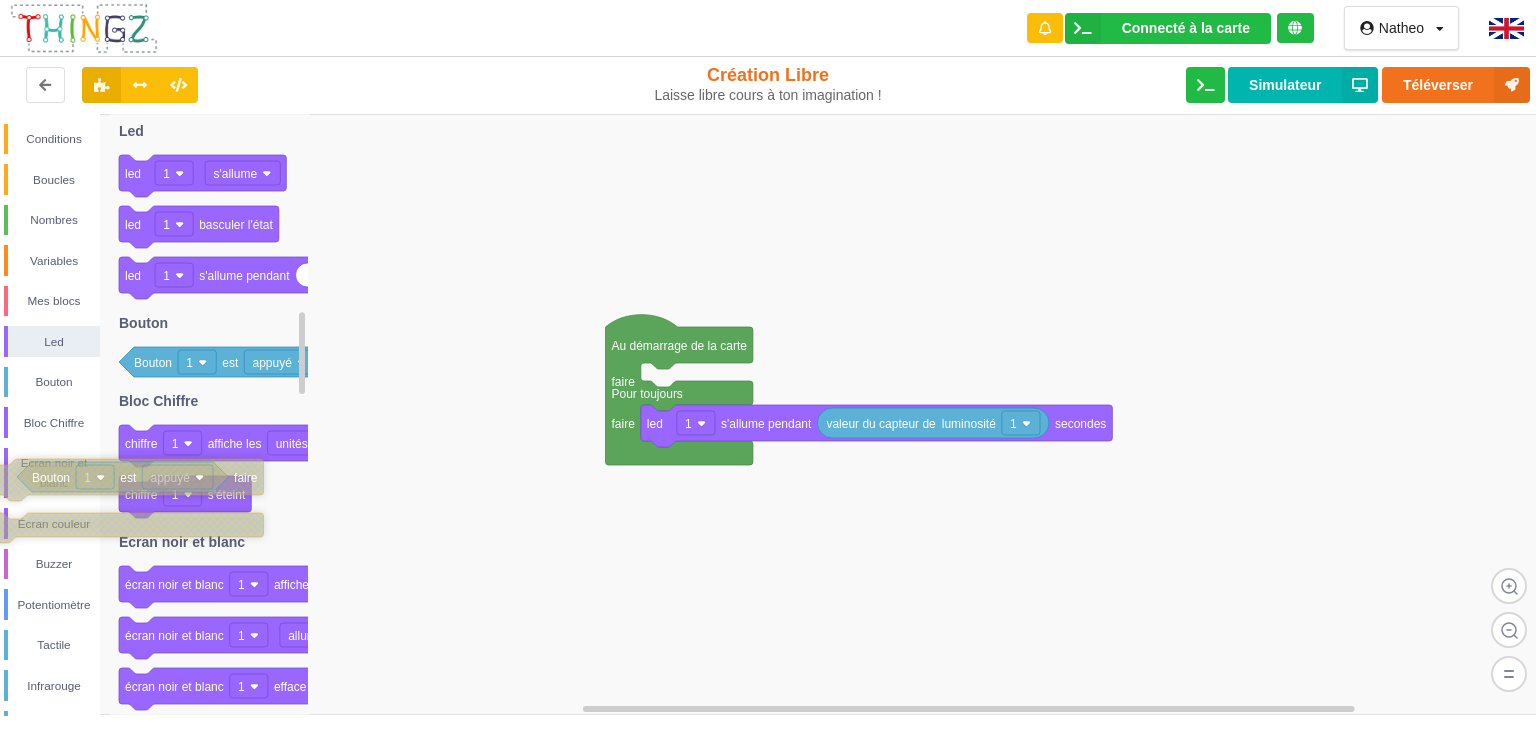 drag, startPoint x: 749, startPoint y: 607, endPoint x: 0, endPoint y: 511, distance: 755.12714 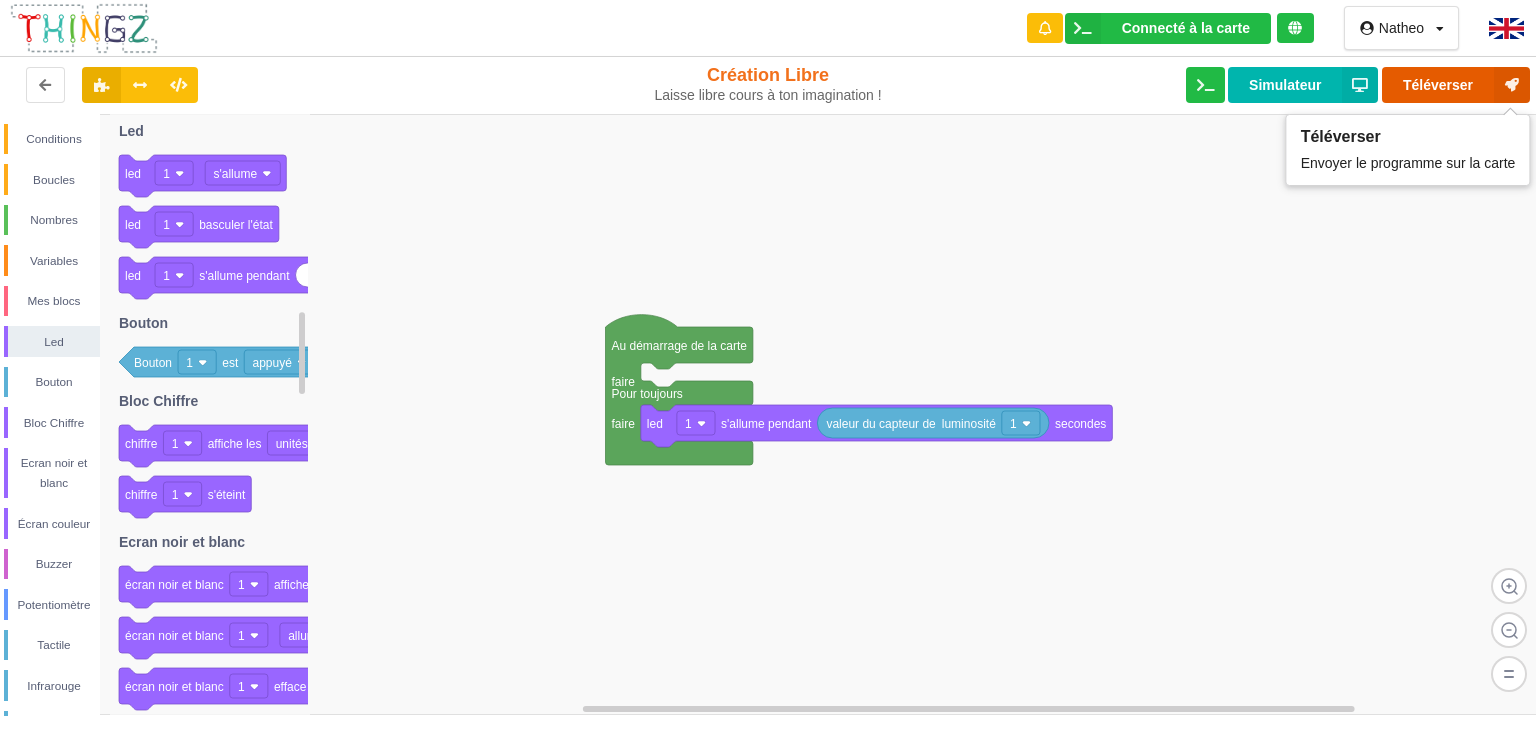 click on "Téléverser" at bounding box center (1456, 85) 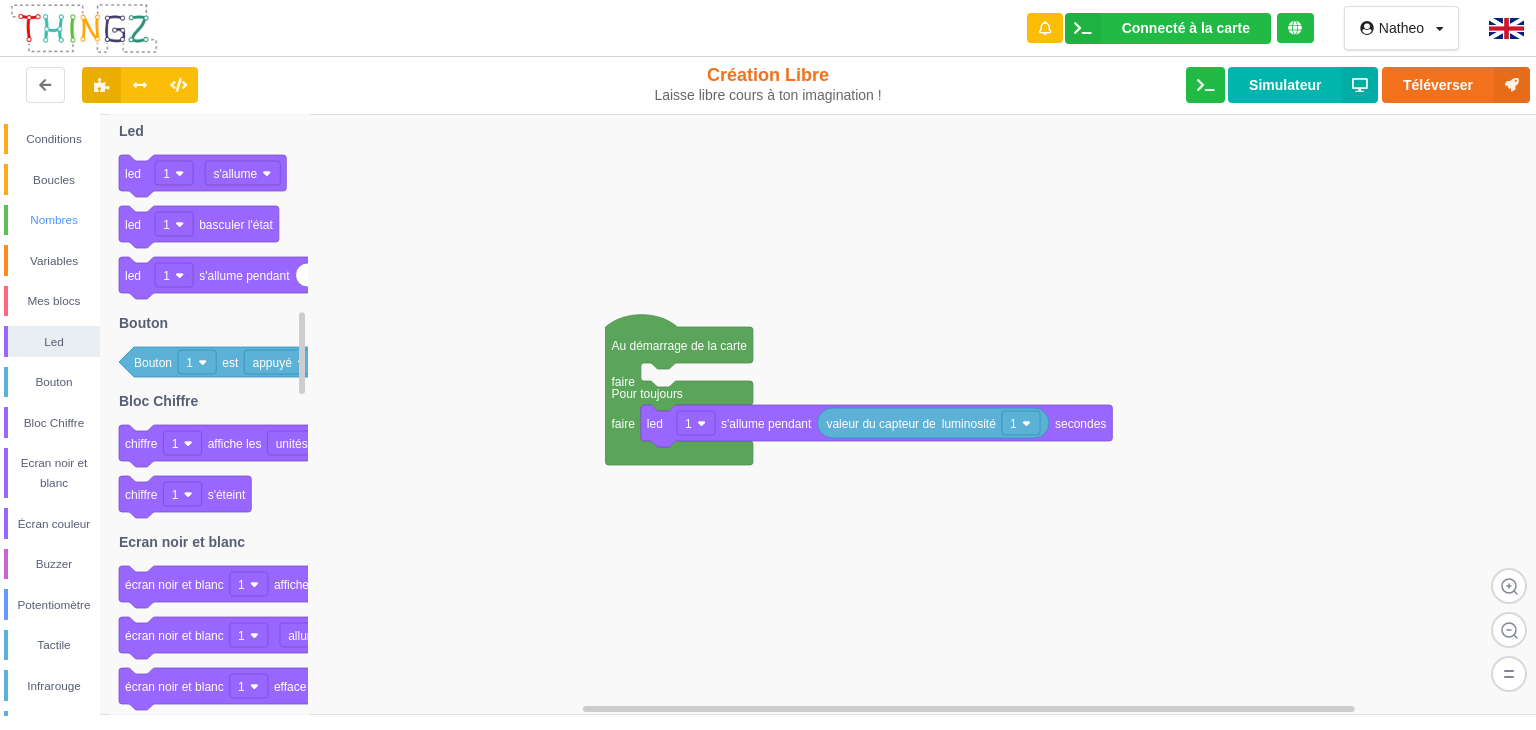 click on "Nombres" at bounding box center [54, 220] 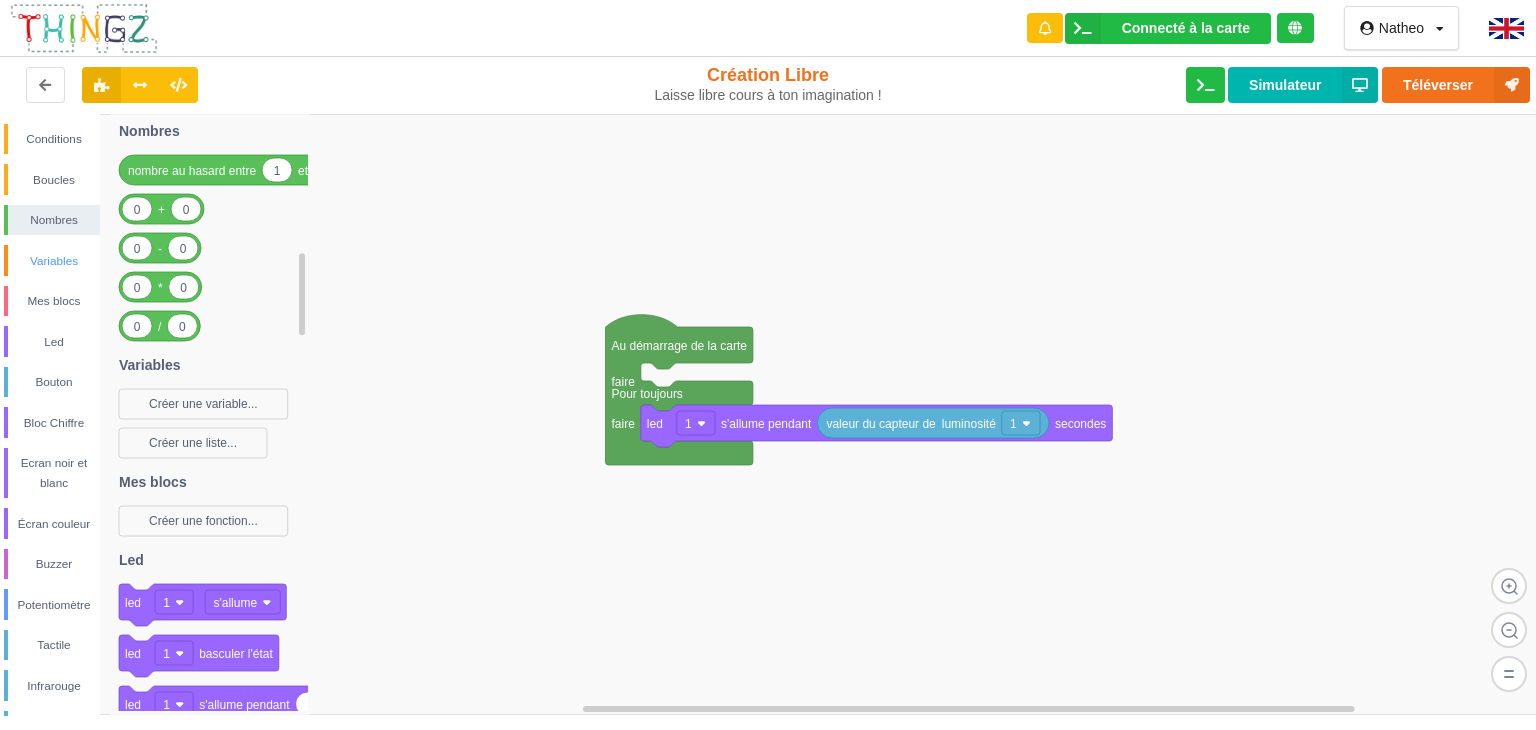 click on "Variables" at bounding box center [54, 261] 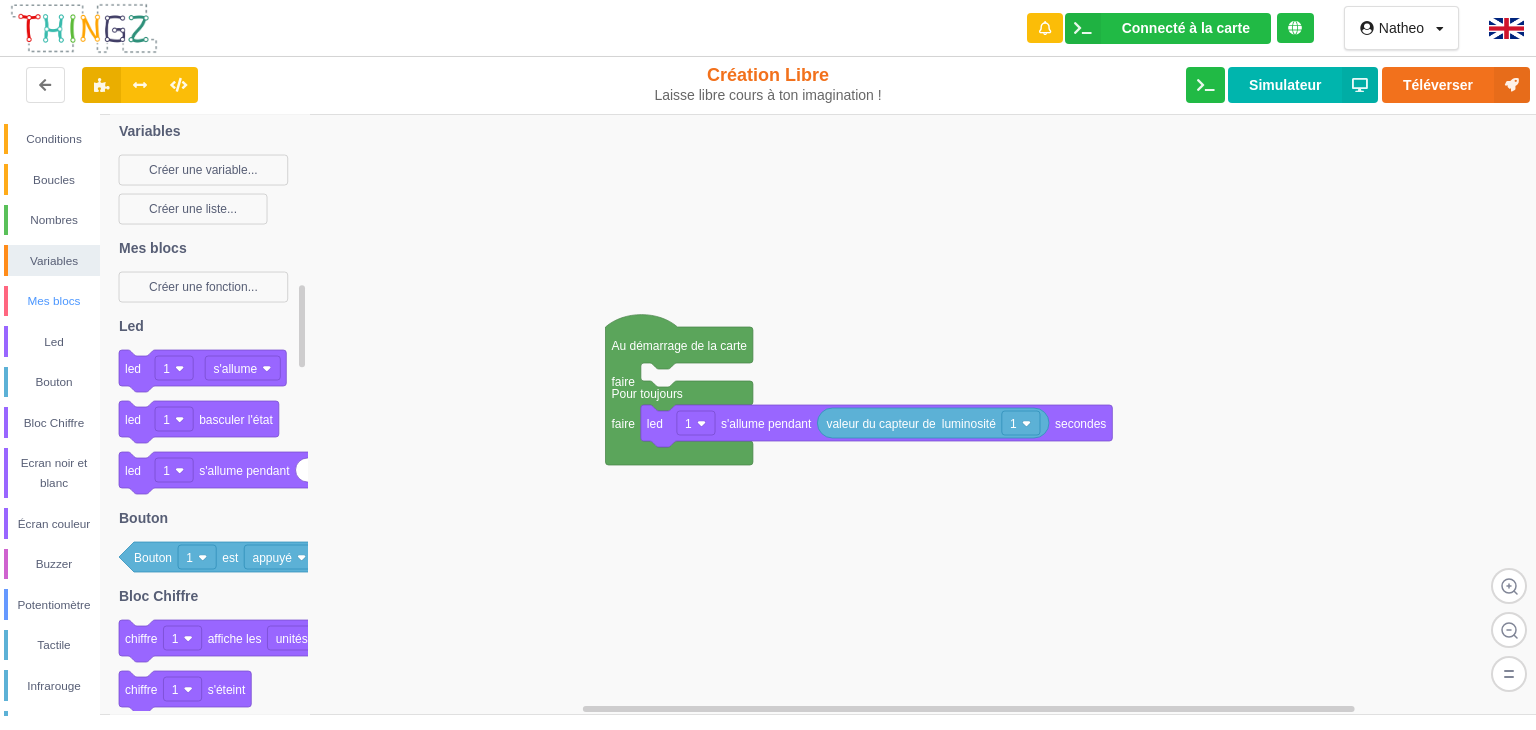 click on "Mes blocs" at bounding box center [54, 301] 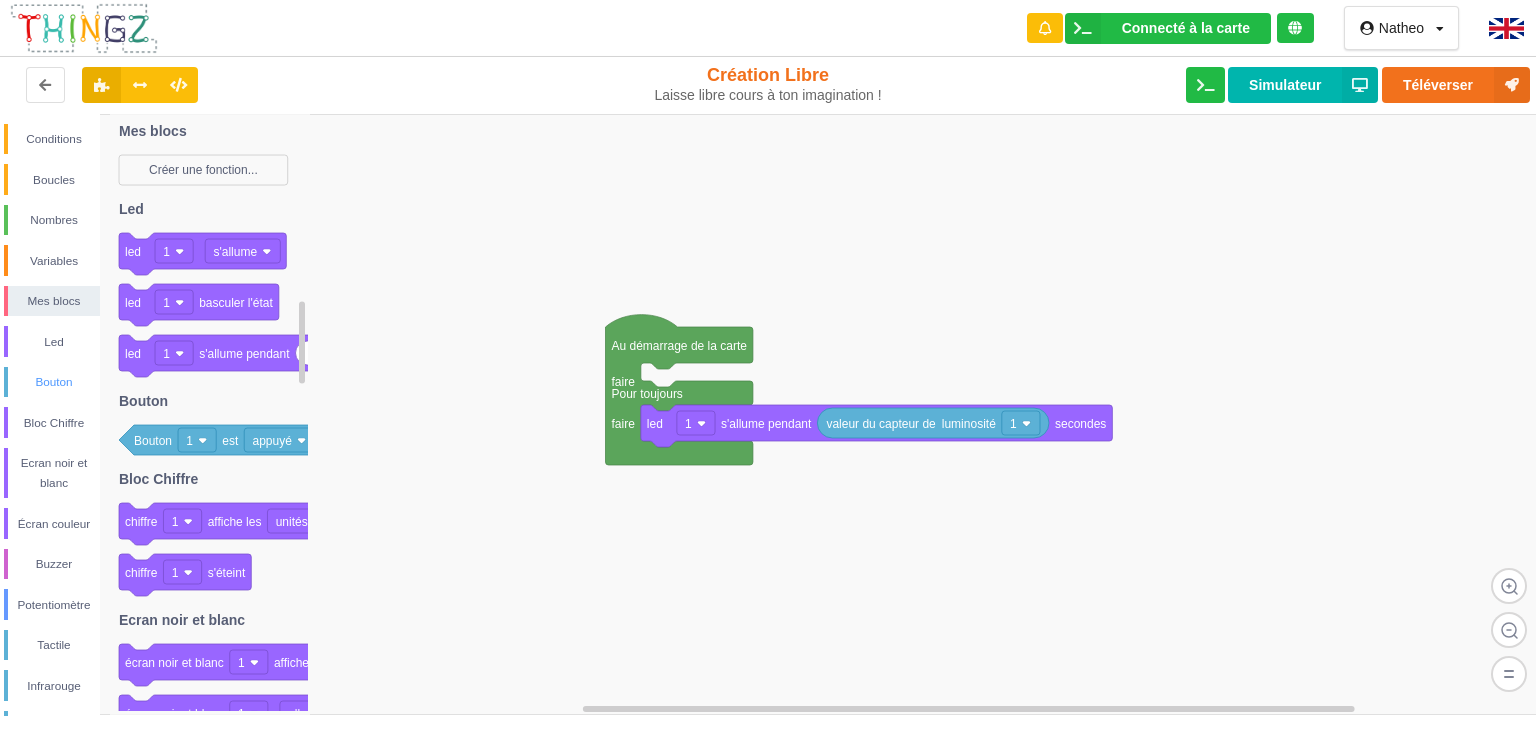 click on "Bouton" at bounding box center [54, 382] 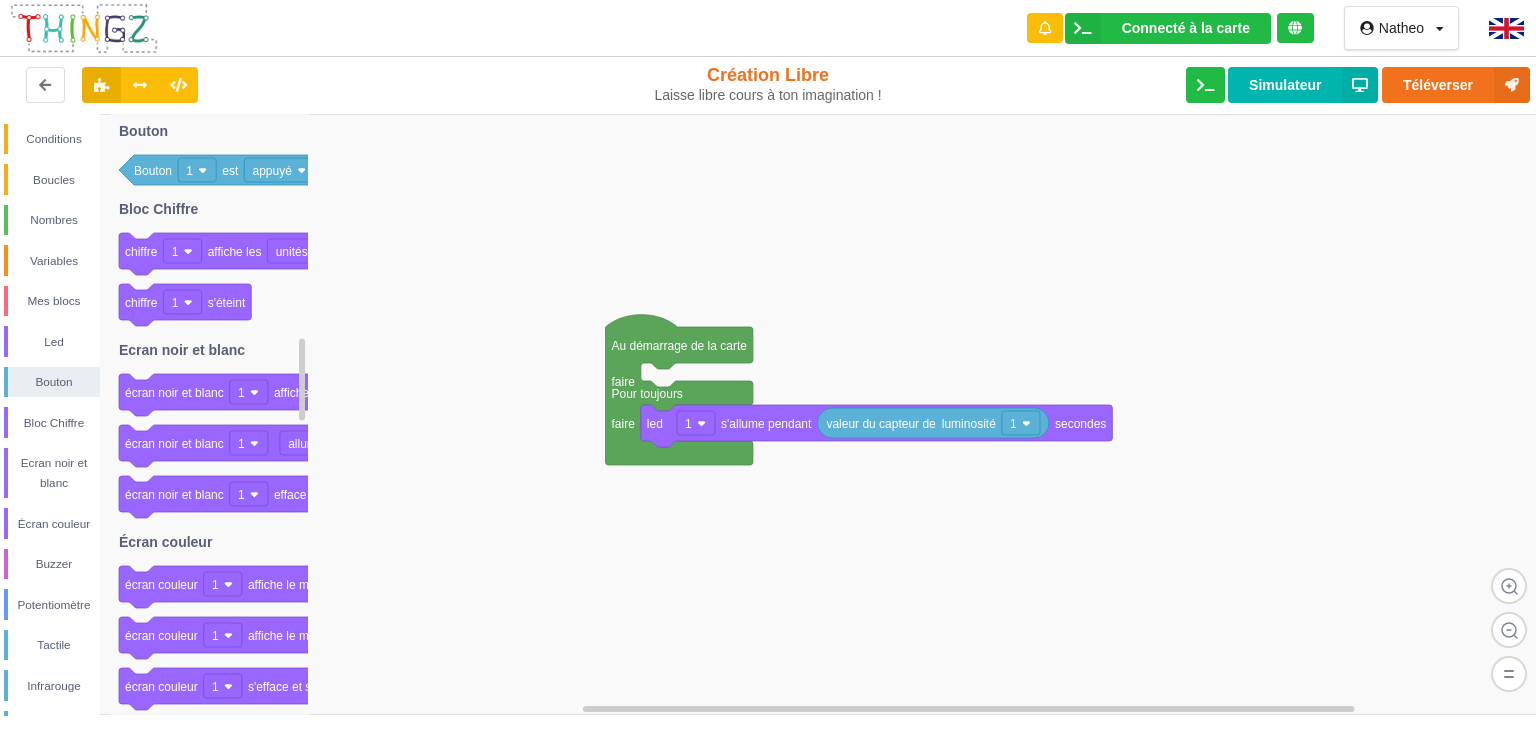 click on "Conditions Boucles Nombres Variables Mes blocs Led Bouton Bloc Chiffre Ecran noir et blanc Écran couleur Buzzer Potentiomètre Tactile Infrarouge Météo Luminosité Prise radiocommandée Detecteur de mouvement Moniteur série Bluetooth Wifi" at bounding box center [50, 574] 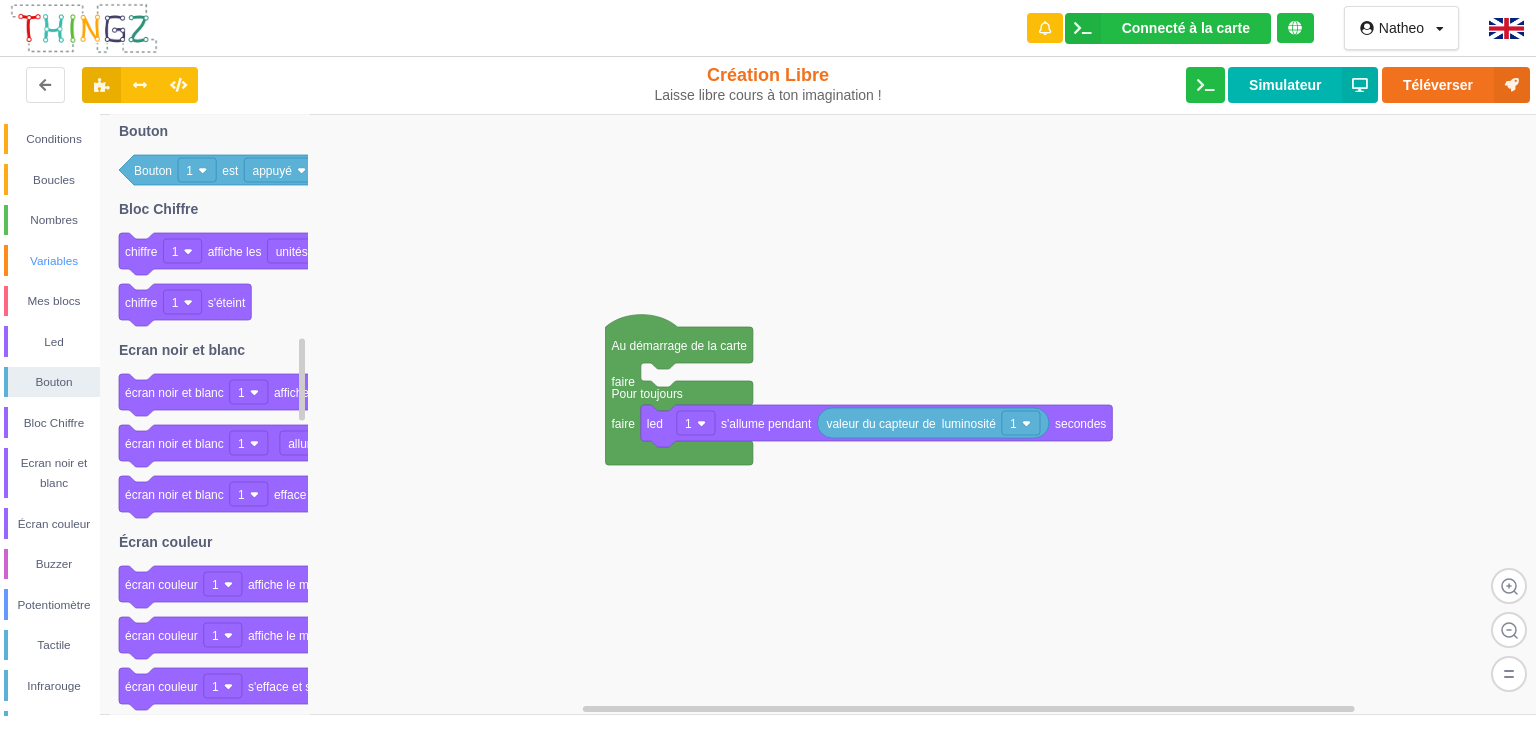 click on "Variables" at bounding box center (54, 261) 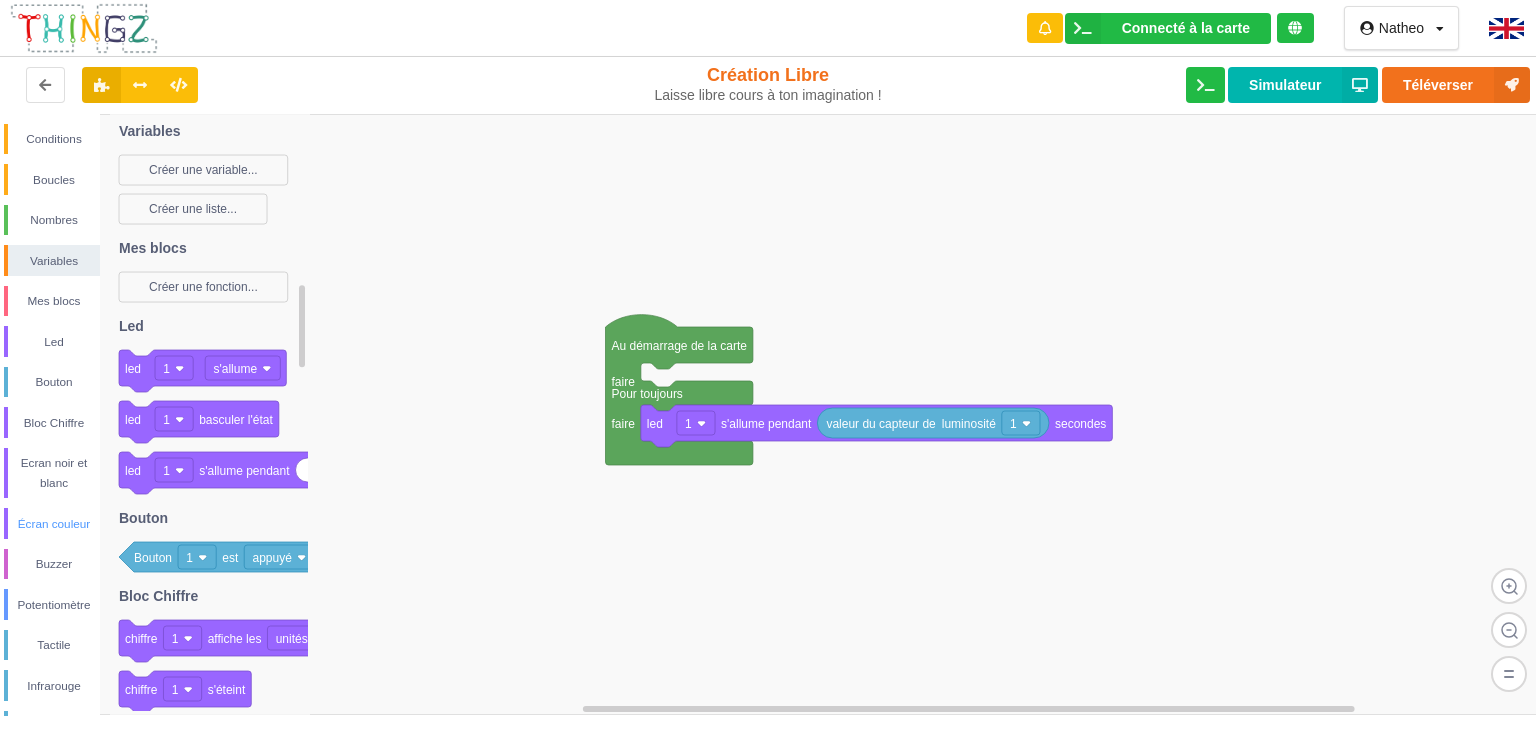 click on "Écran couleur" at bounding box center (54, 524) 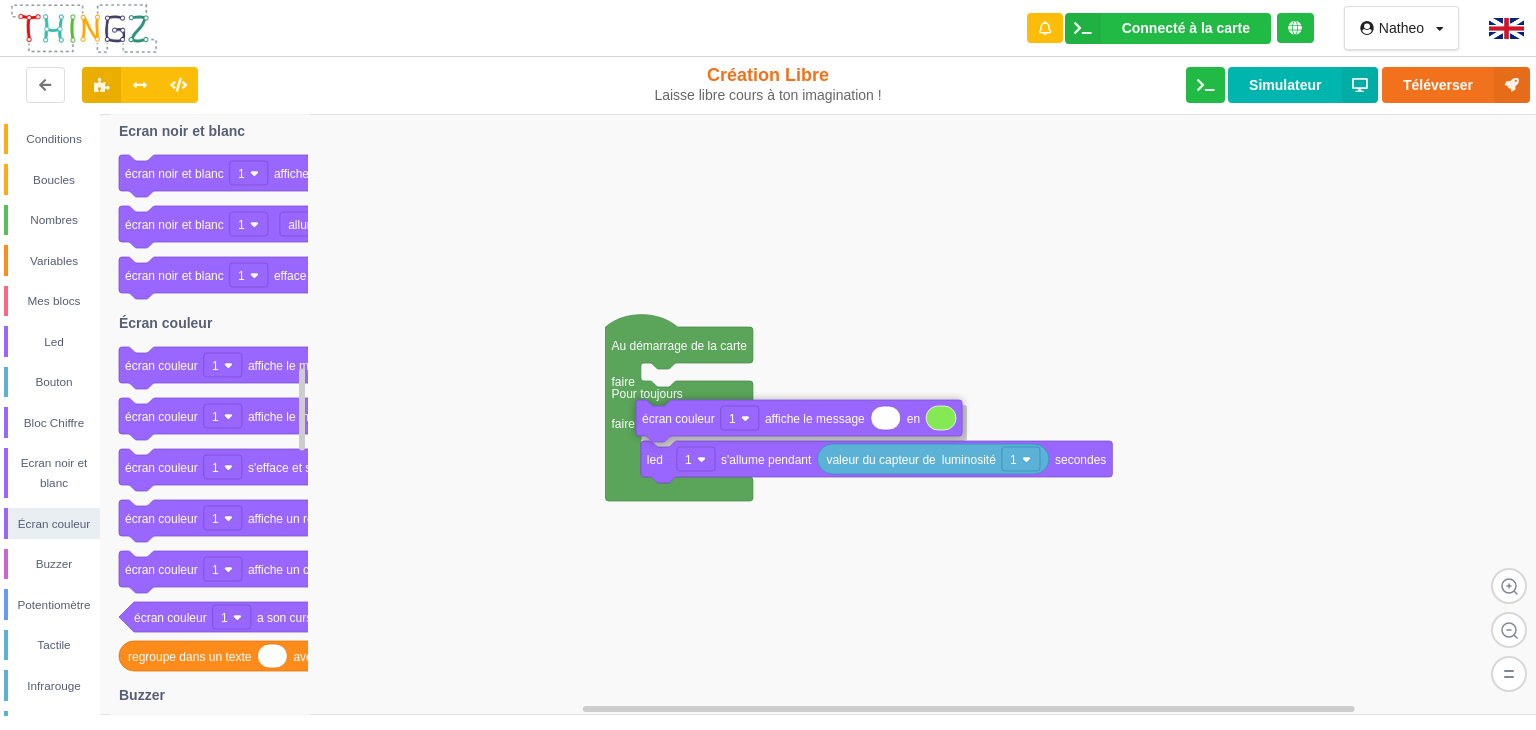 drag, startPoint x: 177, startPoint y: 378, endPoint x: 695, endPoint y: 431, distance: 520.70435 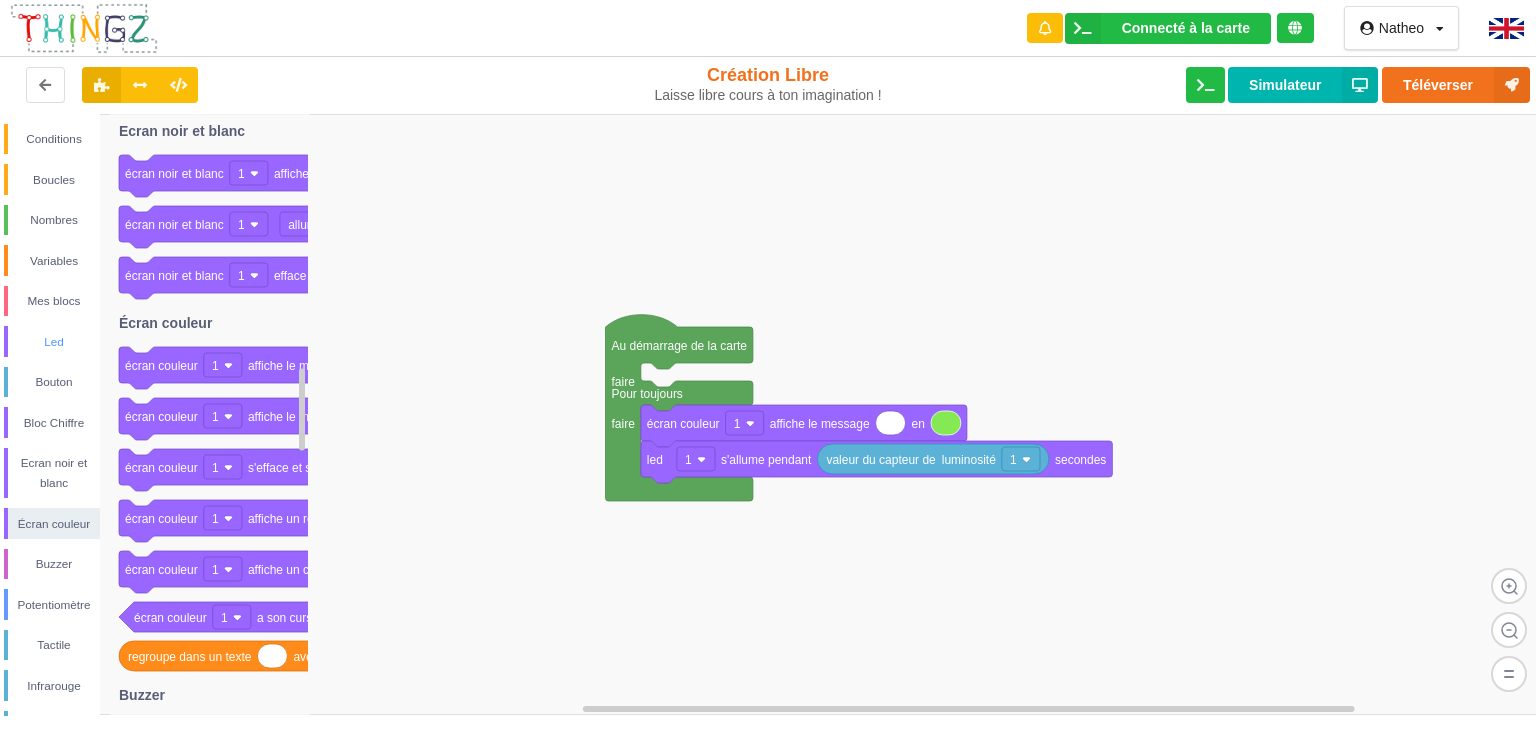 click on "Led" at bounding box center [54, 342] 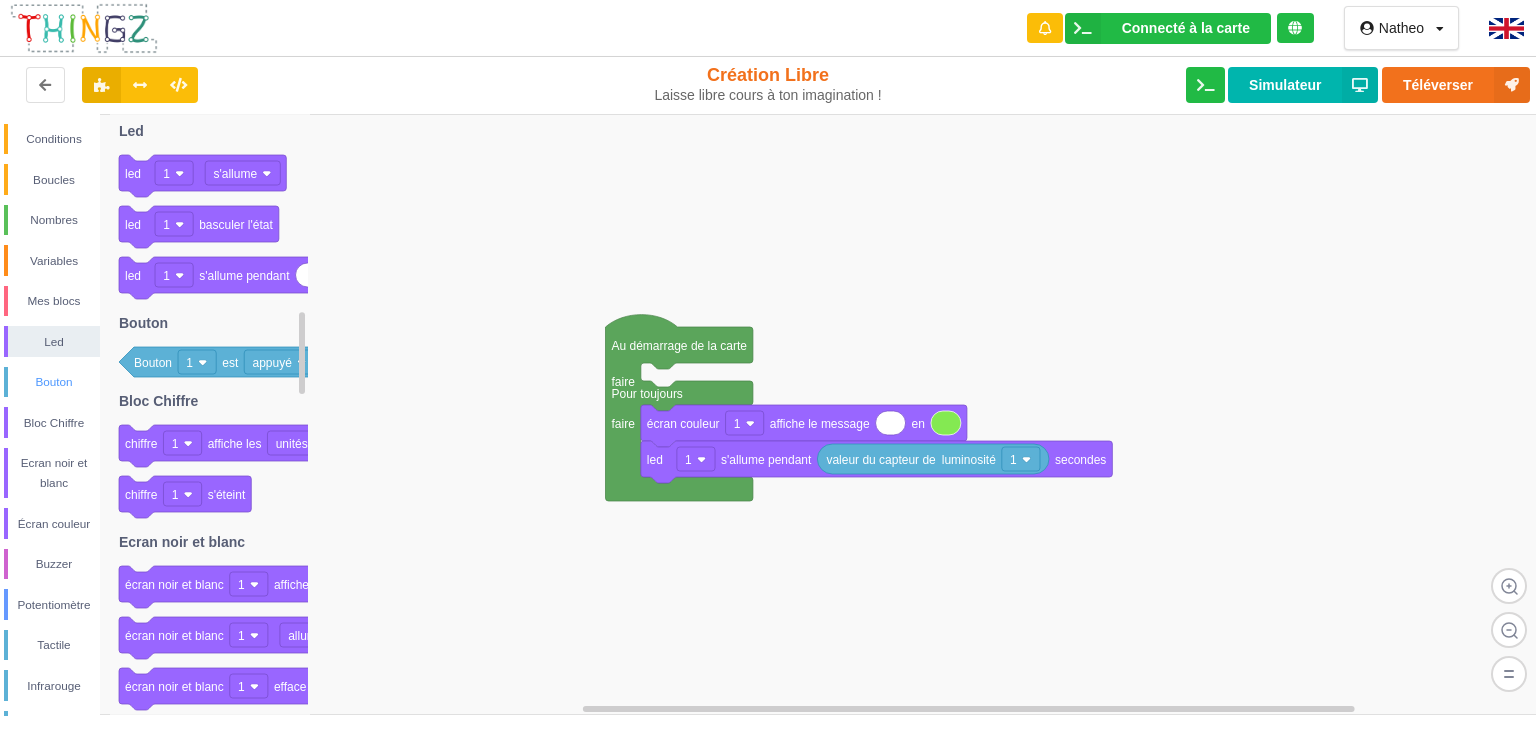 click on "Bouton" at bounding box center (52, 382) 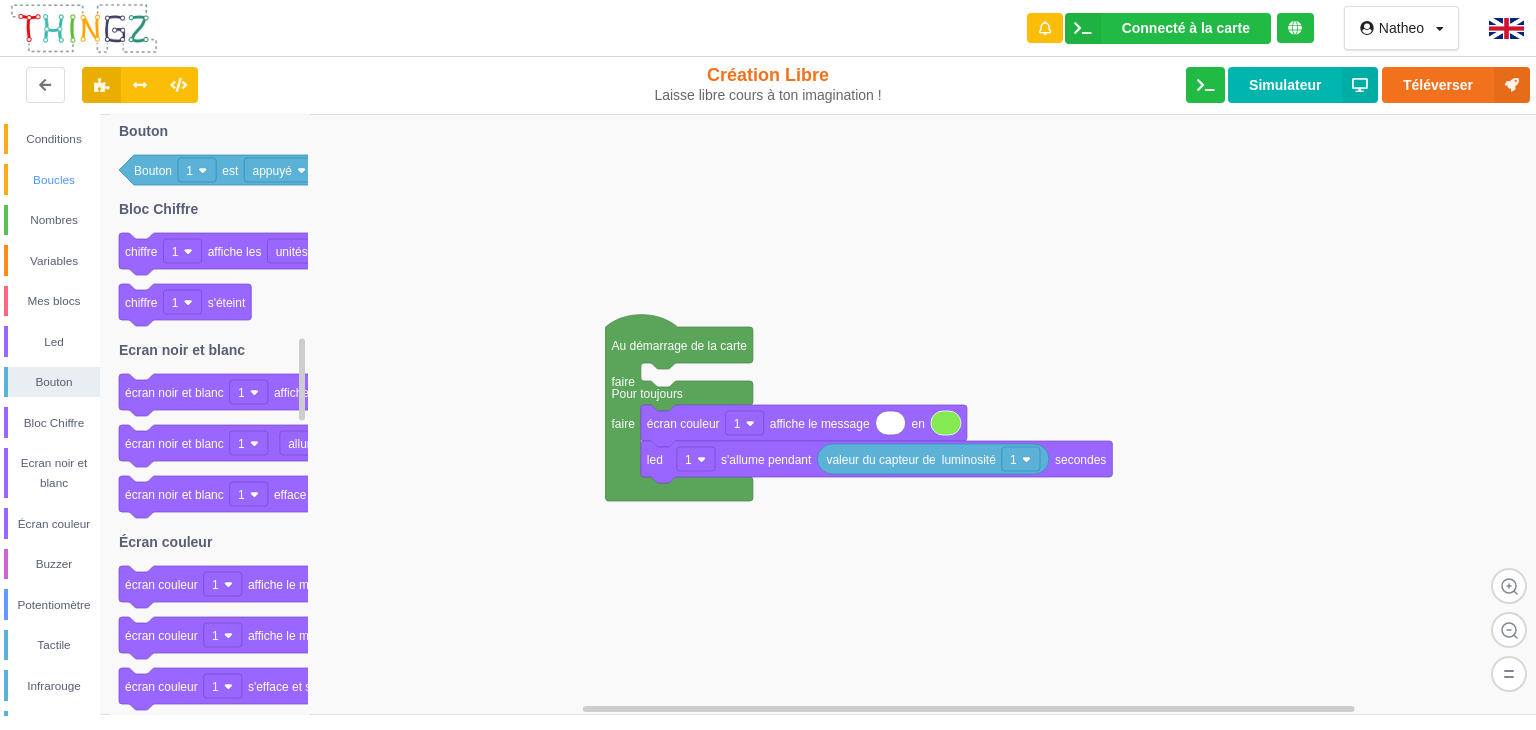 click on "Boucles" at bounding box center (54, 180) 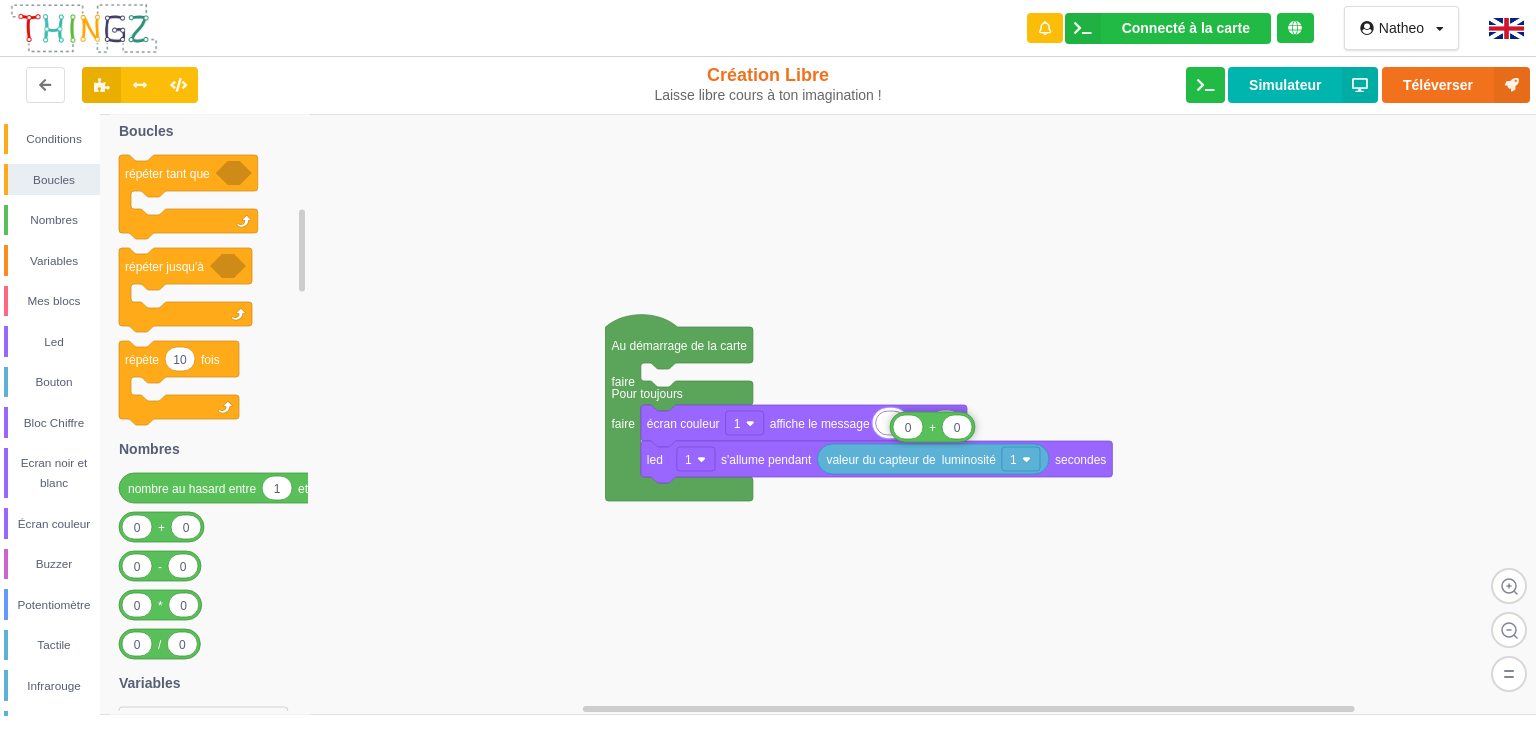 drag, startPoint x: 156, startPoint y: 537, endPoint x: 927, endPoint y: 437, distance: 777.458 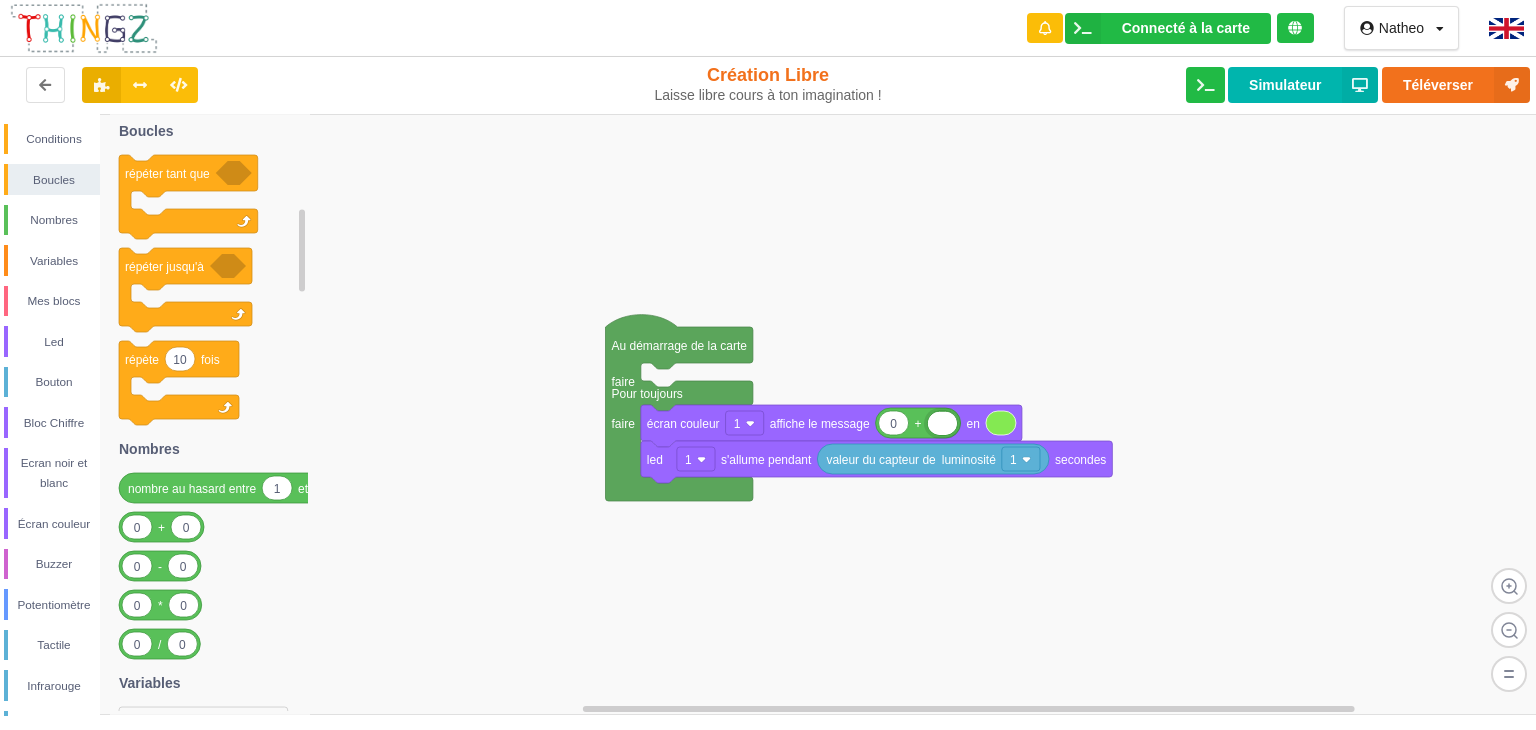 type on "1" 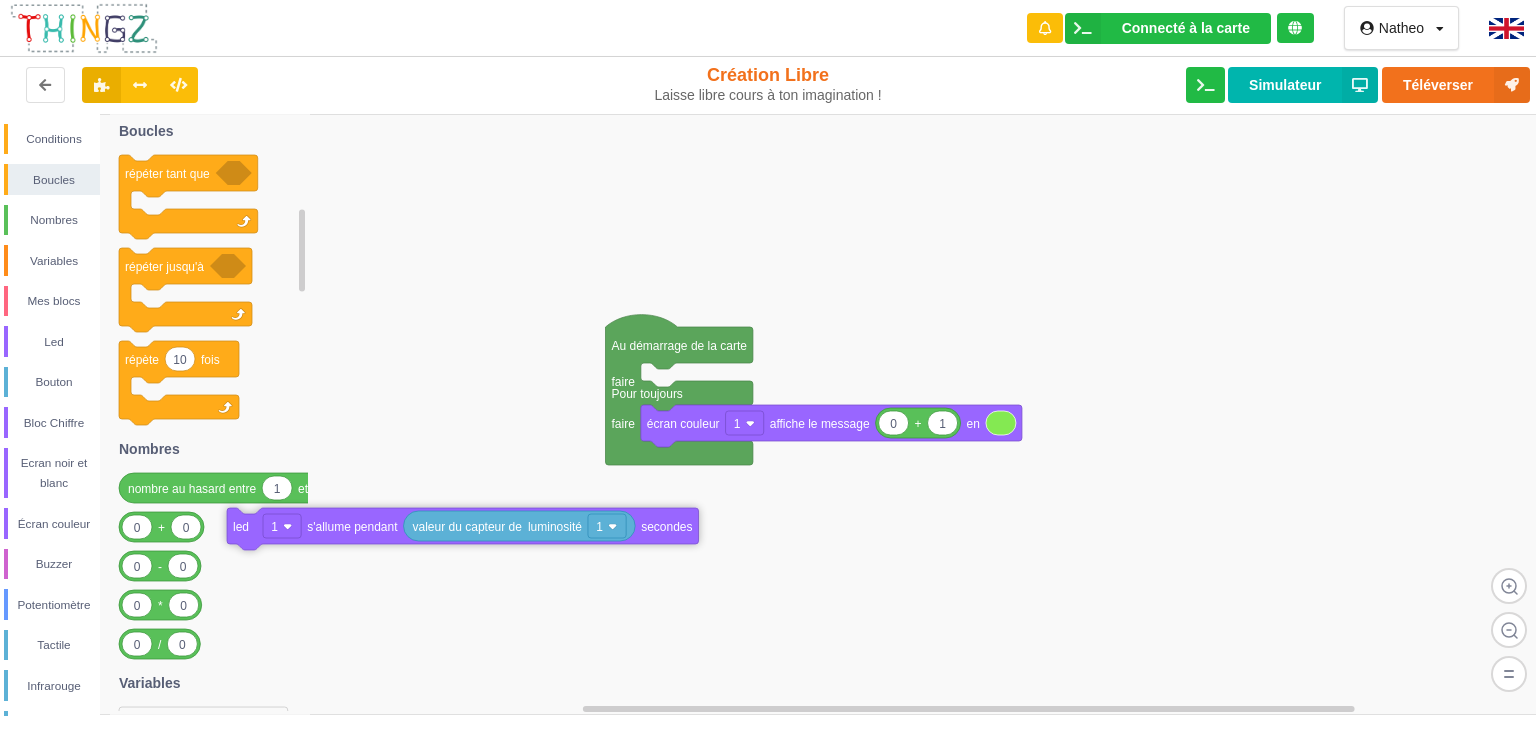 drag, startPoint x: 672, startPoint y: 473, endPoint x: 0, endPoint y: 776, distance: 737.152 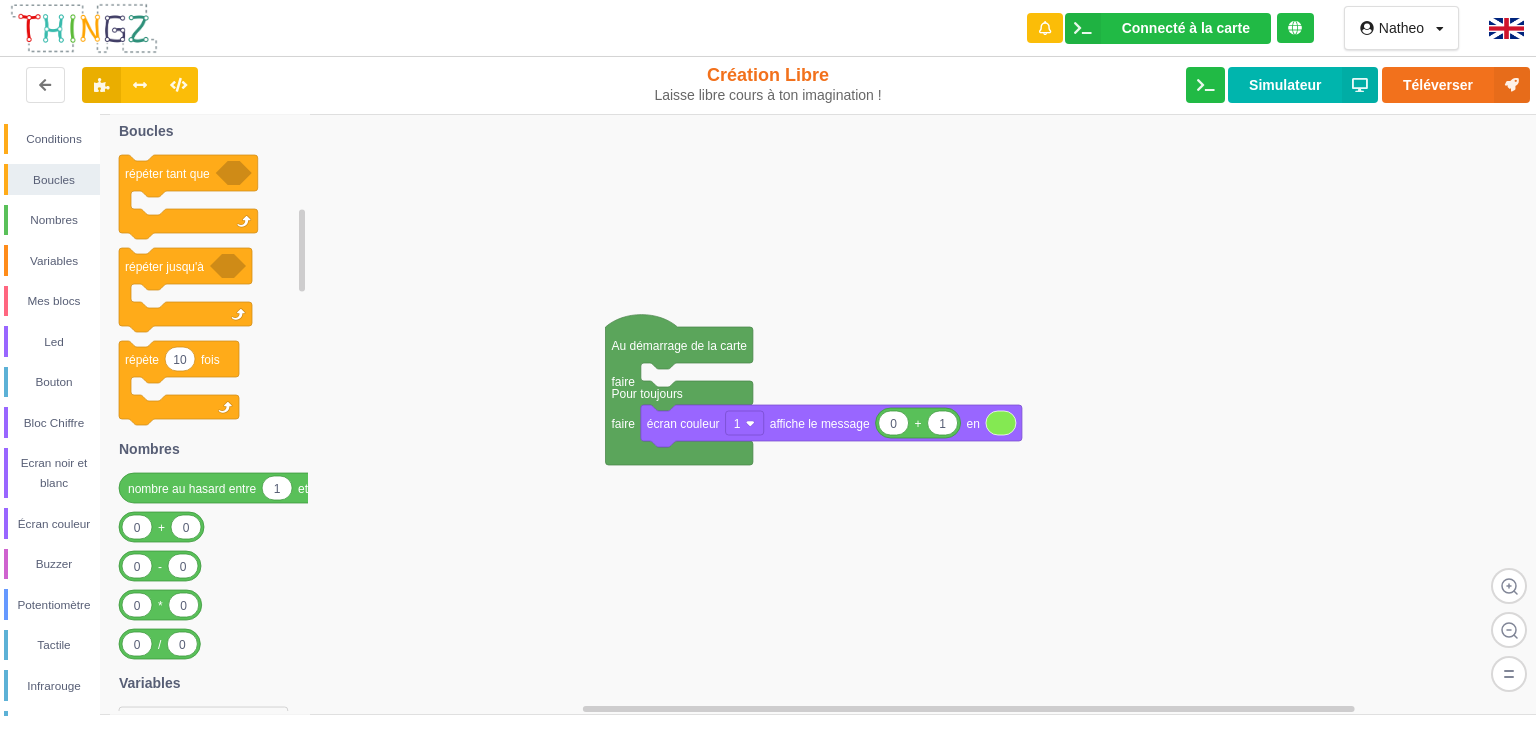 drag, startPoint x: 660, startPoint y: 469, endPoint x: 0, endPoint y: 774, distance: 727.06604 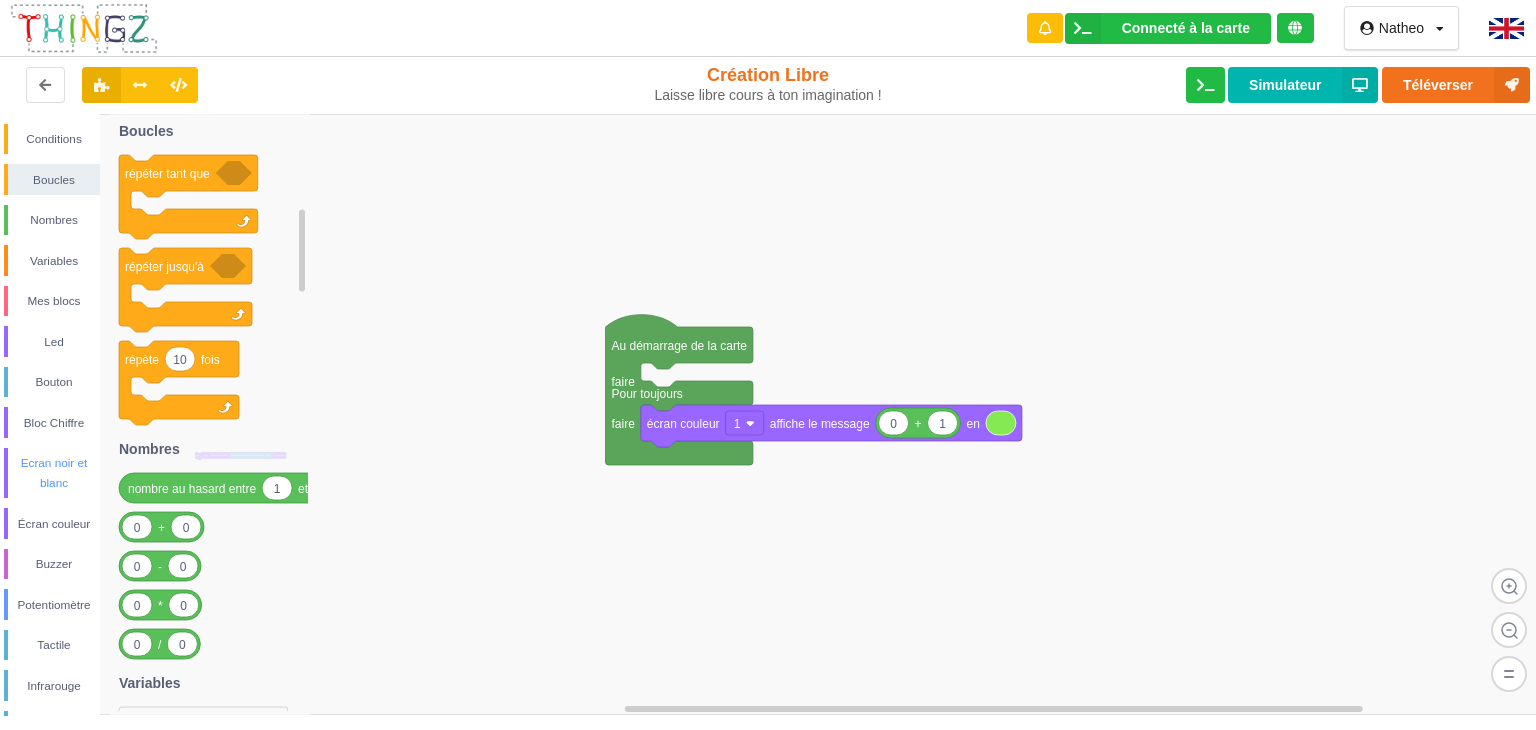 drag, startPoint x: 140, startPoint y: 446, endPoint x: 4, endPoint y: 457, distance: 136.44412 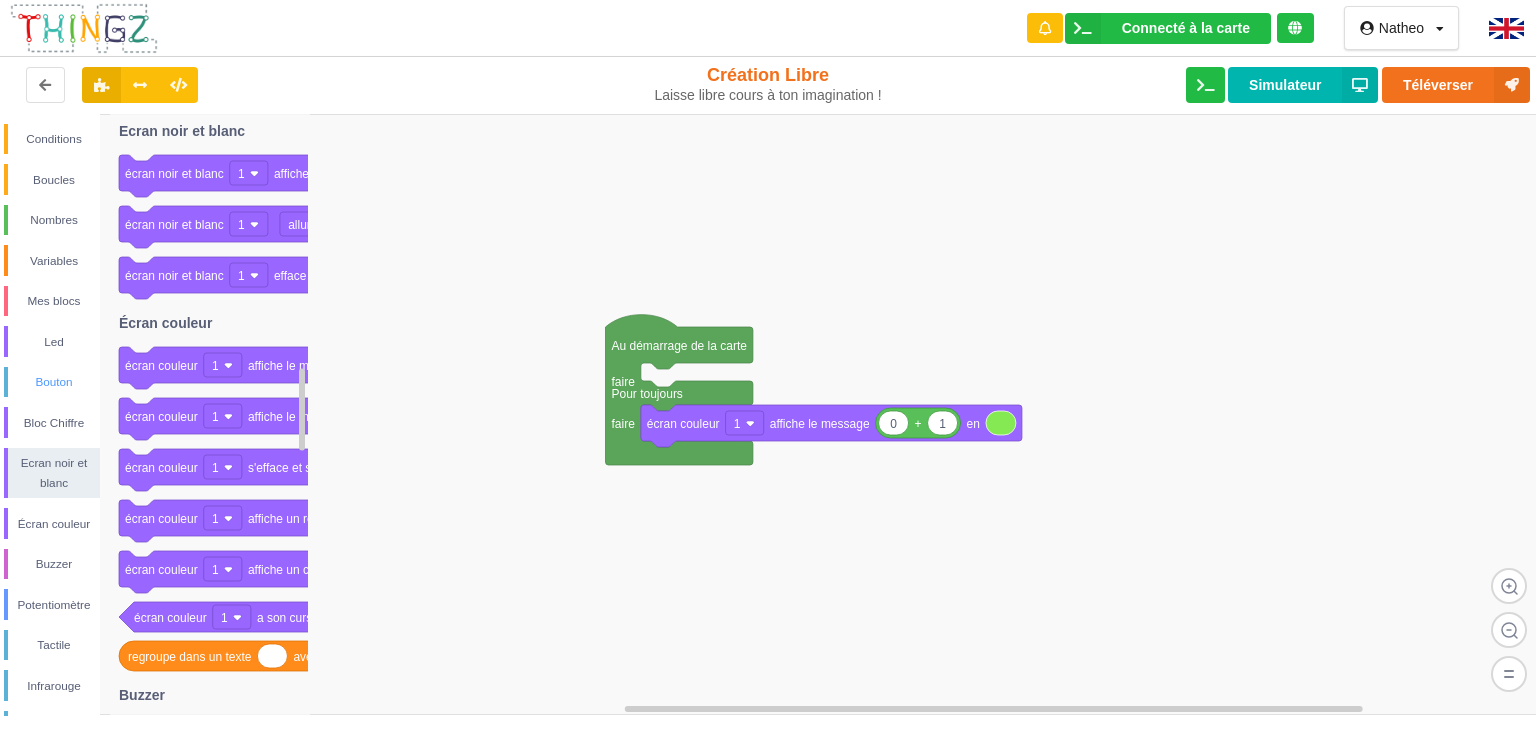 click on "Bouton" at bounding box center [54, 382] 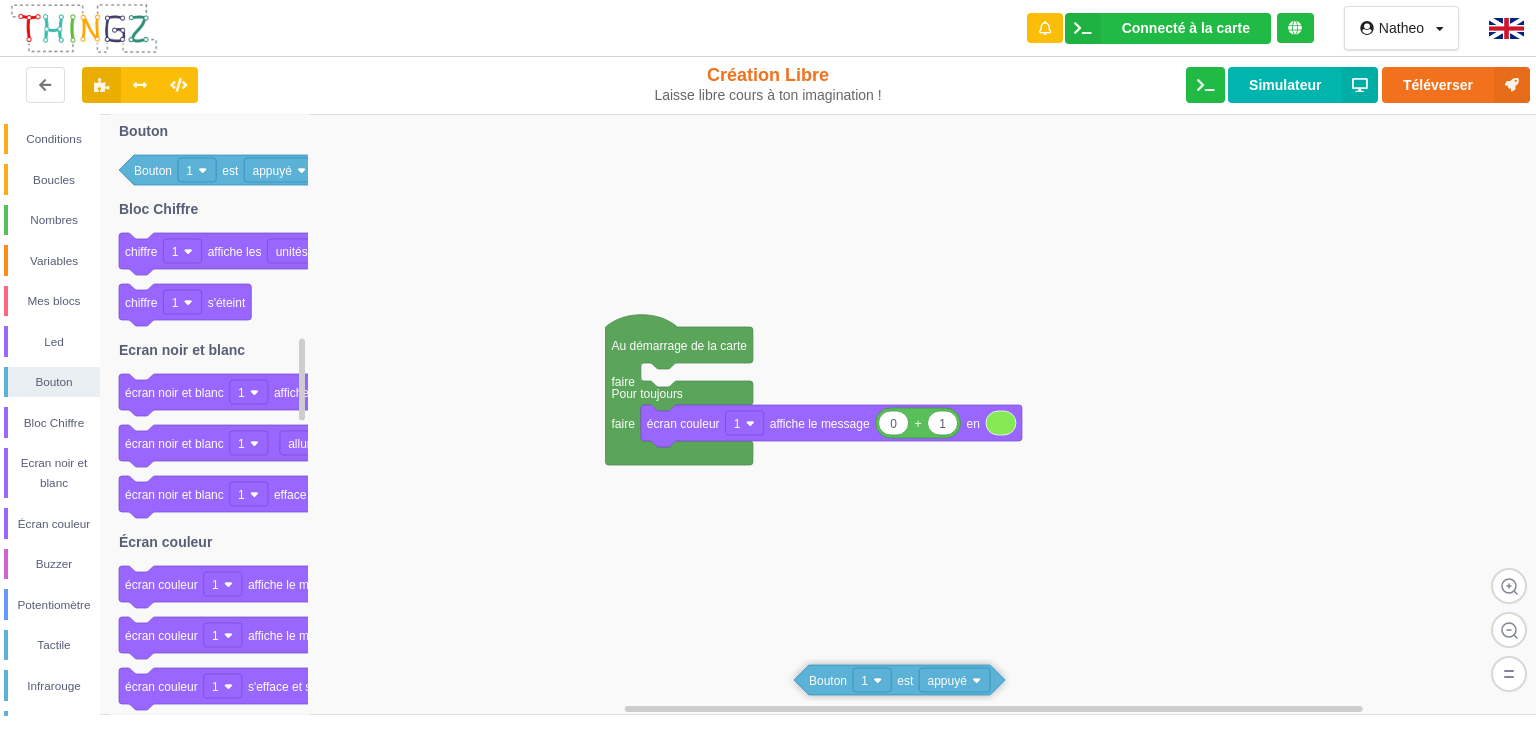 drag, startPoint x: 151, startPoint y: 180, endPoint x: 828, endPoint y: 683, distance: 843.40857 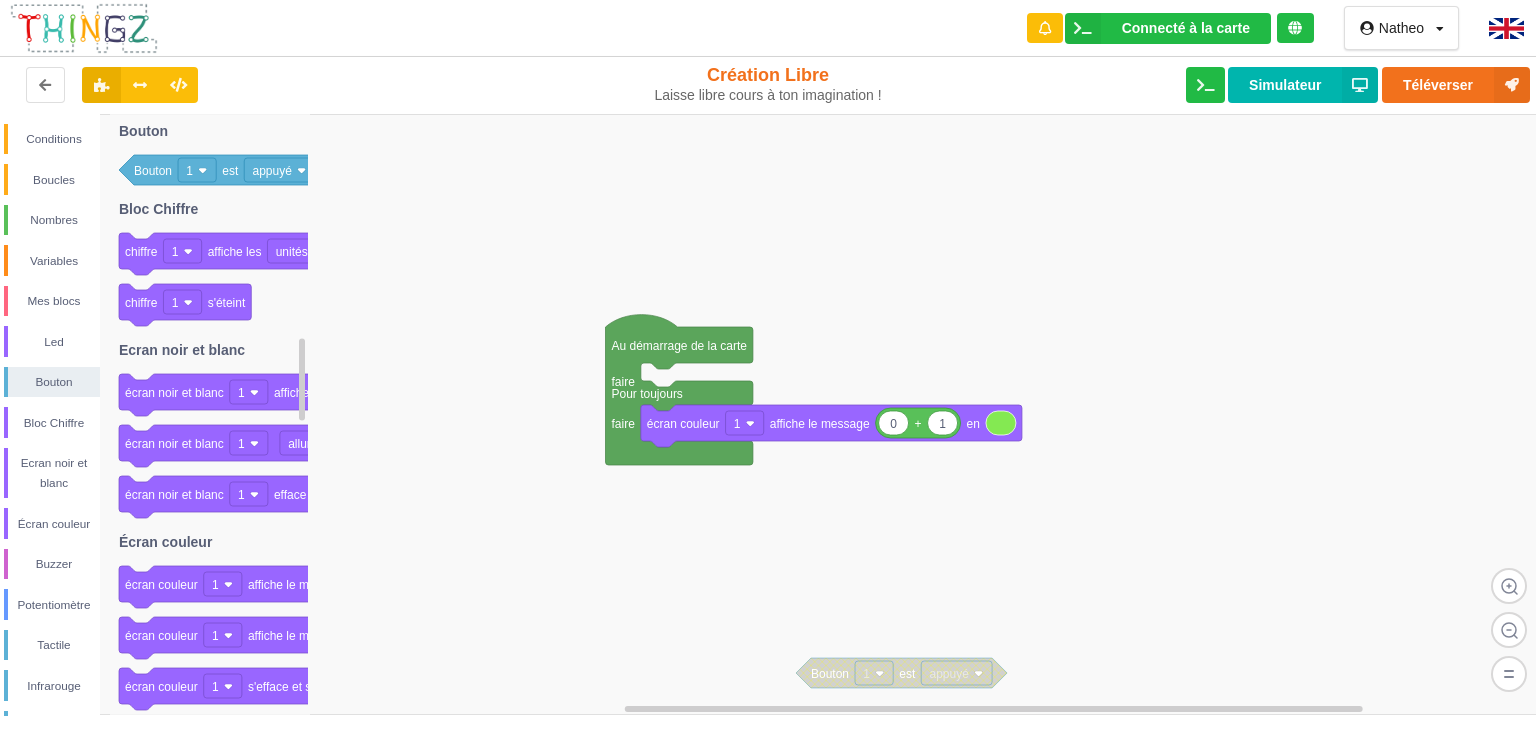 click on "Conditions Boucles Nombres Variables Mes blocs Led Bouton Bloc Chiffre Ecran noir et blanc Écran couleur Buzzer Potentiomètre Tactile Infrarouge Météo Luminosité Prise radiocommandée Detecteur de mouvement Moniteur série Bluetooth Wifi" at bounding box center (50, 574) 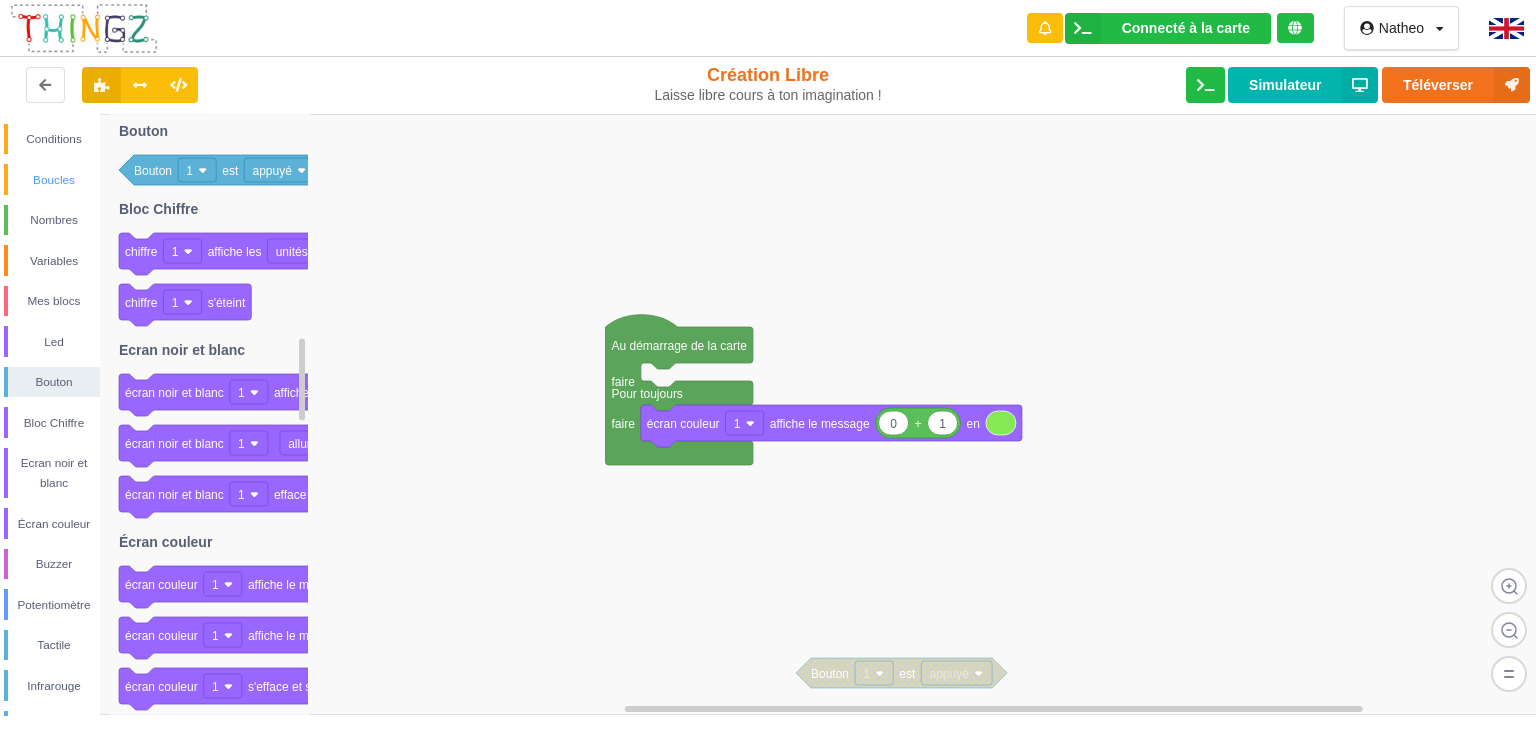 click on "Boucles" at bounding box center [54, 180] 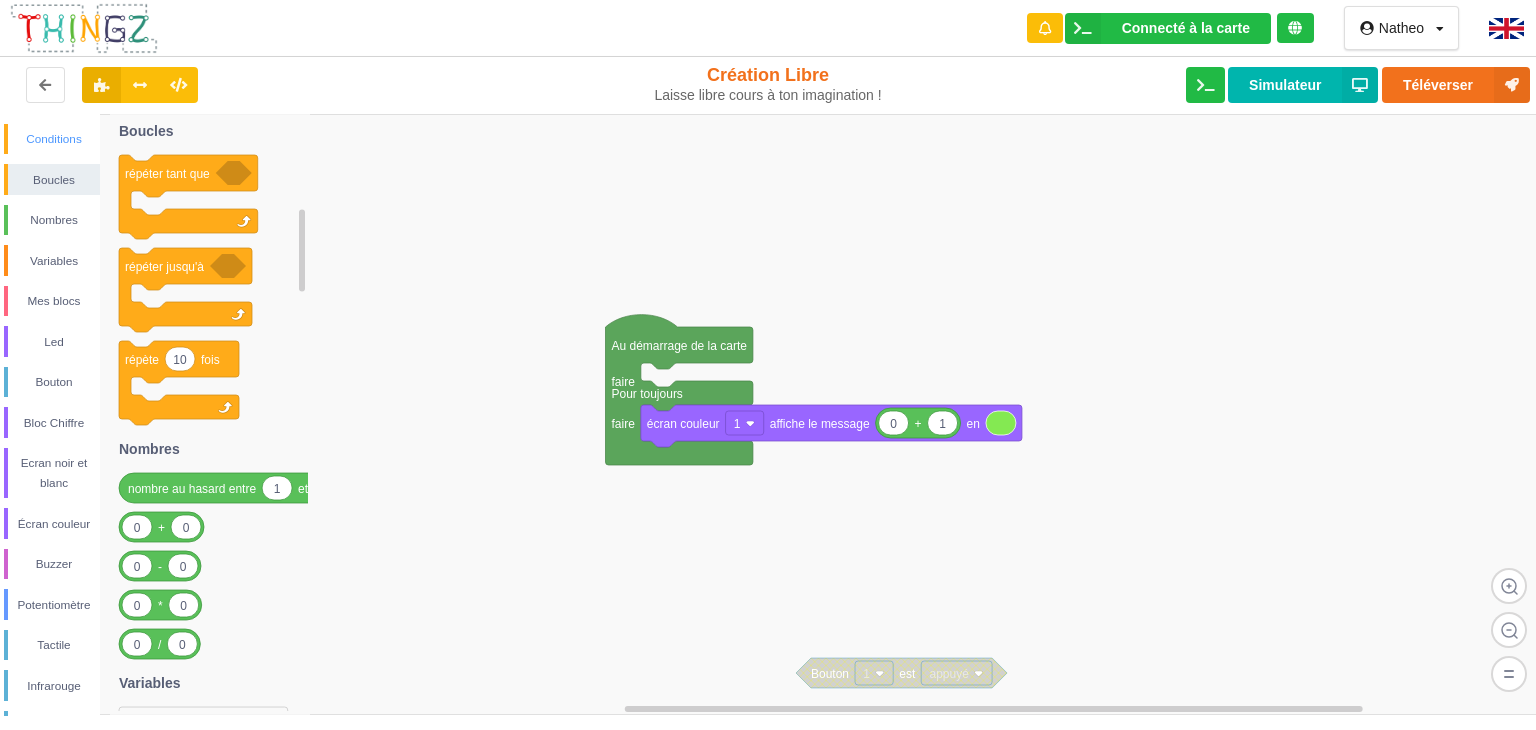 click on "Conditions" at bounding box center [54, 139] 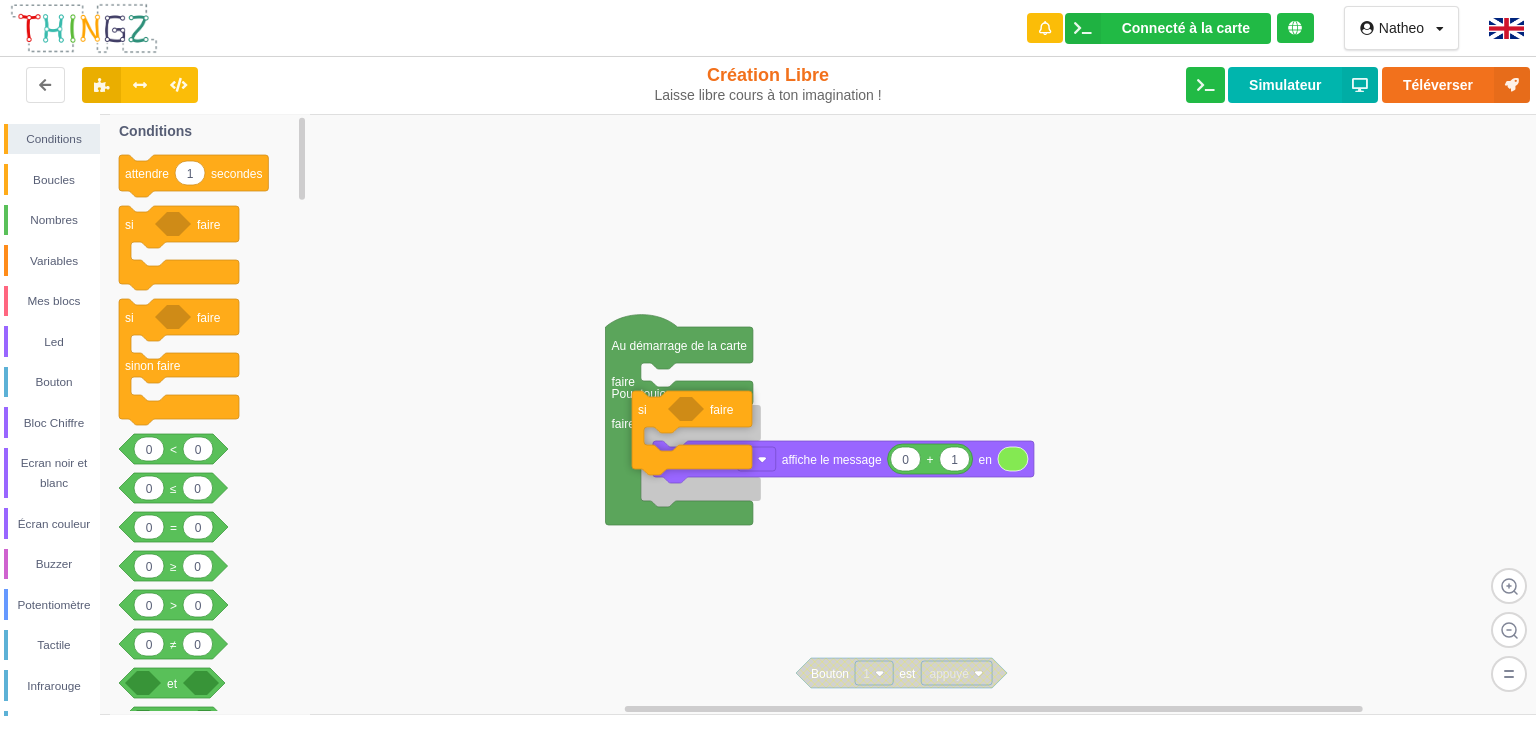 drag, startPoint x: 144, startPoint y: 241, endPoint x: 659, endPoint y: 428, distance: 547.8996 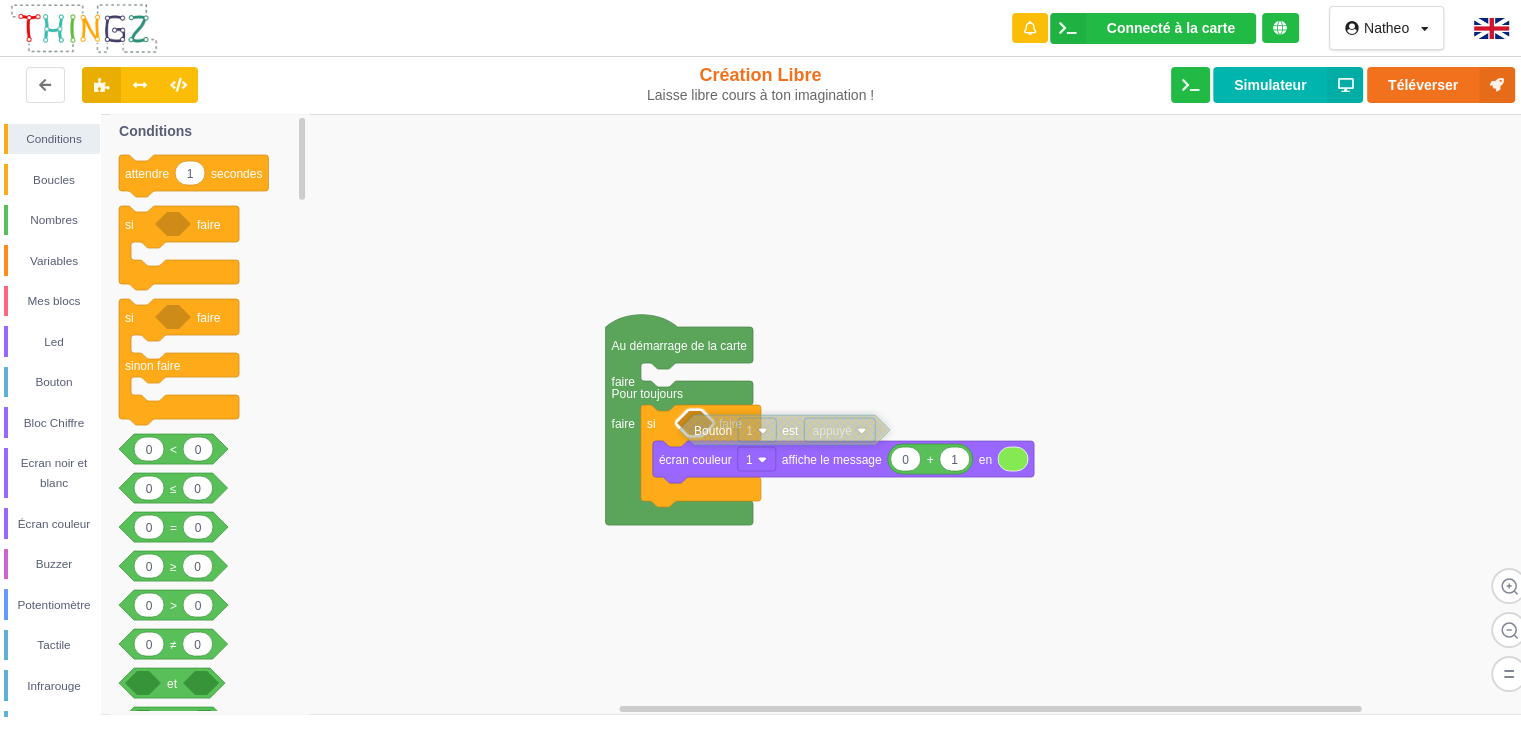 drag, startPoint x: 832, startPoint y: 661, endPoint x: 715, endPoint y: 418, distance: 269.69983 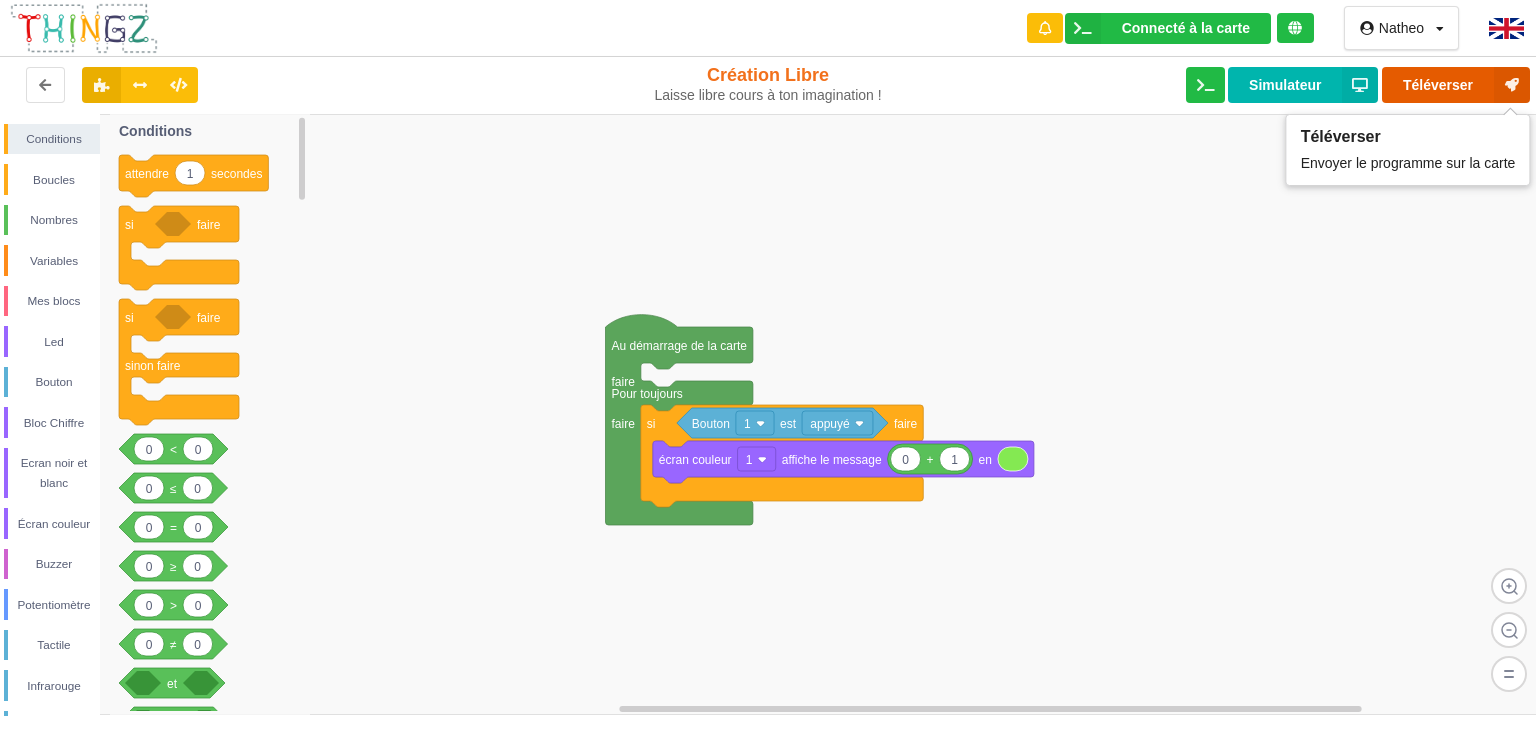 click on "Téléverser" at bounding box center (1456, 85) 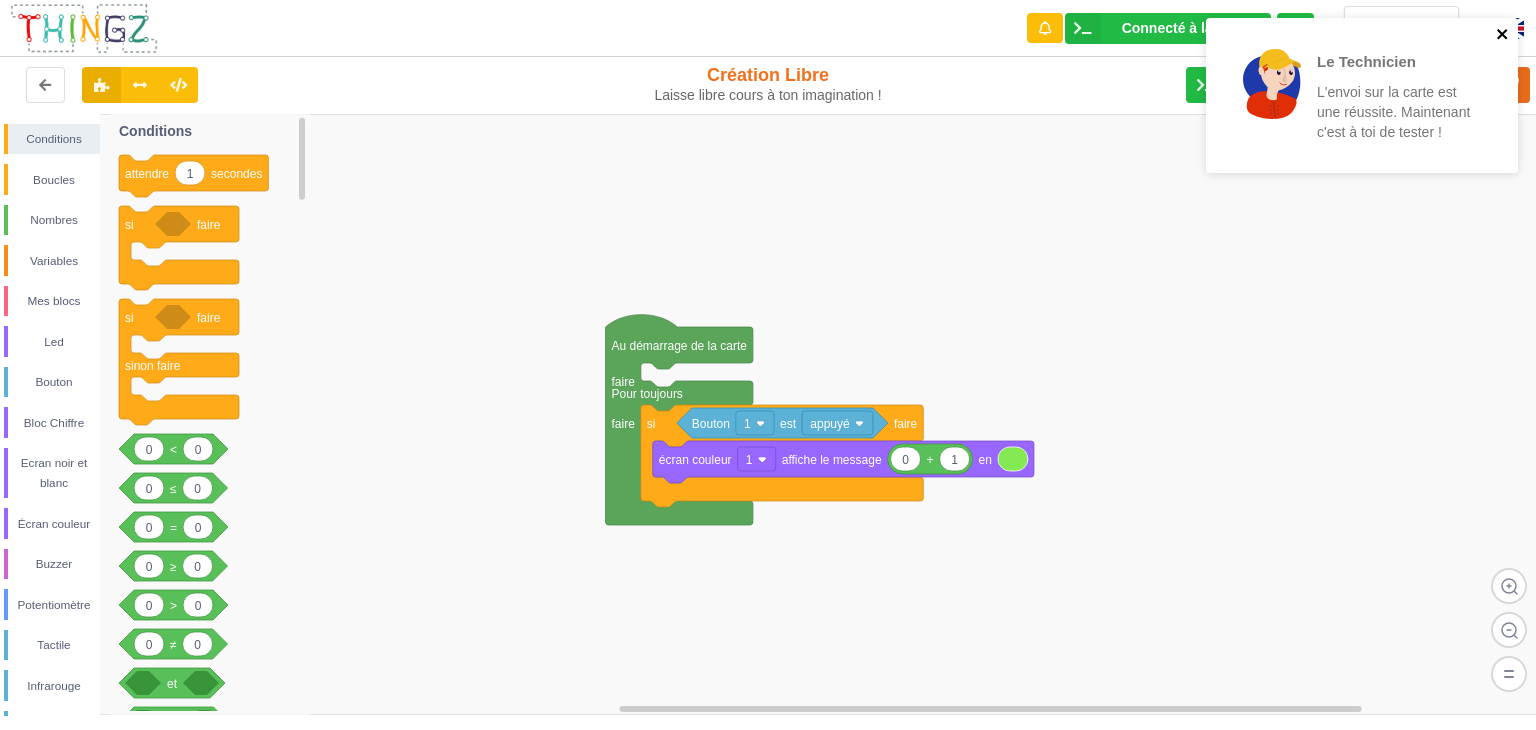 click 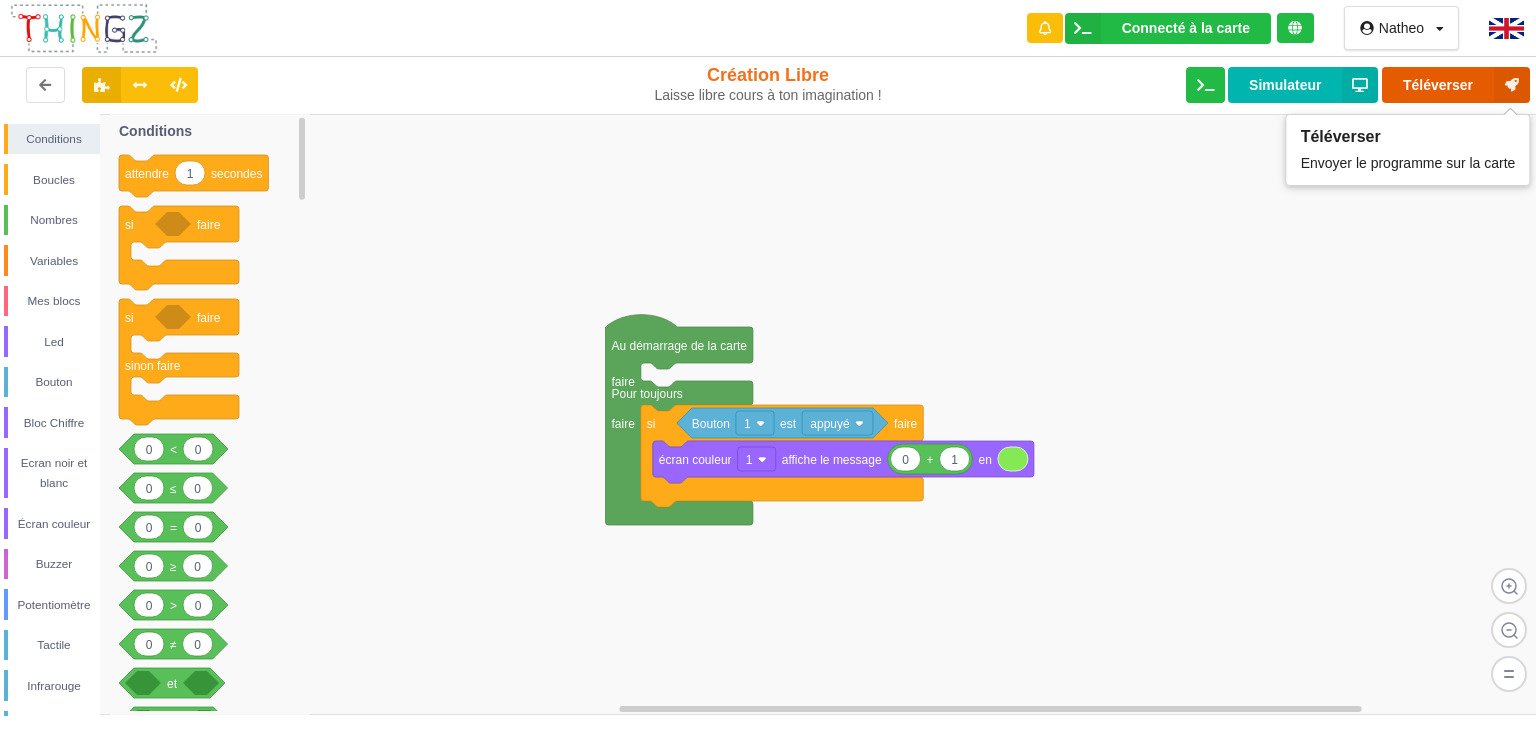 click on "Téléverser" at bounding box center (1456, 85) 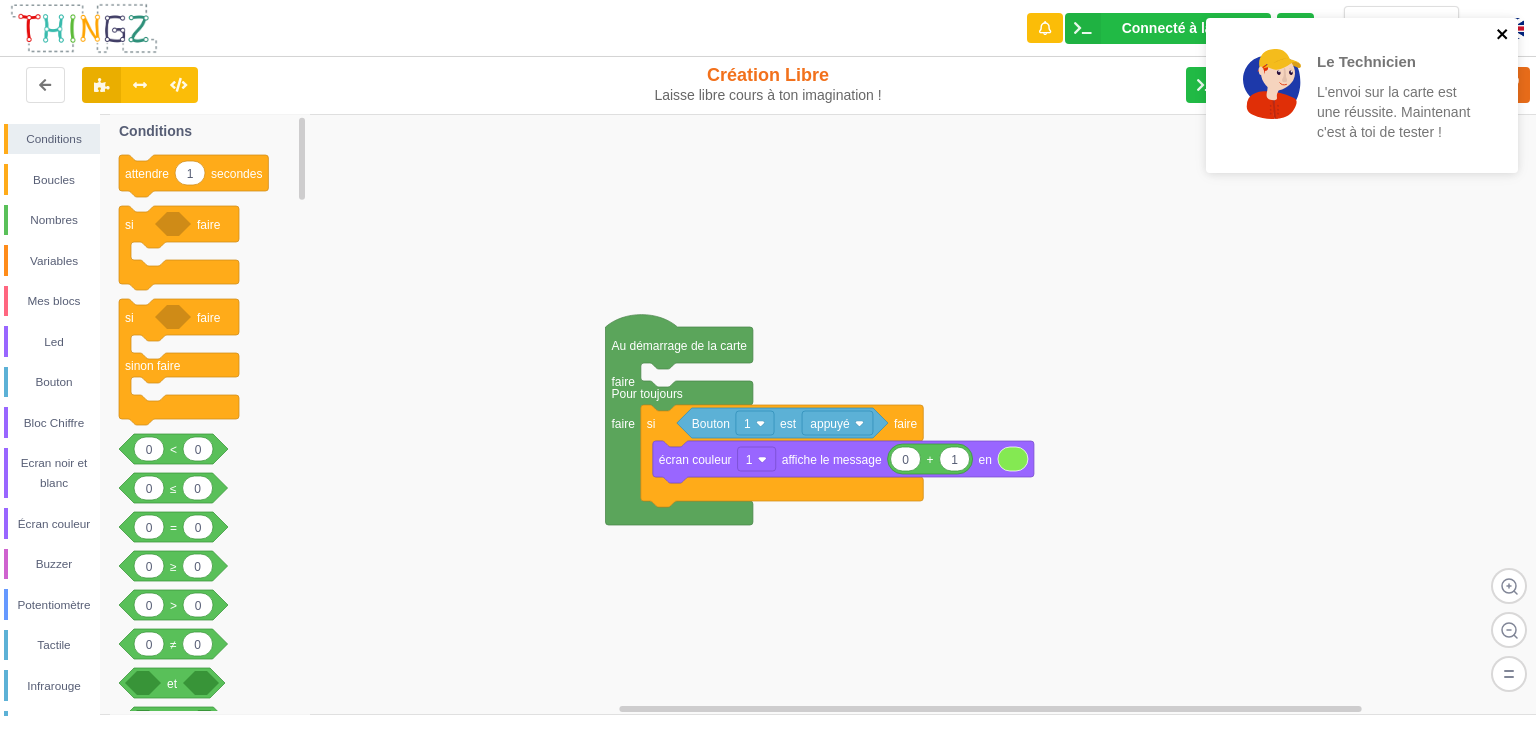 click 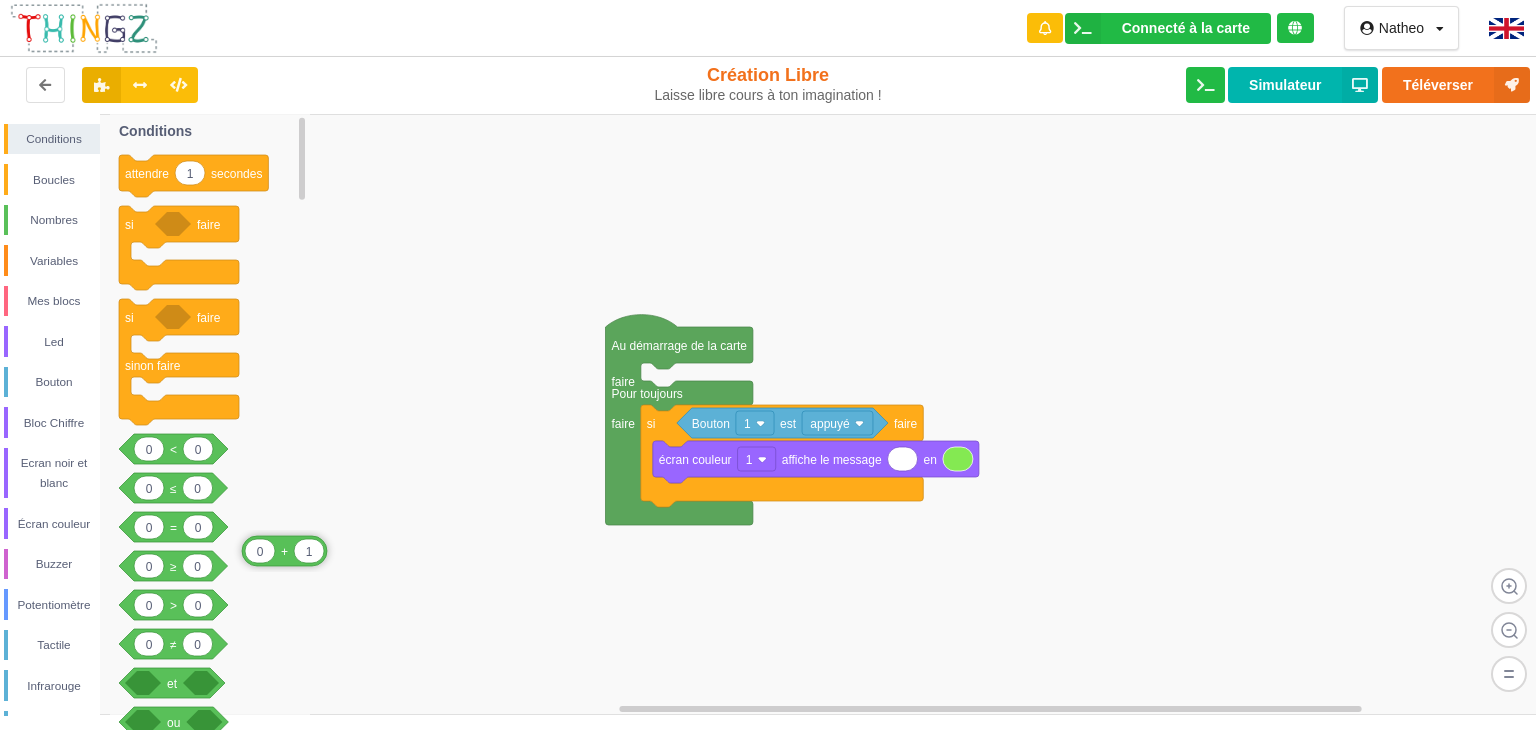 drag, startPoint x: 925, startPoint y: 465, endPoint x: 272, endPoint y: 557, distance: 659.44904 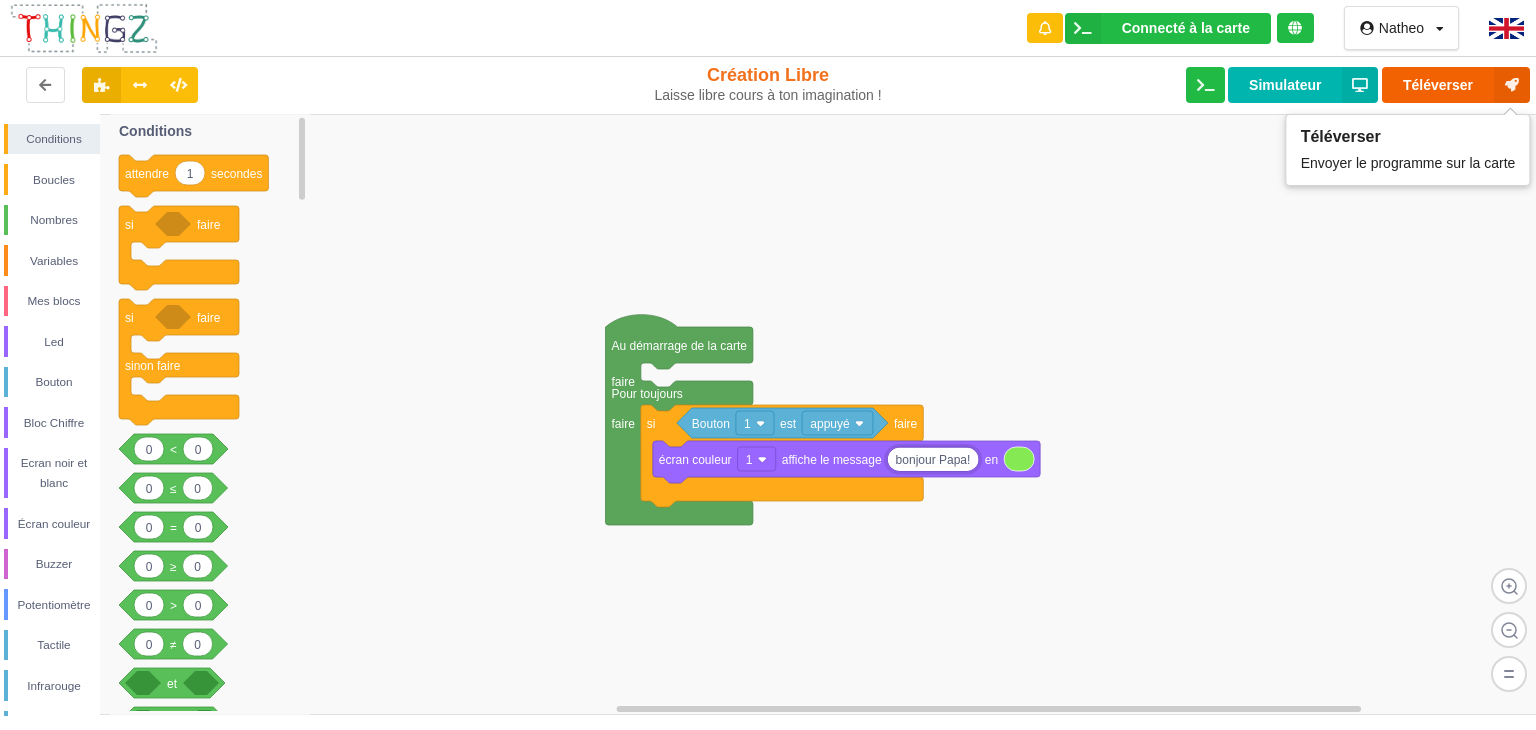 type on "bonjour Papa!" 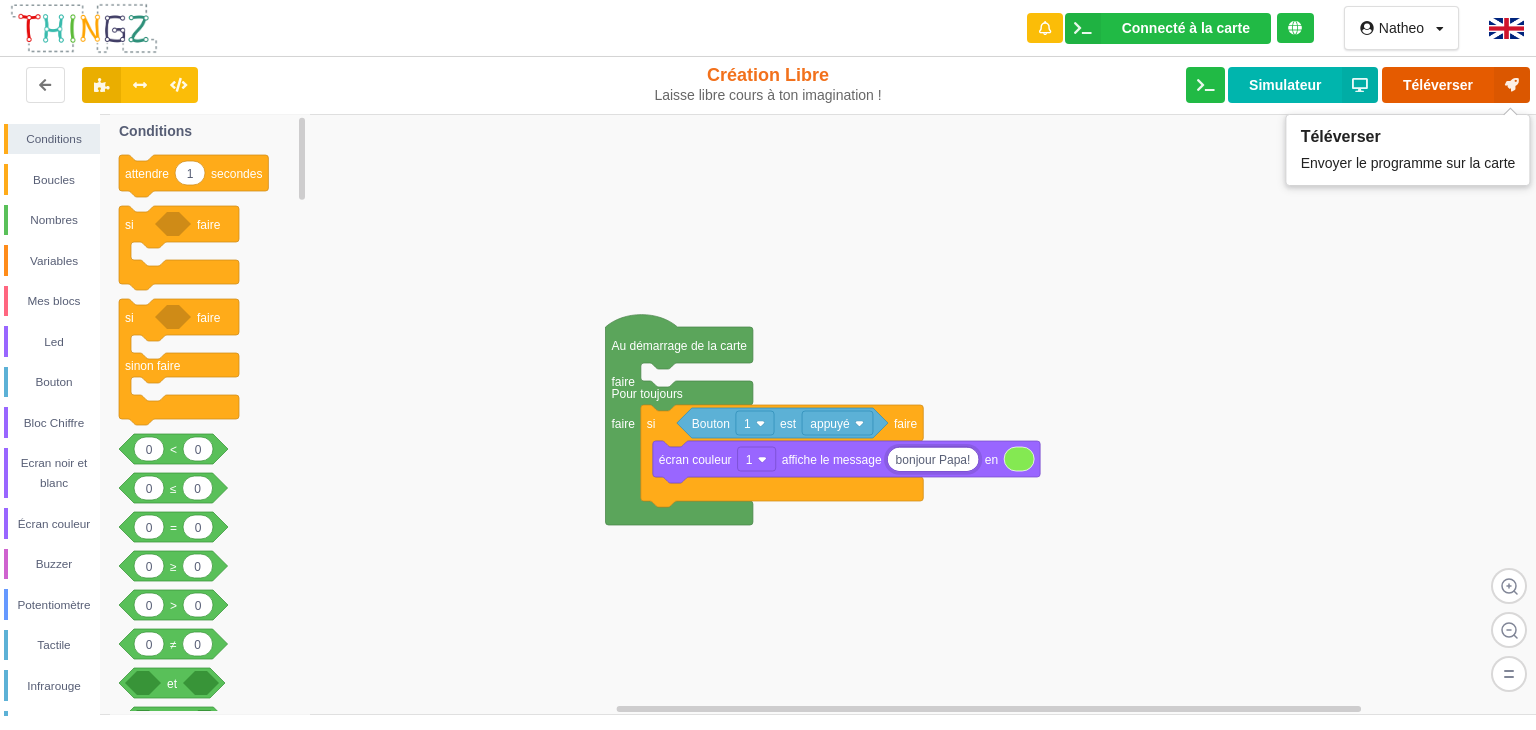 click on "Téléverser" at bounding box center [1456, 85] 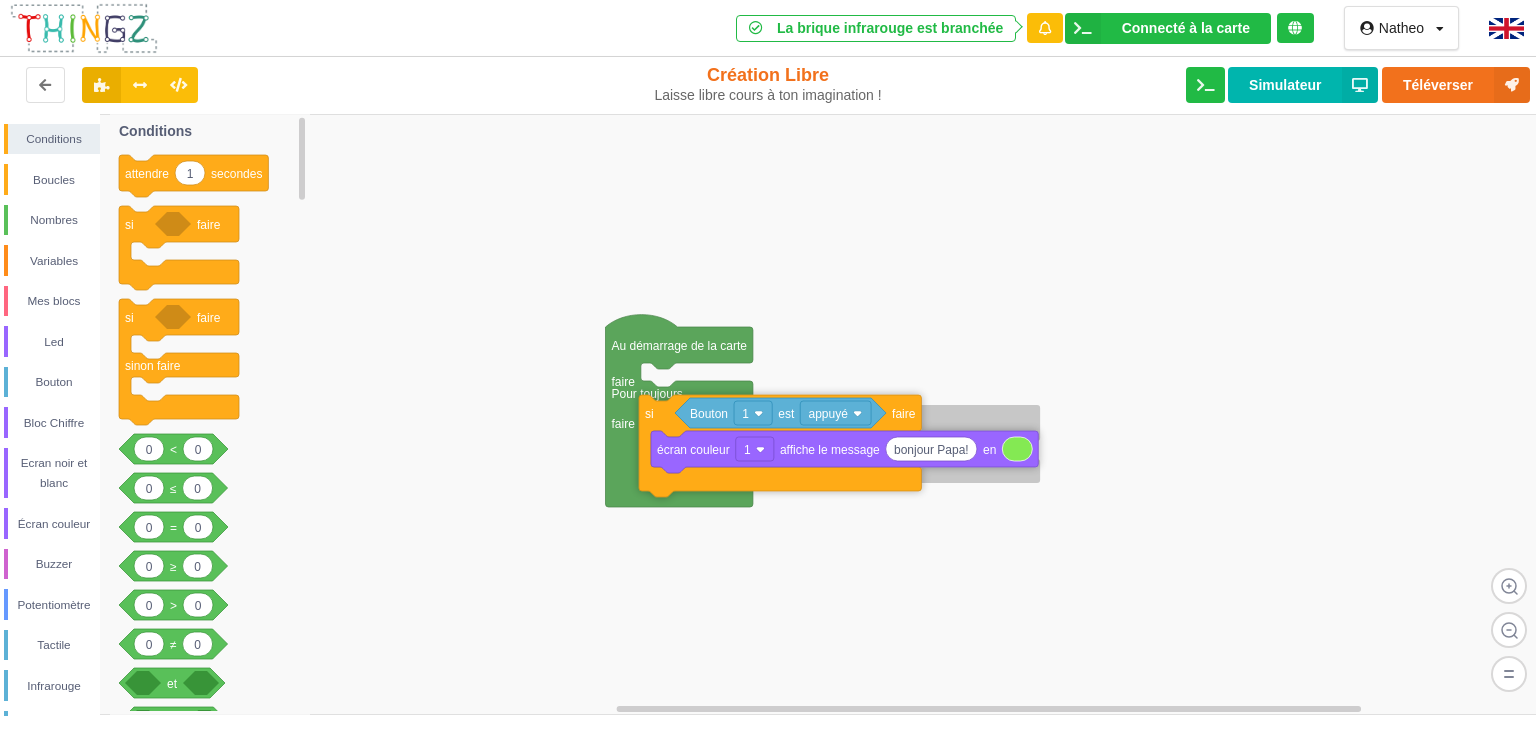 drag, startPoint x: 710, startPoint y: 495, endPoint x: 708, endPoint y: 481, distance: 14.142136 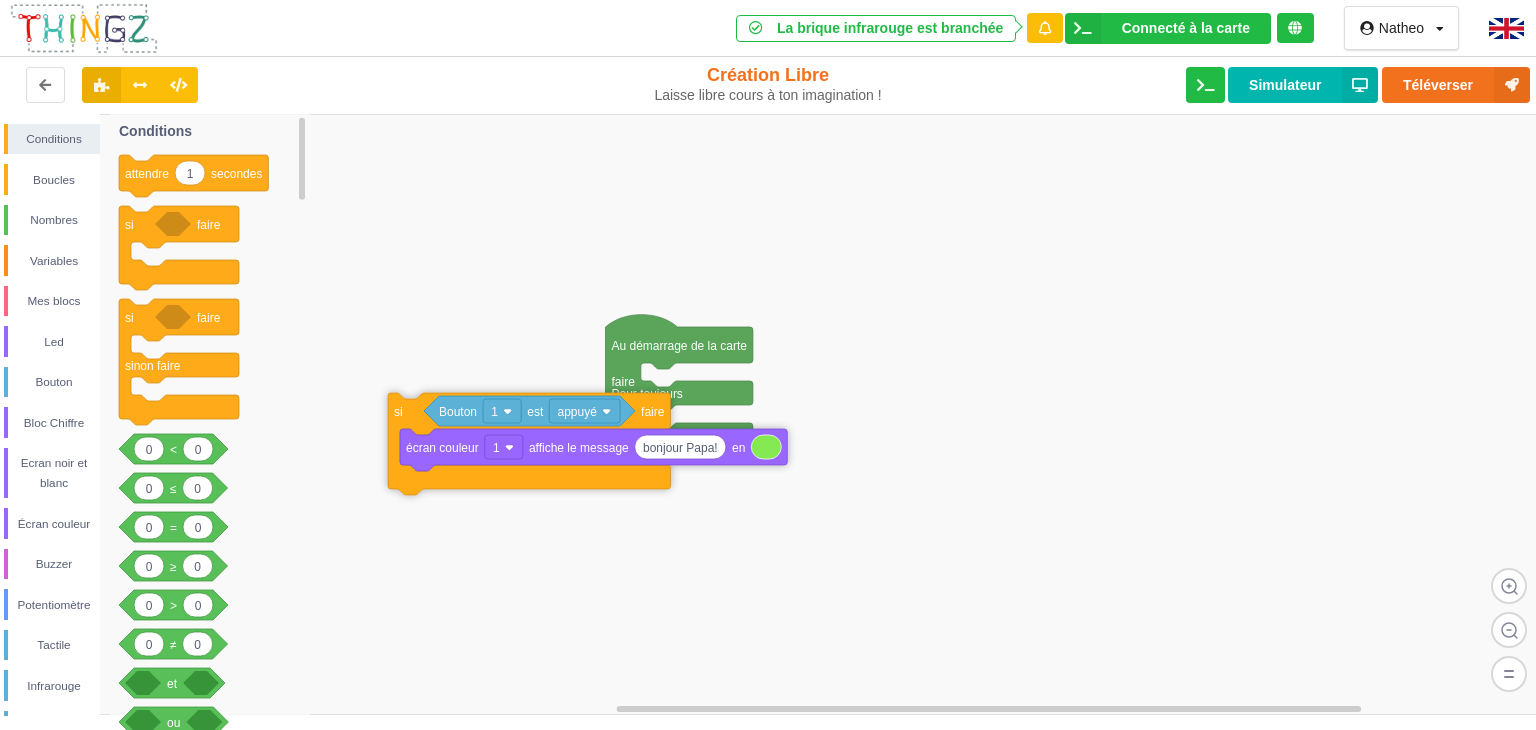 drag, startPoint x: 708, startPoint y: 481, endPoint x: 289, endPoint y: 512, distance: 420.1452 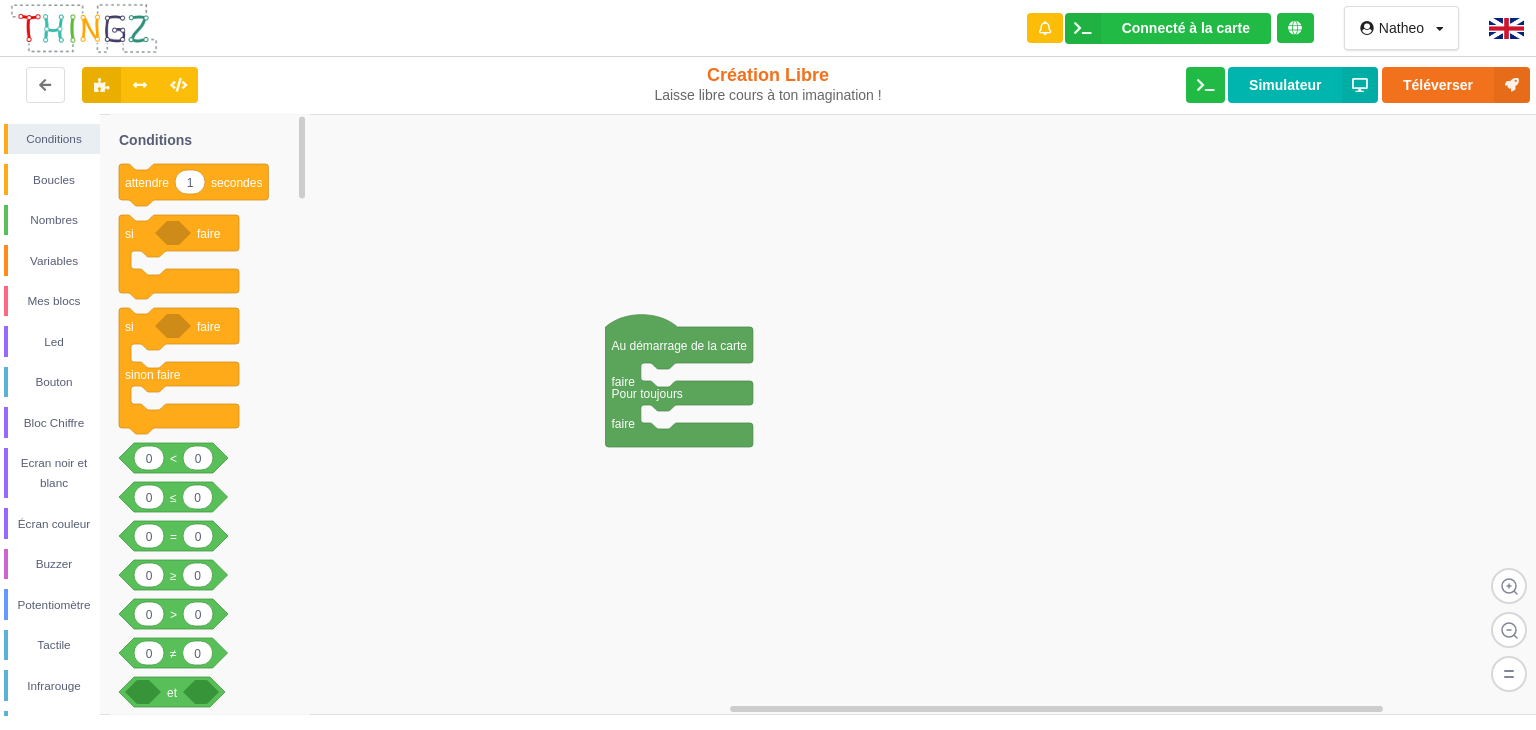 drag, startPoint x: 116, startPoint y: 230, endPoint x: 585, endPoint y: 386, distance: 494.2641 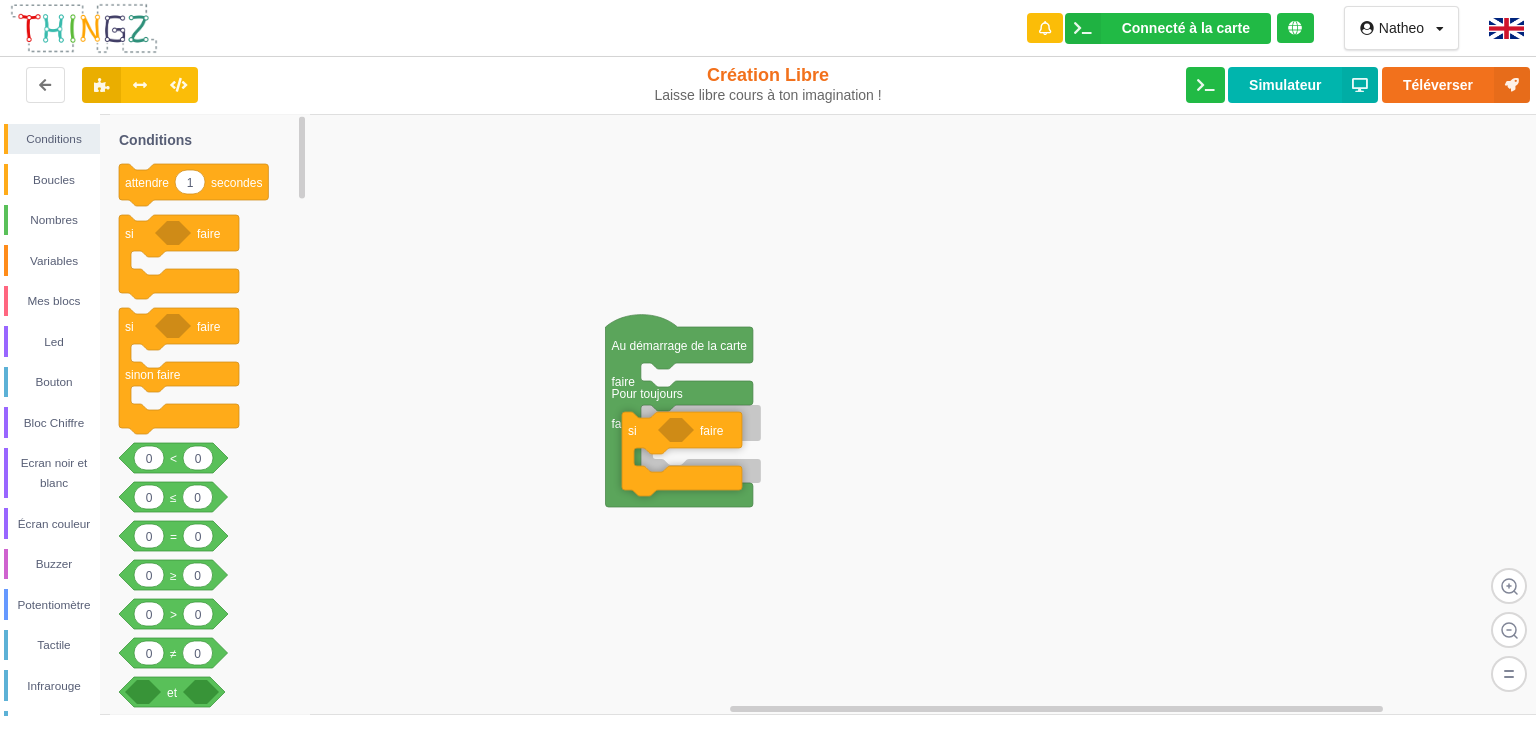 drag, startPoint x: 133, startPoint y: 257, endPoint x: 637, endPoint y: 453, distance: 540.76984 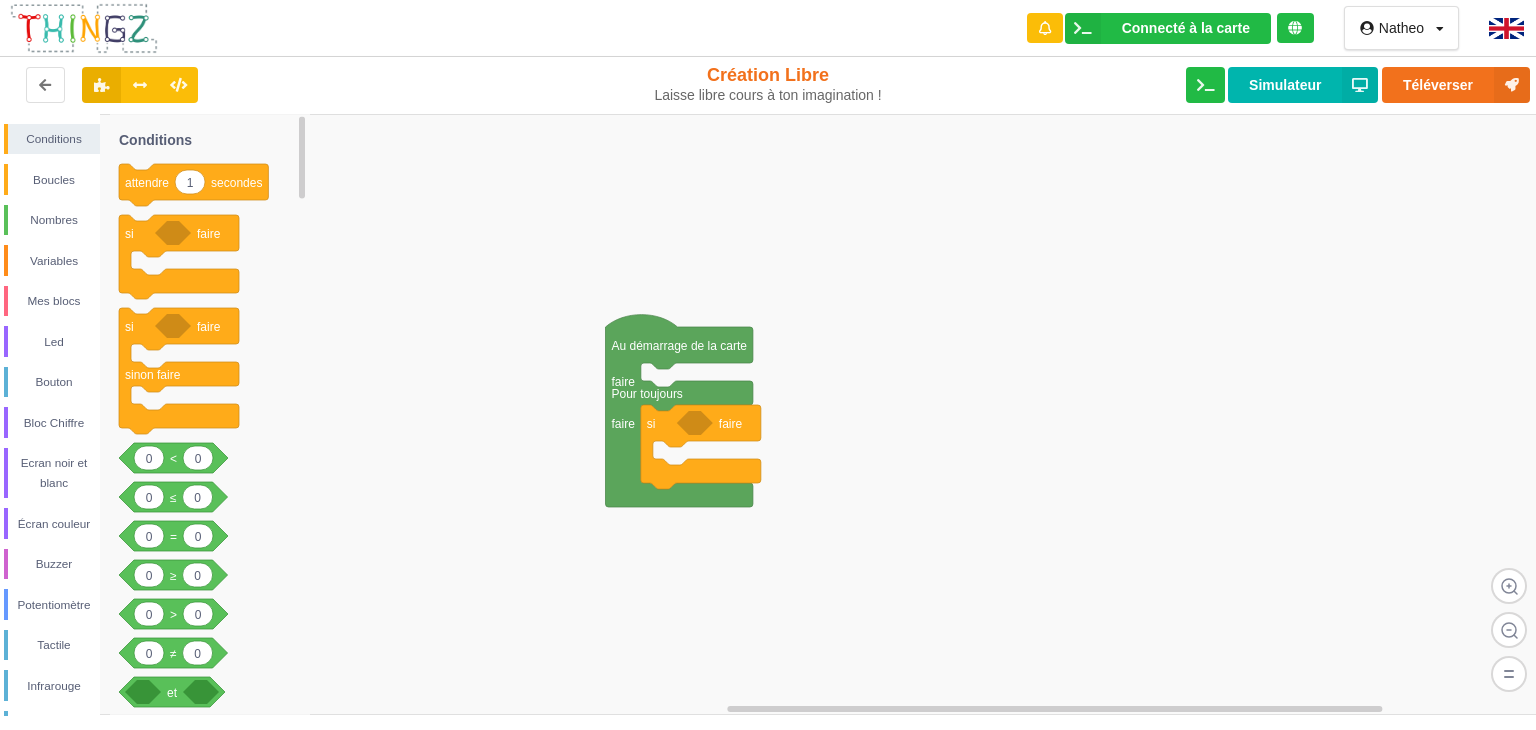 click on "Conditions Boucles Nombres Variables Mes blocs Led Bouton Bloc Chiffre Ecran noir et blanc Écran couleur Buzzer Potentiomètre Tactile Infrarouge Météo Luminosité Prise radiocommandée Detecteur de mouvement Moniteur série Bluetooth Wifi" at bounding box center [50, 574] 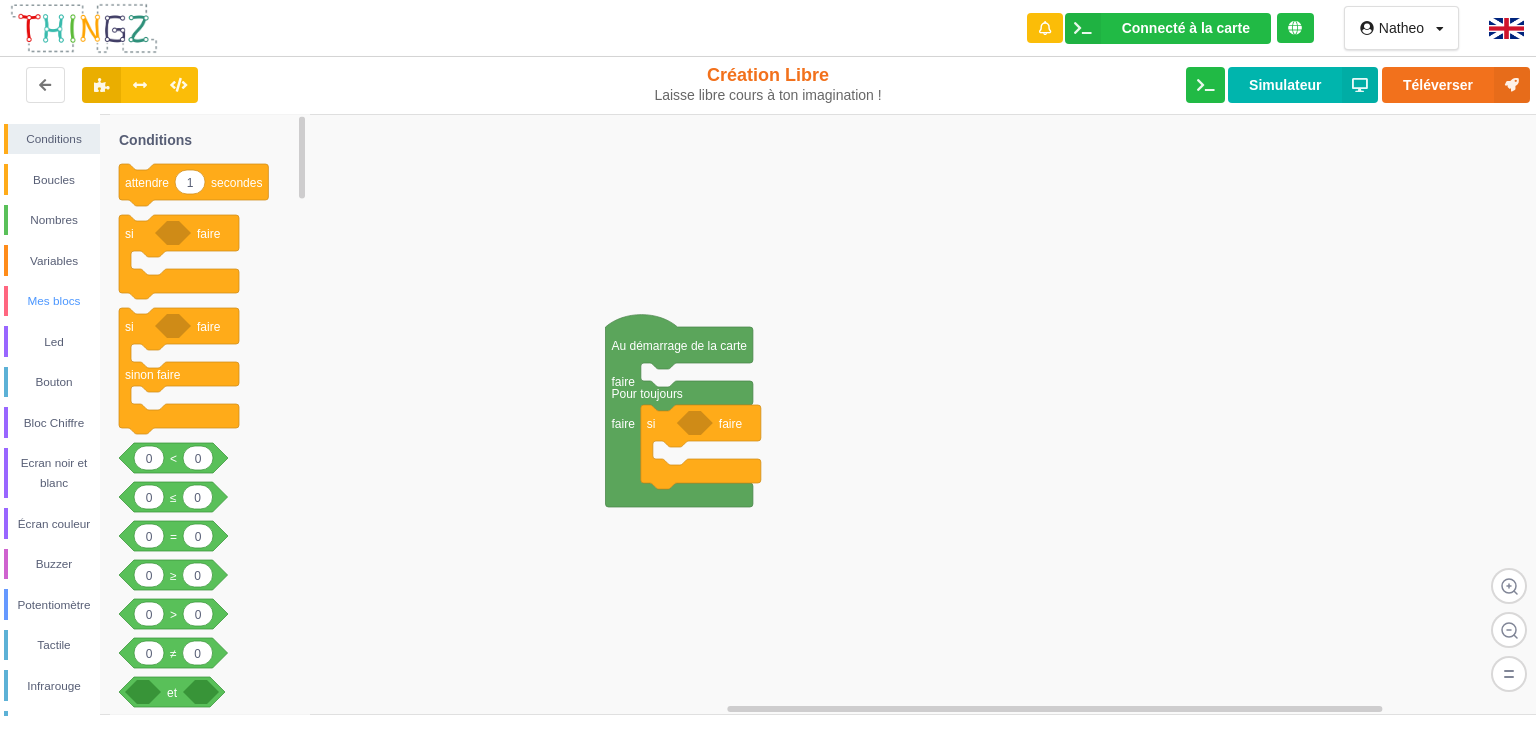 click on "Mes blocs" at bounding box center [54, 301] 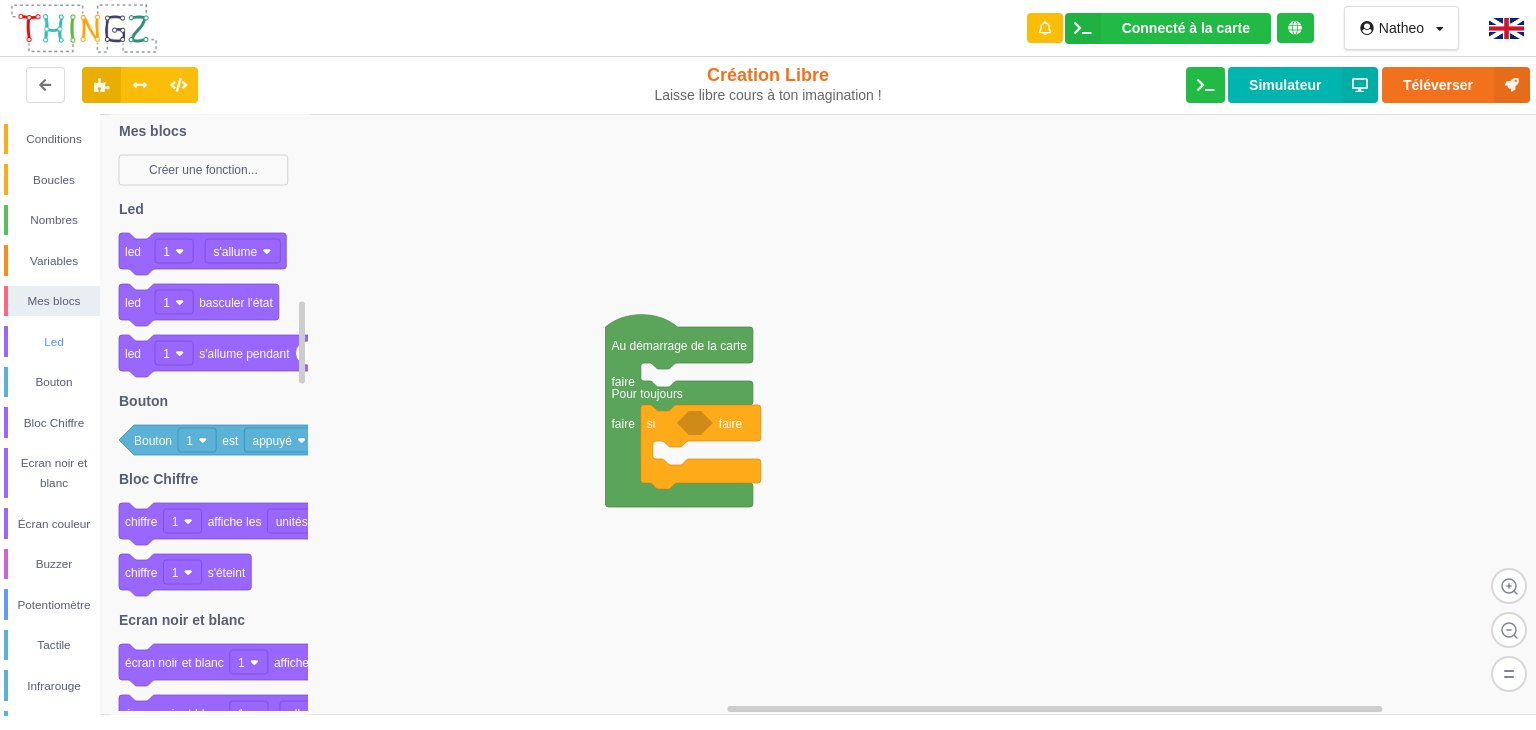 click on "Led" at bounding box center [54, 342] 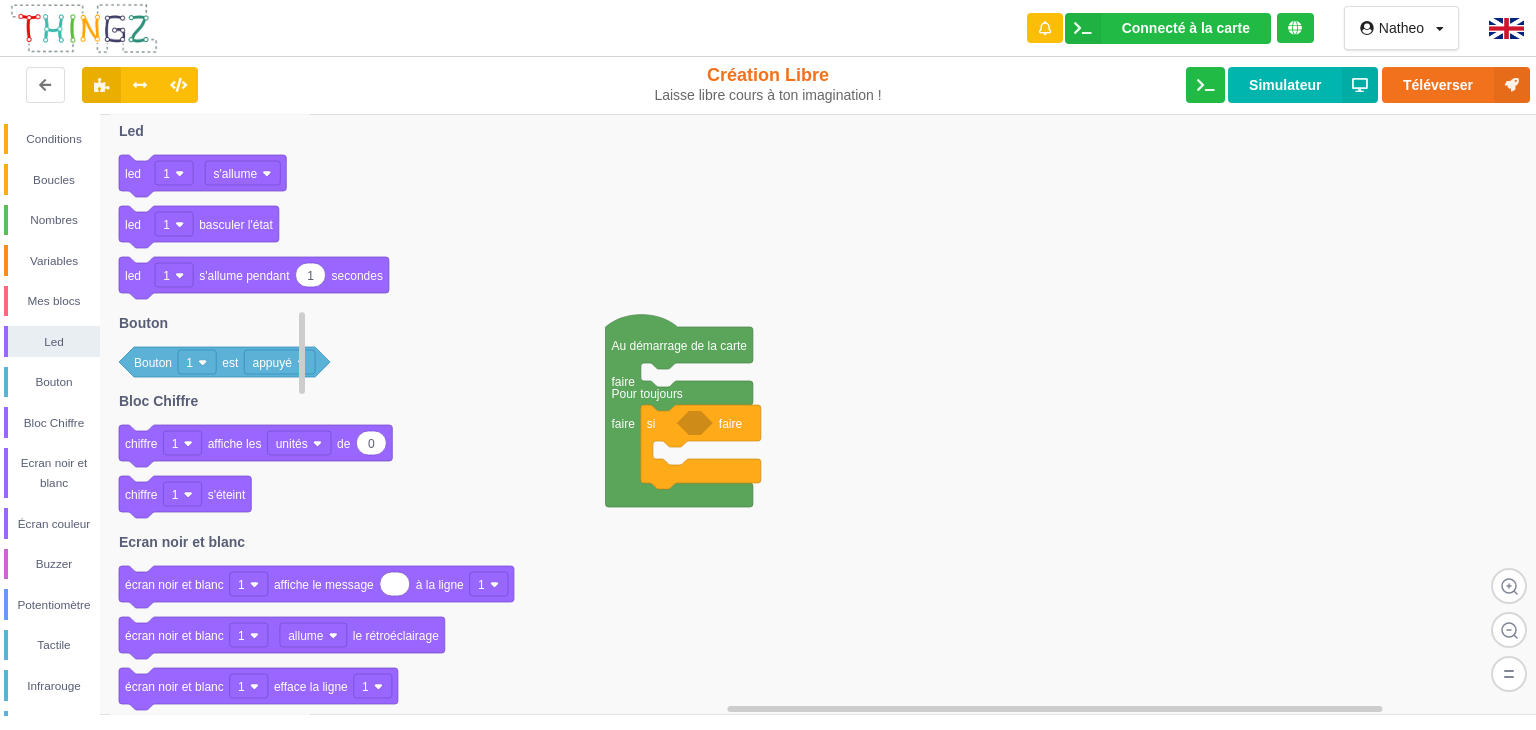 click 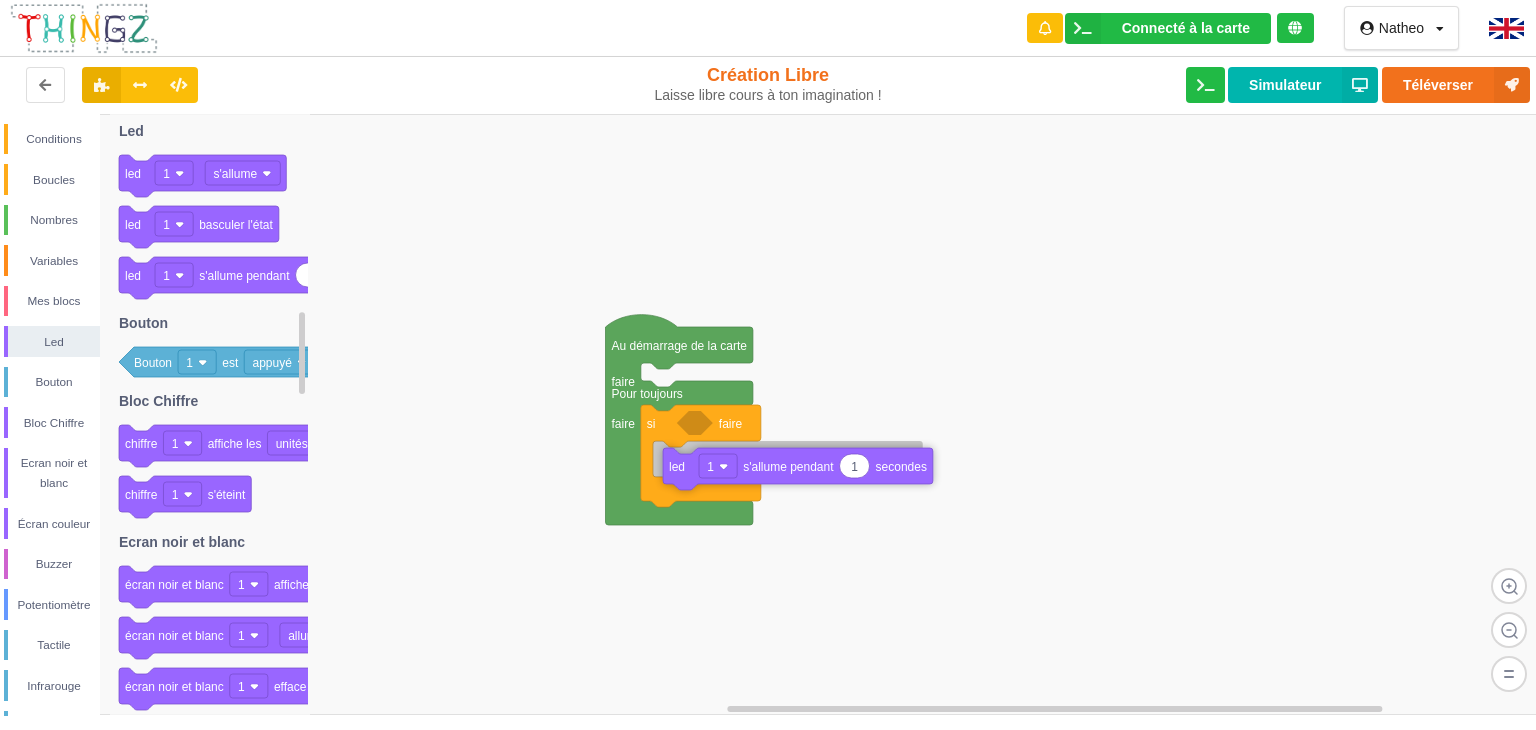 drag, startPoint x: 139, startPoint y: 296, endPoint x: 648, endPoint y: 466, distance: 536.6386 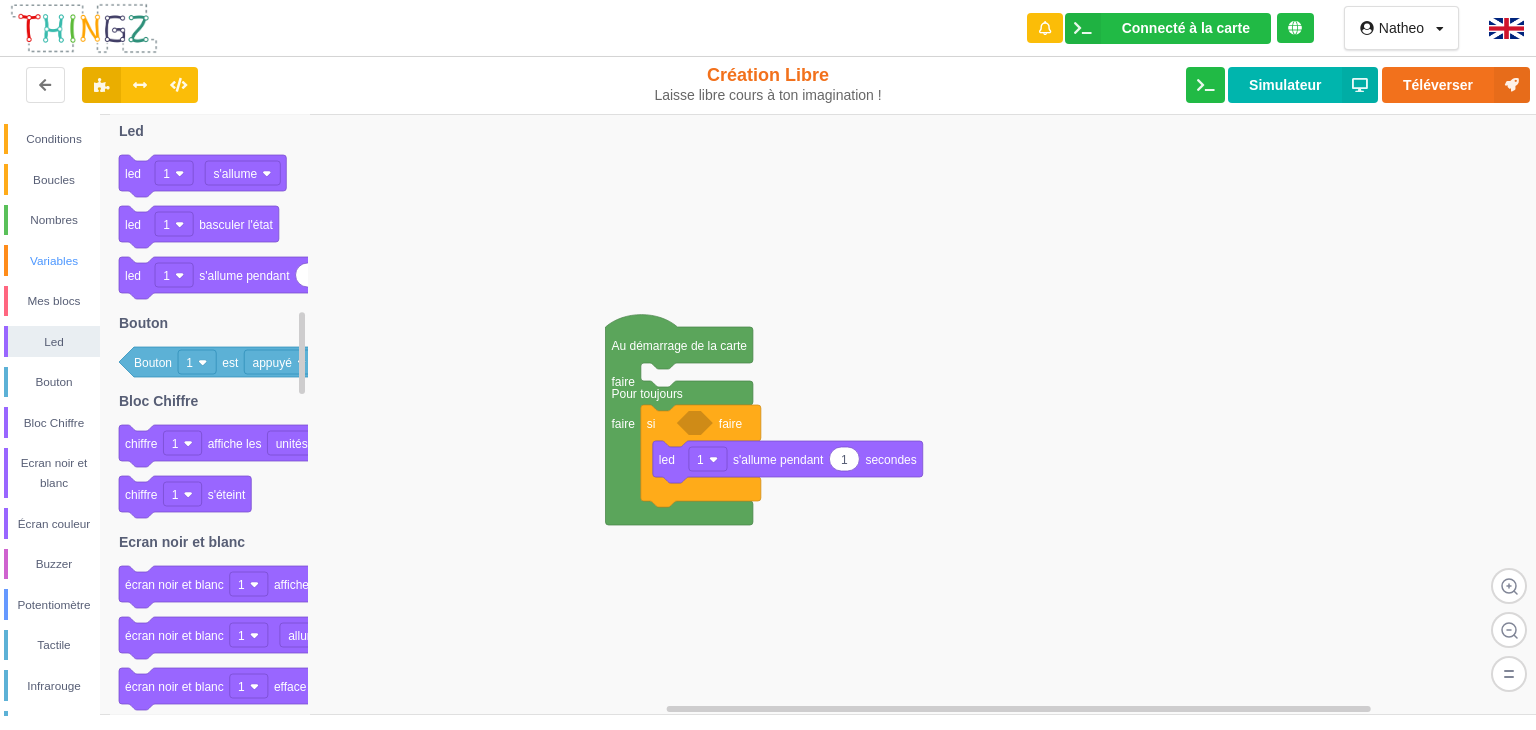 click on "Variables" at bounding box center (54, 261) 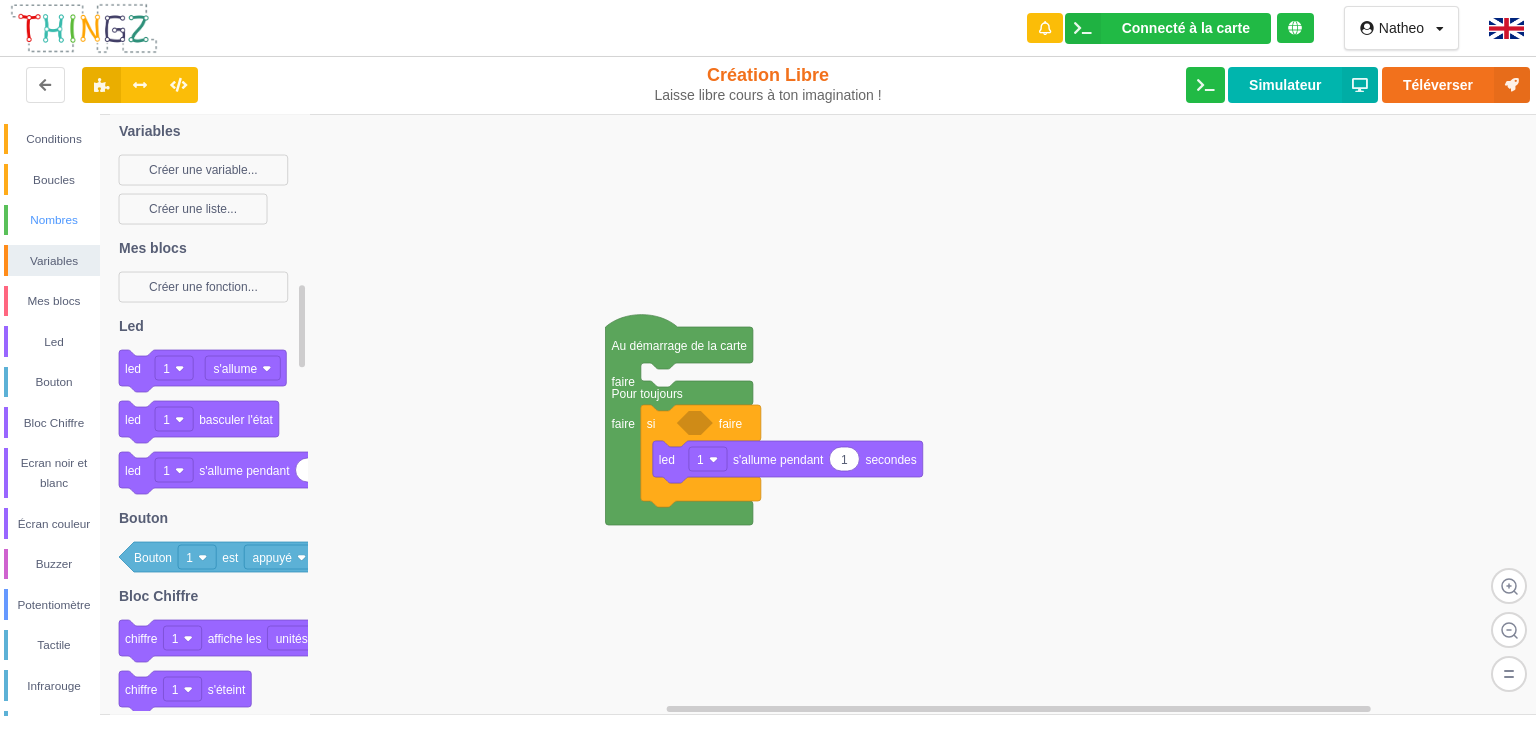 click on "Nombres" at bounding box center (54, 220) 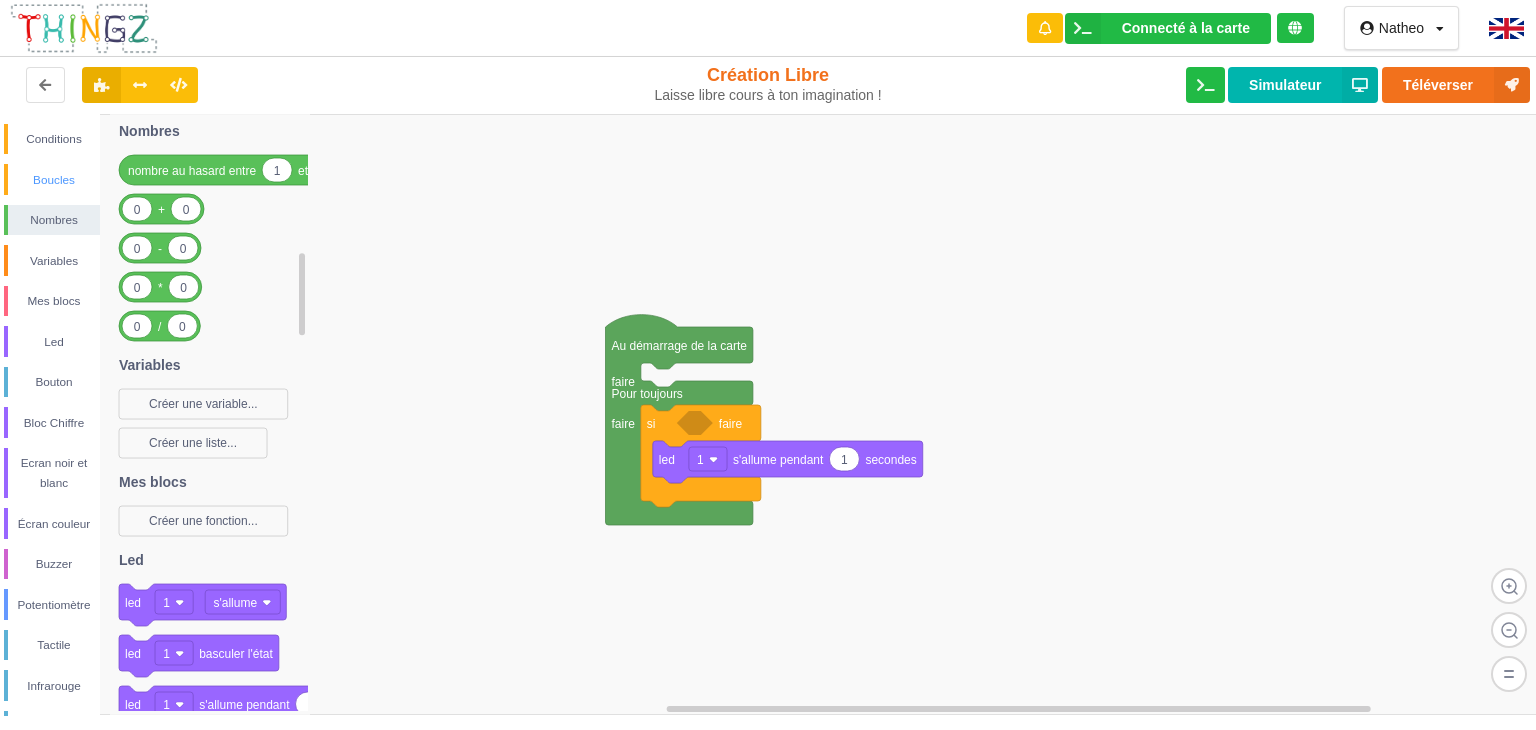 click on "Boucles" at bounding box center (54, 180) 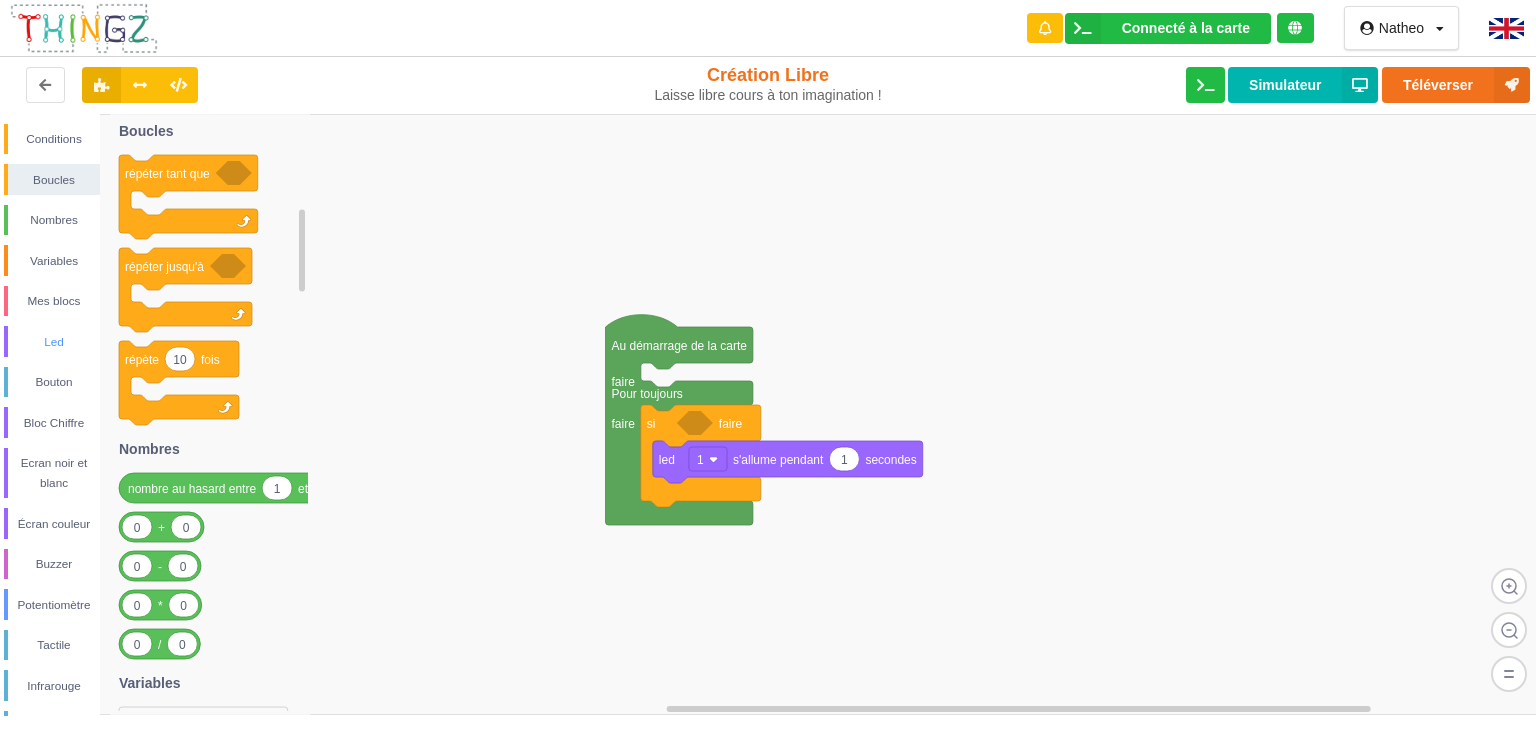 click on "Led" at bounding box center [54, 342] 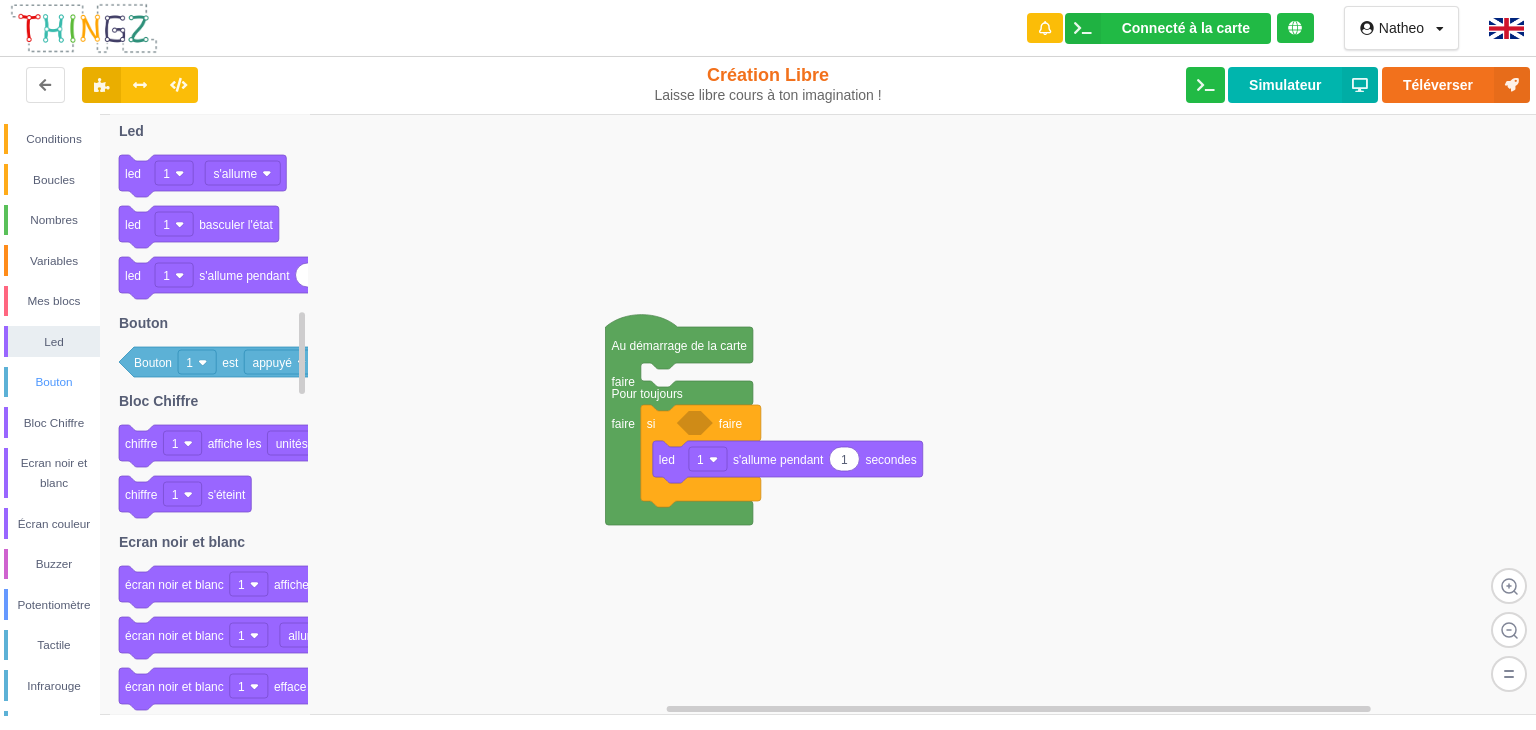 click on "Bouton" at bounding box center (54, 382) 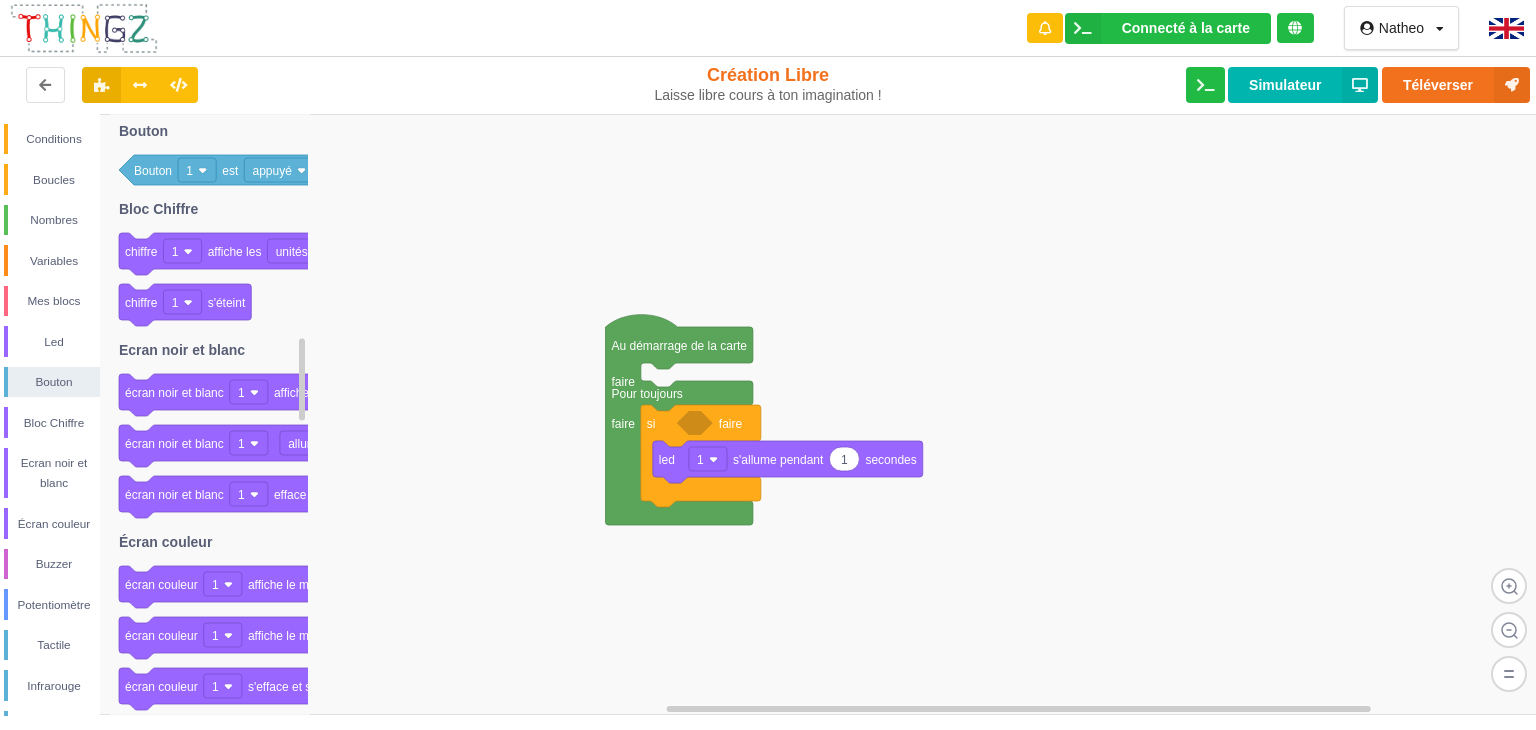 click on "Conditions Boucles Nombres Variables Mes blocs Led Bouton Bloc Chiffre Ecran noir et blanc Écran couleur Buzzer Potentiomètre Tactile Infrarouge Météo Luminosité Prise radiocommandée Detecteur de mouvement Moniteur série Bluetooth Wifi" at bounding box center [50, 574] 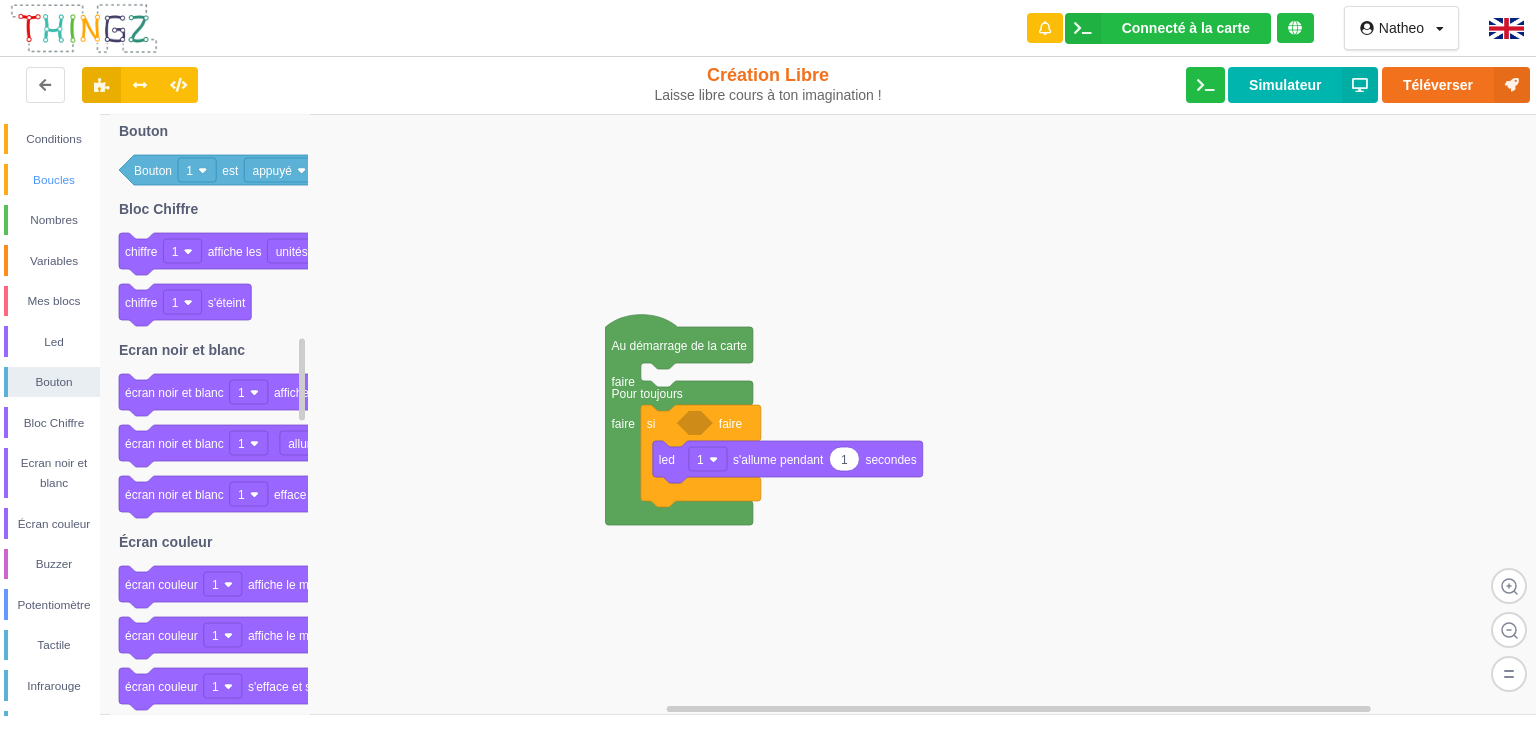 click on "Boucles" at bounding box center [54, 180] 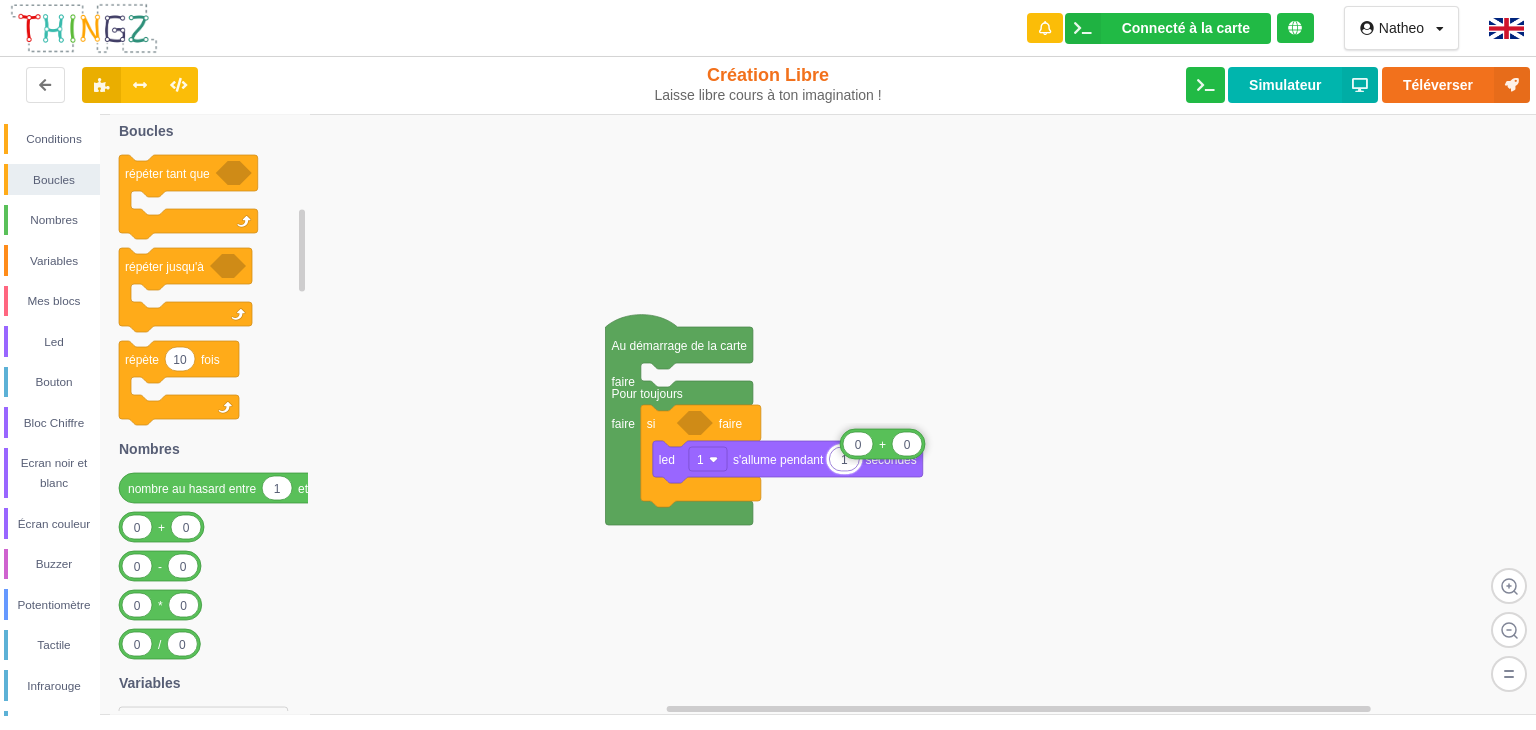 drag, startPoint x: 159, startPoint y: 531, endPoint x: 880, endPoint y: 448, distance: 725.76166 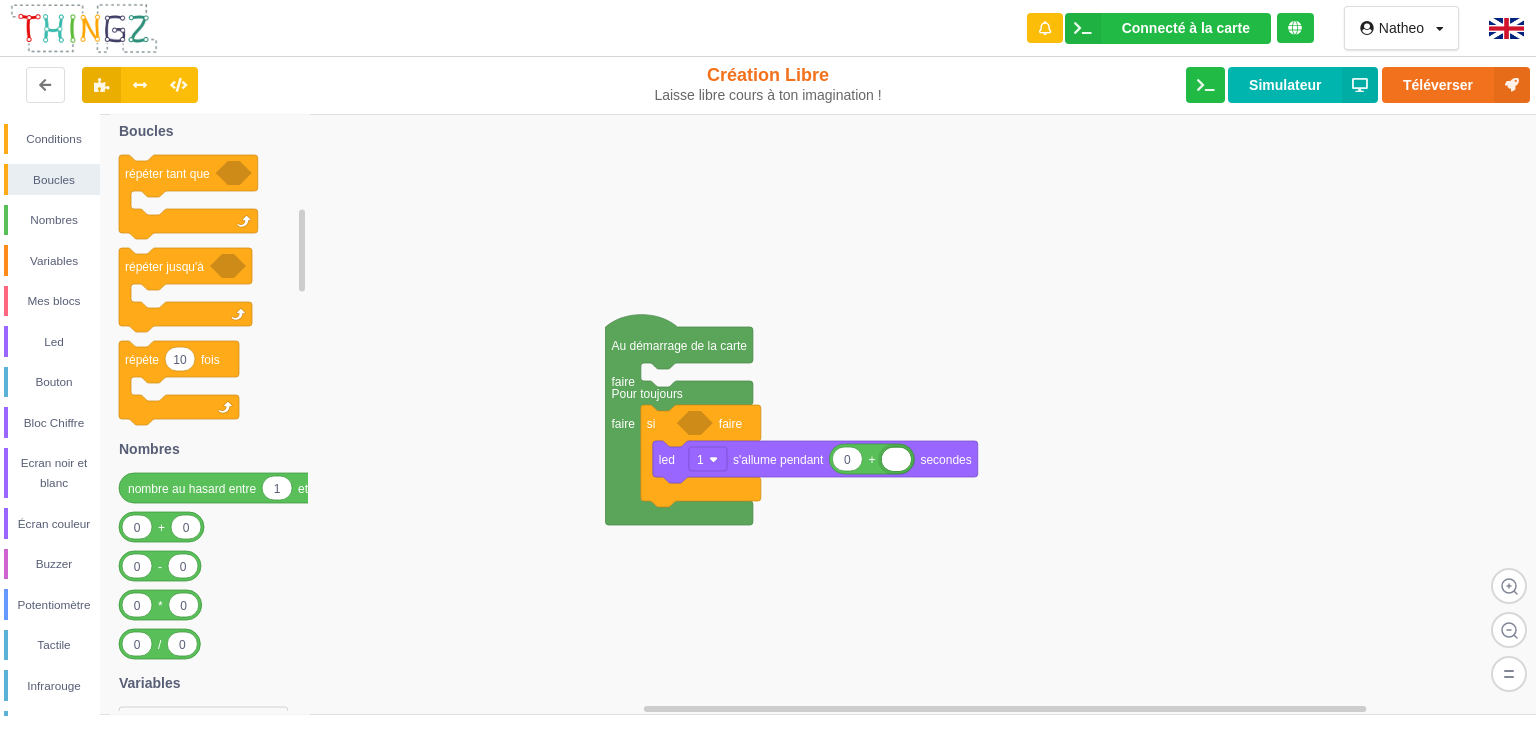 type on "1" 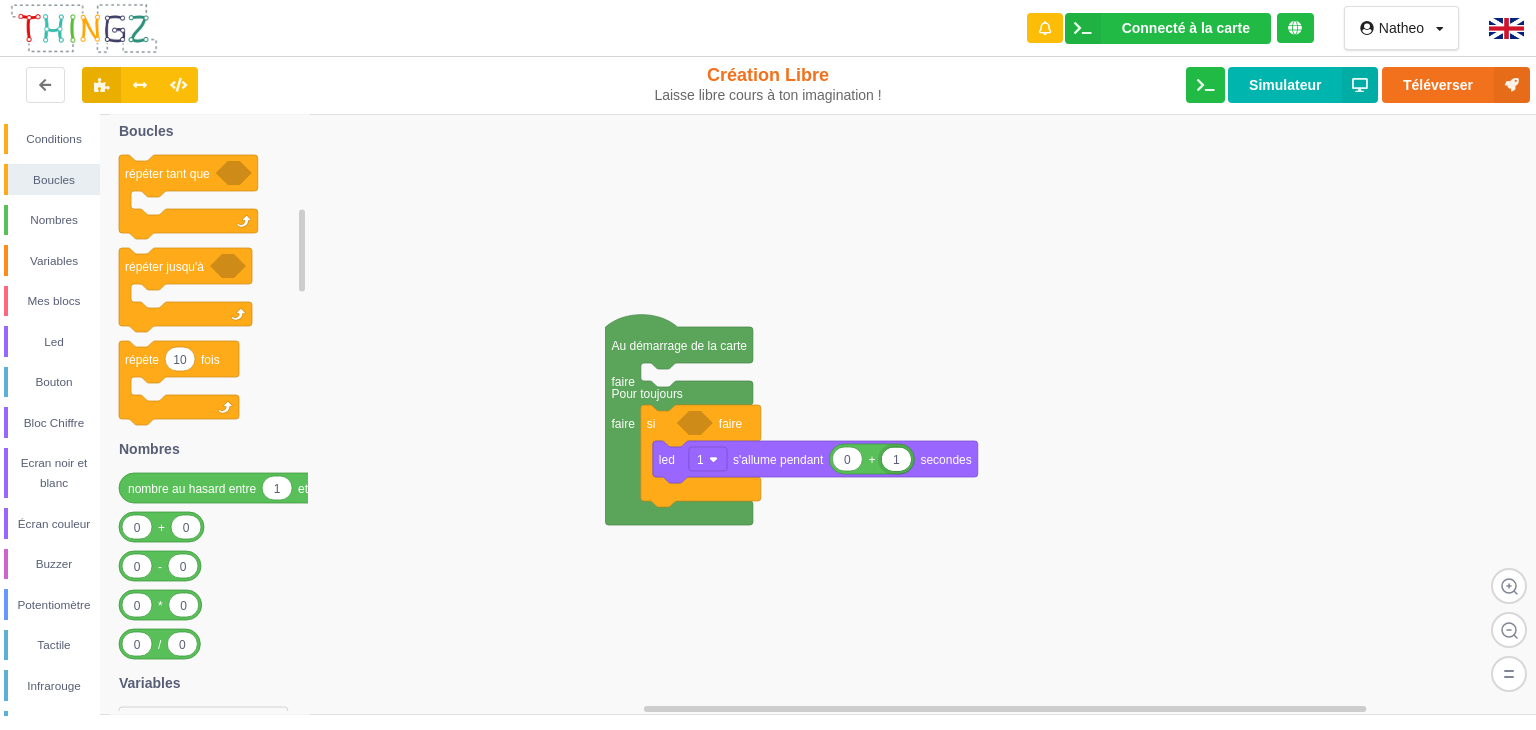 click on "Conditions Boucles Nombres Variables Mes blocs Led Bouton Bloc Chiffre Ecran noir et blanc Écran couleur Buzzer Potentiomètre Tactile Infrarouge Météo Luminosité Prise radiocommandée Detecteur de mouvement Moniteur série Bluetooth Wifi" at bounding box center [50, 574] 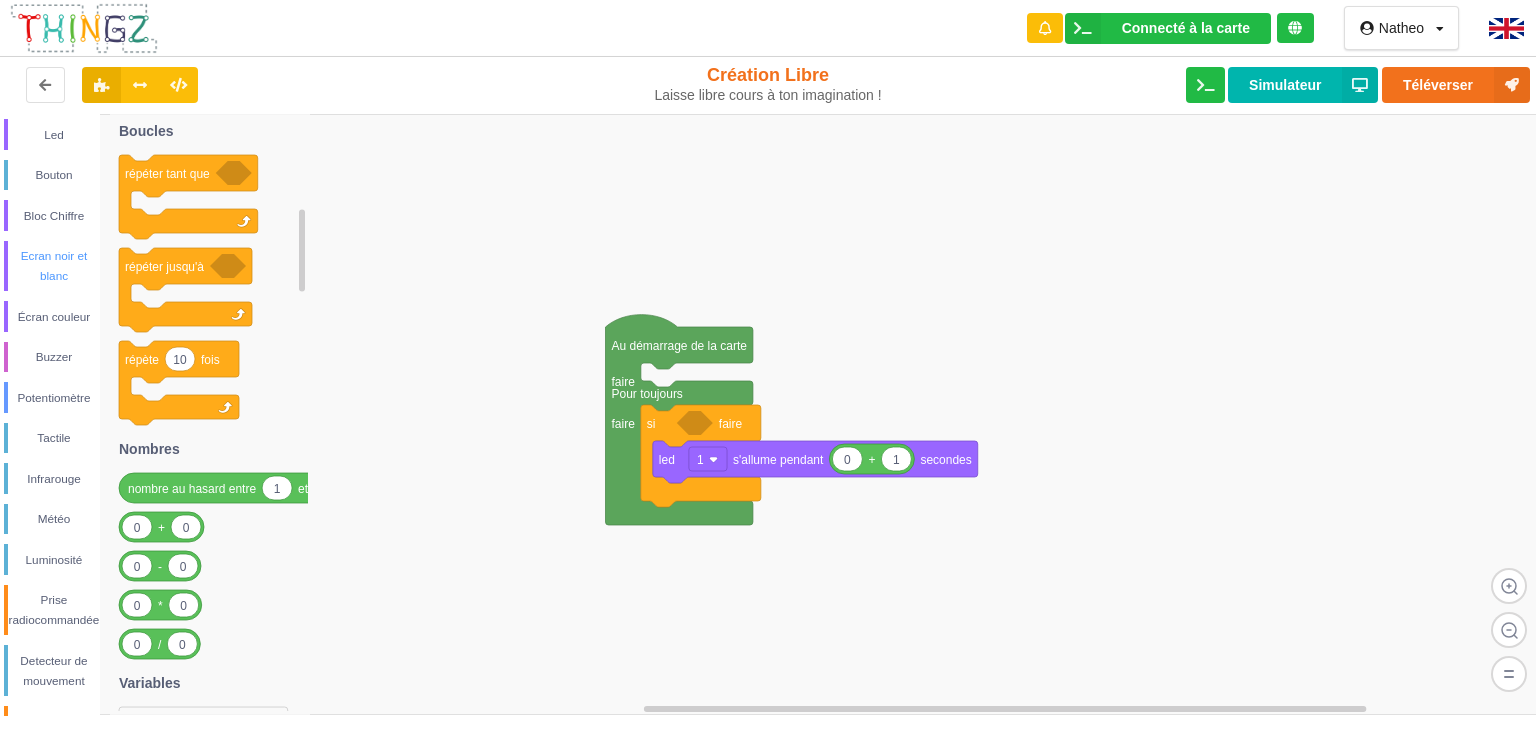 scroll, scrollTop: 212, scrollLeft: 0, axis: vertical 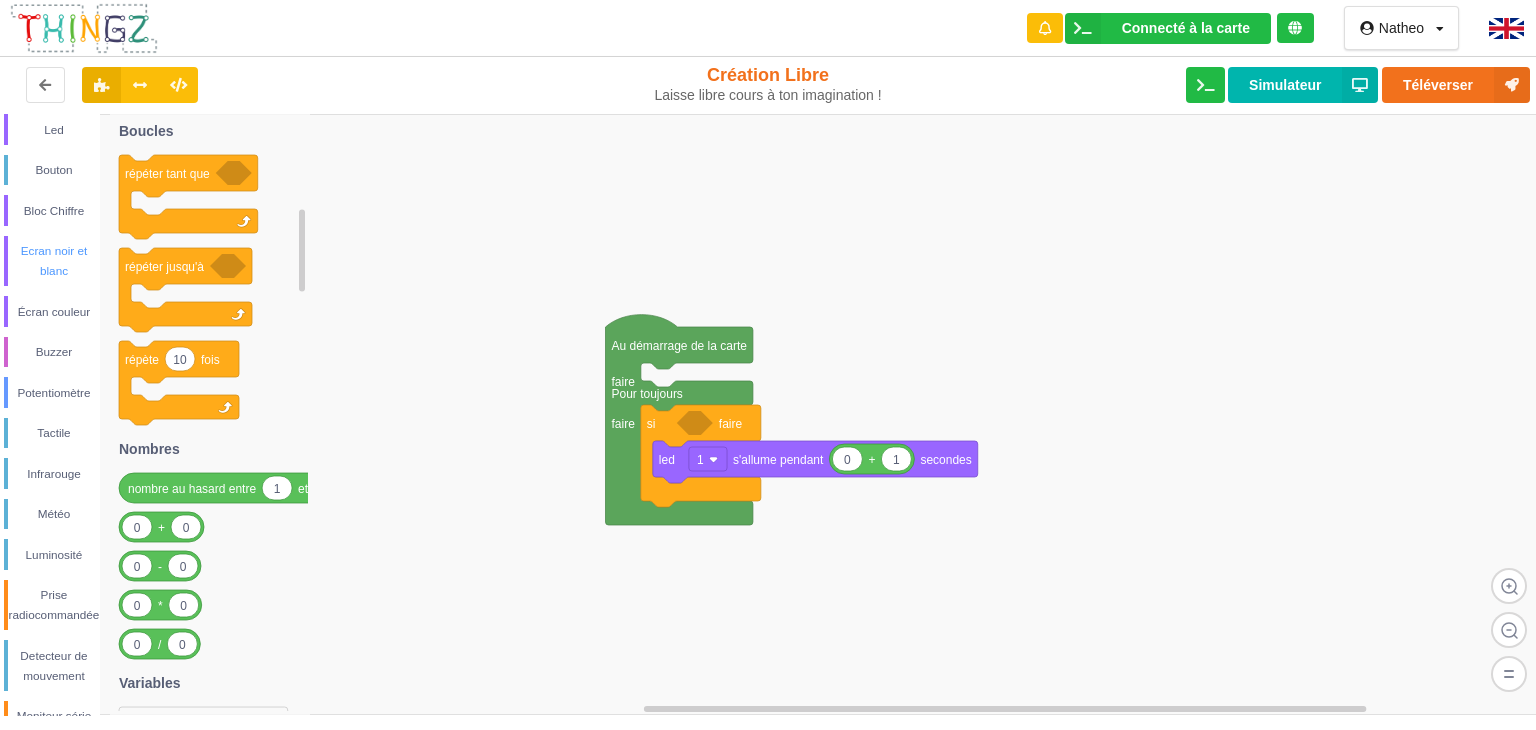 click on "Infrarouge" at bounding box center (54, 474) 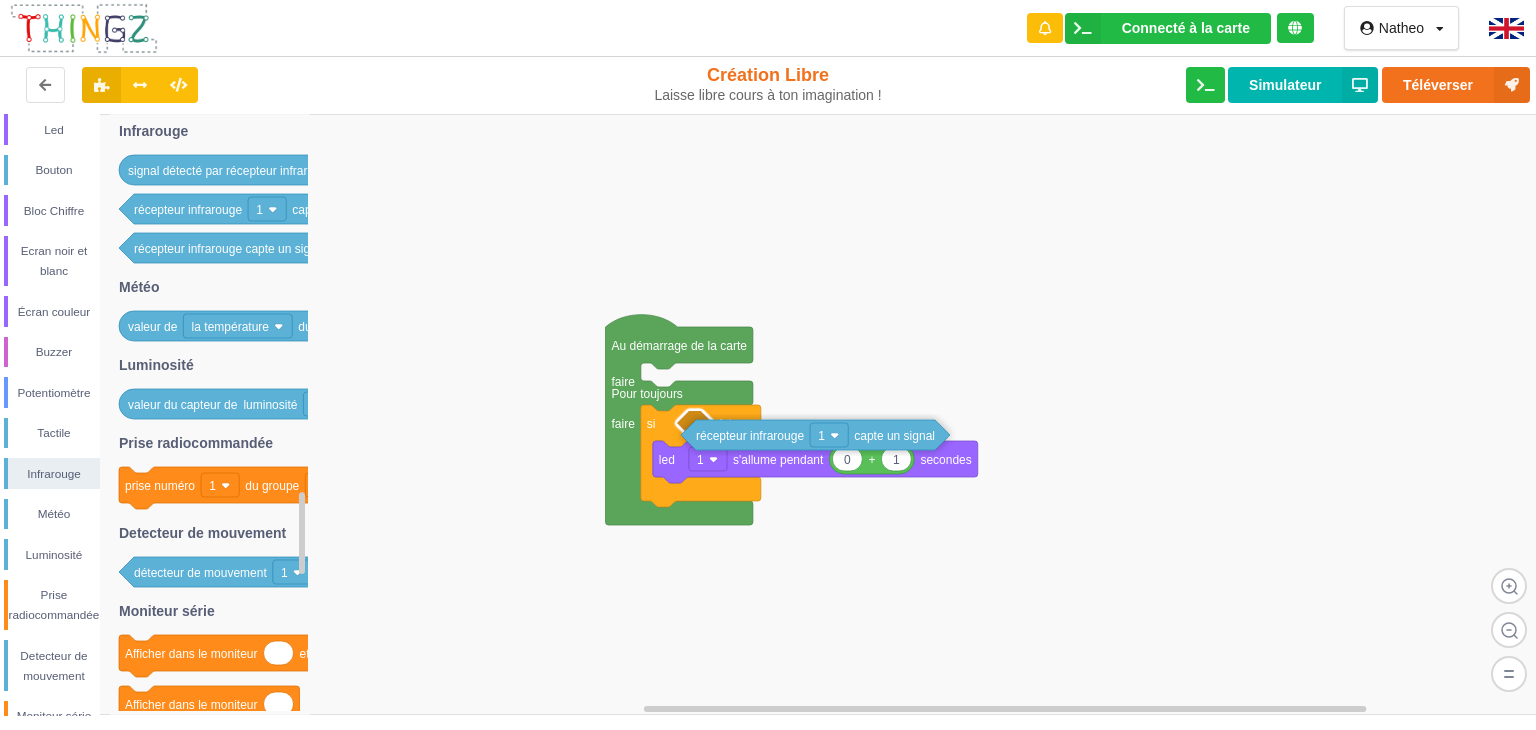 drag, startPoint x: 168, startPoint y: 220, endPoint x: 728, endPoint y: 440, distance: 601.66437 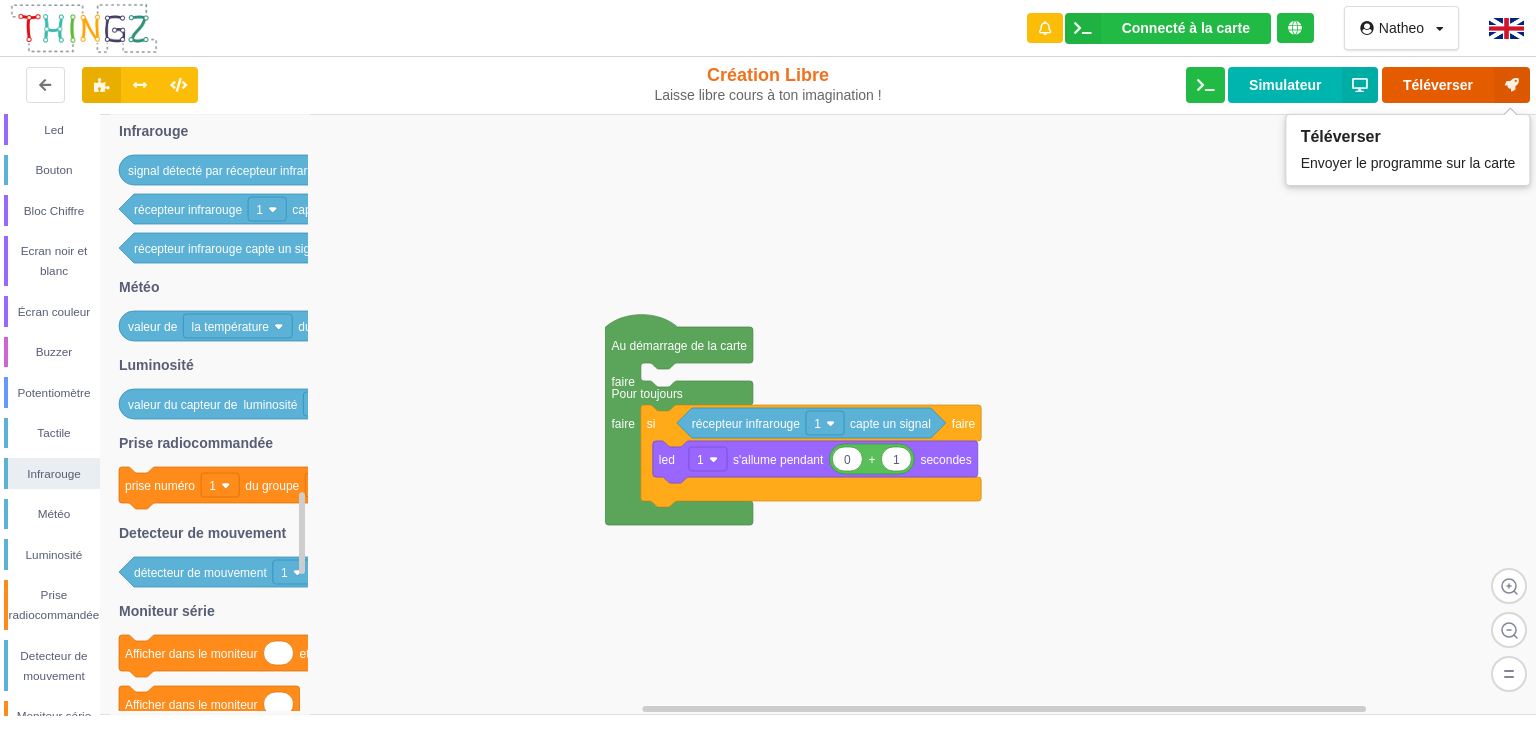 click on "Téléverser" at bounding box center [1456, 85] 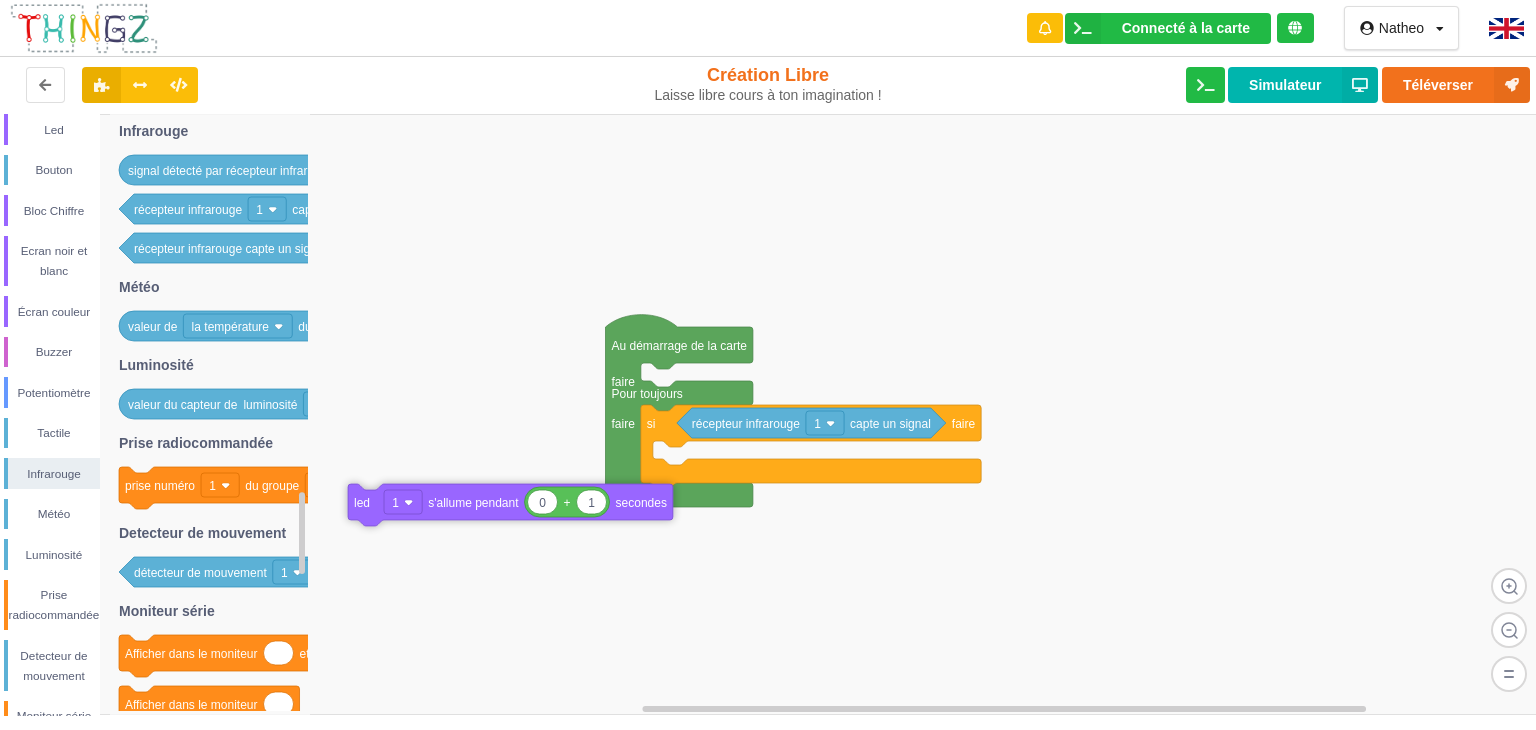 drag, startPoint x: 678, startPoint y: 472, endPoint x: 351, endPoint y: 523, distance: 330.95316 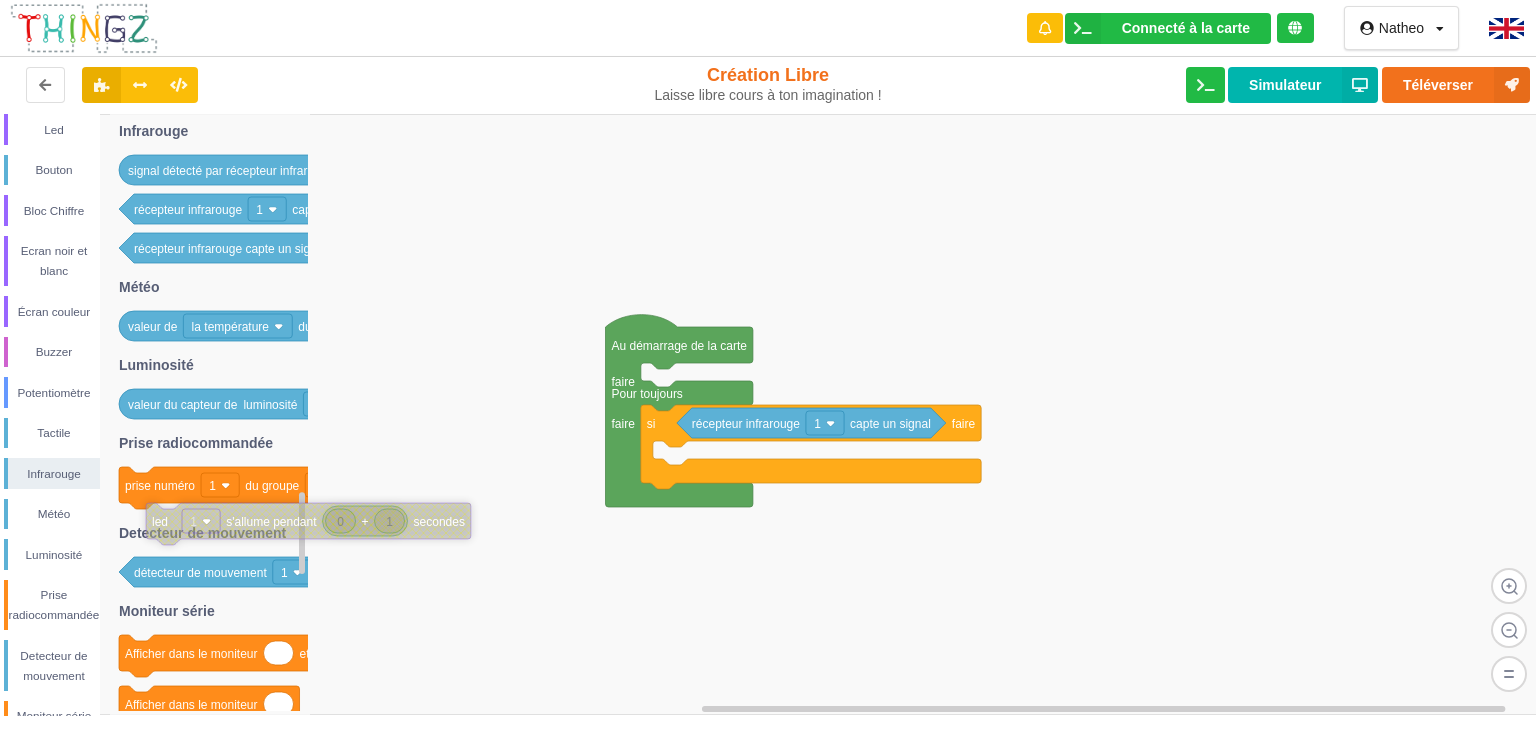 drag, startPoint x: 352, startPoint y: 523, endPoint x: 16, endPoint y: 561, distance: 338.14197 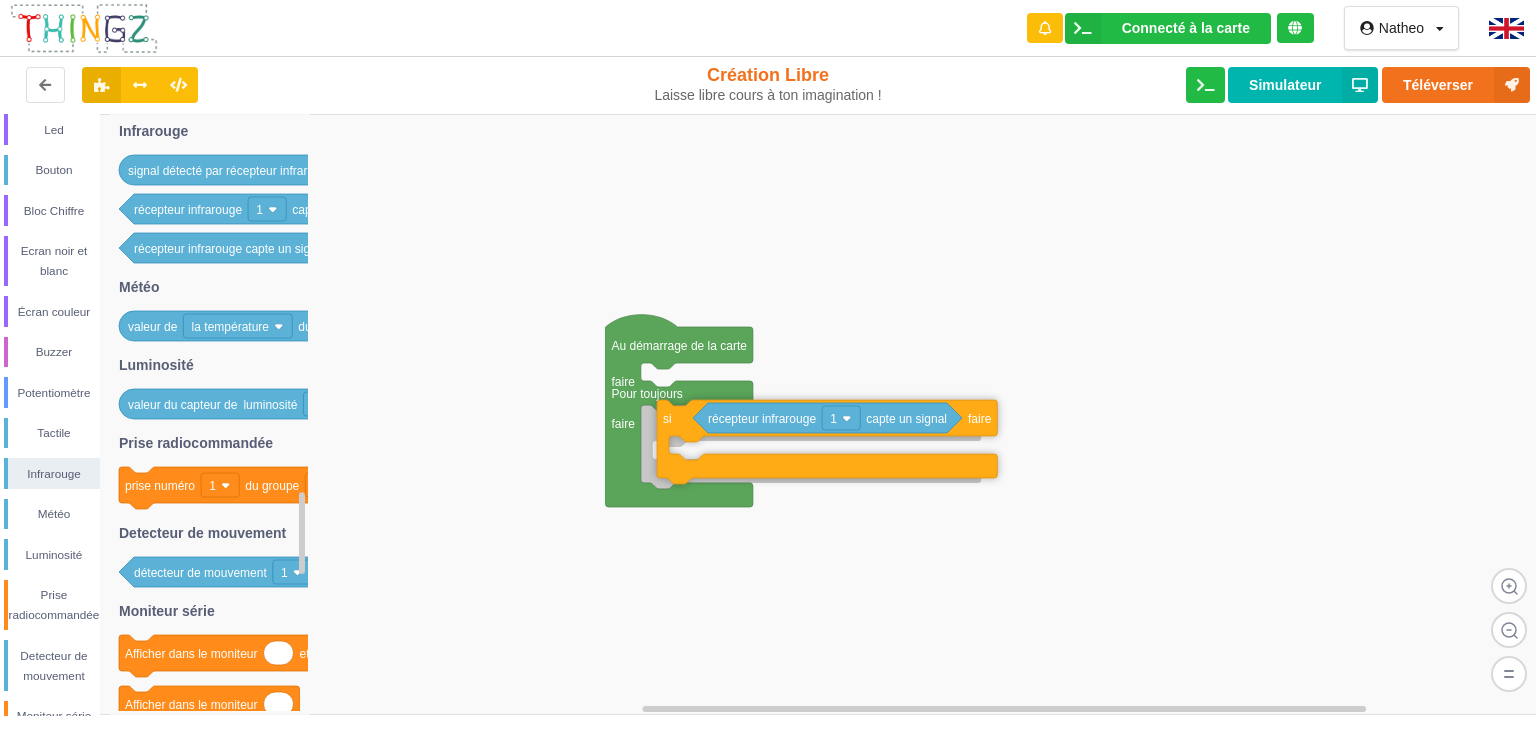 drag, startPoint x: 715, startPoint y: 441, endPoint x: 737, endPoint y: 437, distance: 22.36068 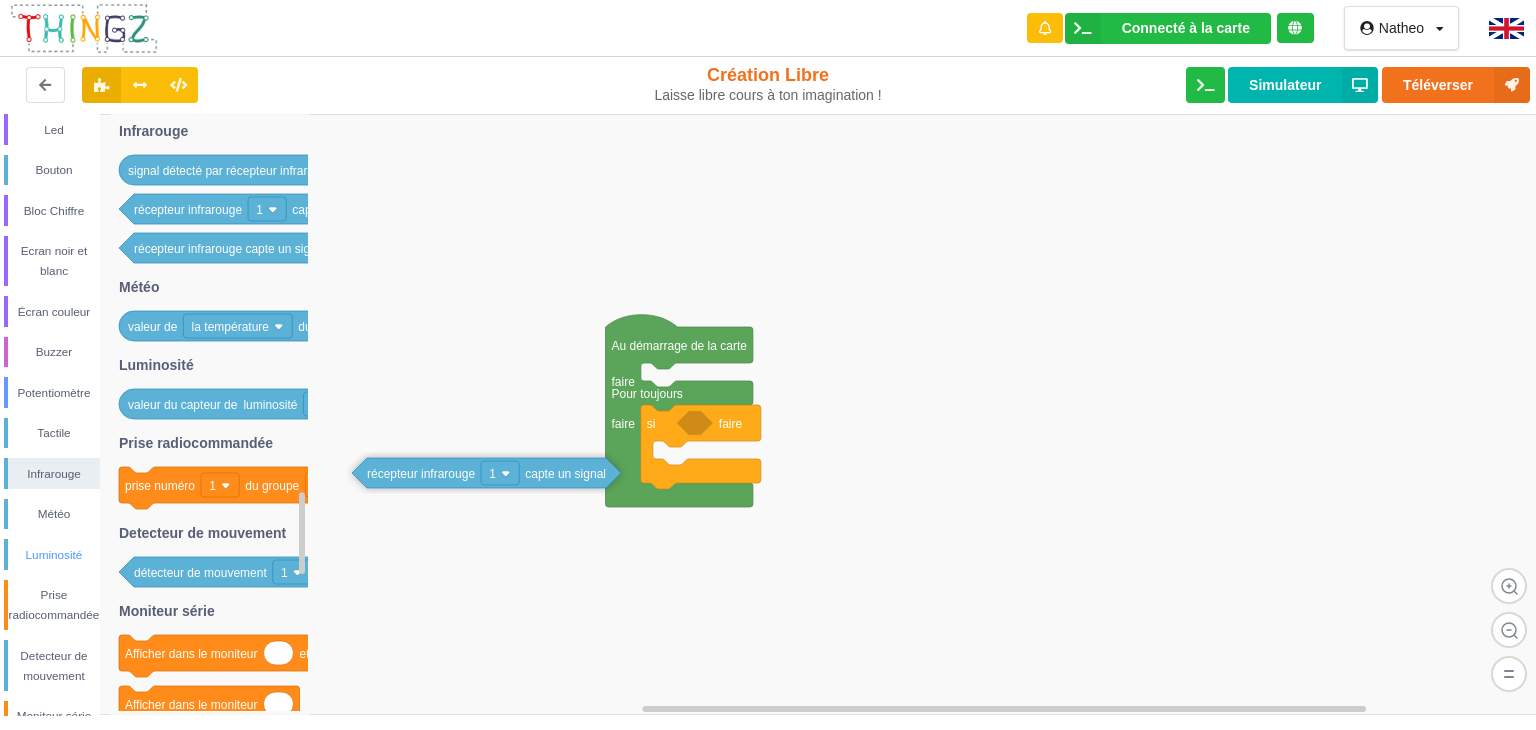 drag, startPoint x: 737, startPoint y: 437, endPoint x: 53, endPoint y: 539, distance: 691.5635 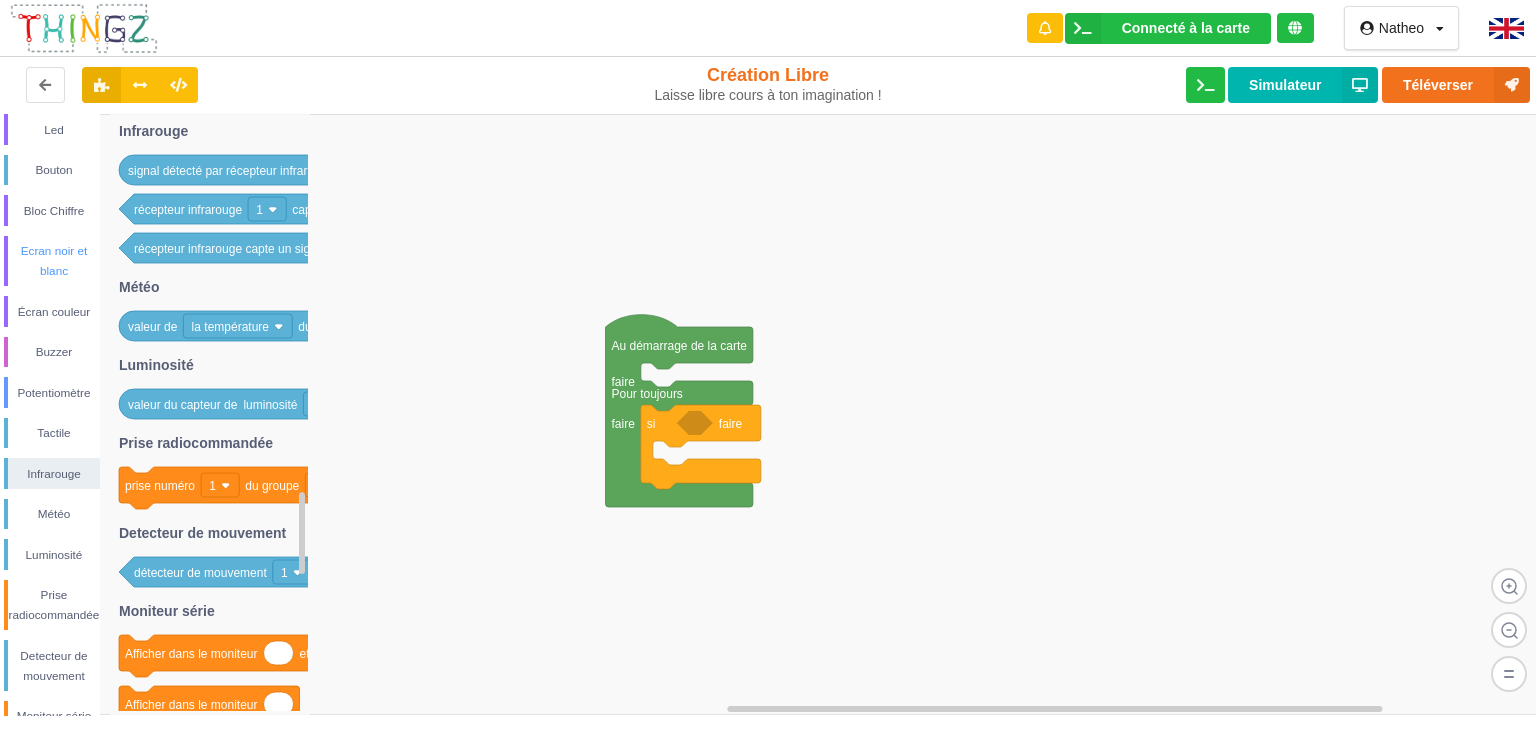 scroll, scrollTop: 212, scrollLeft: 0, axis: vertical 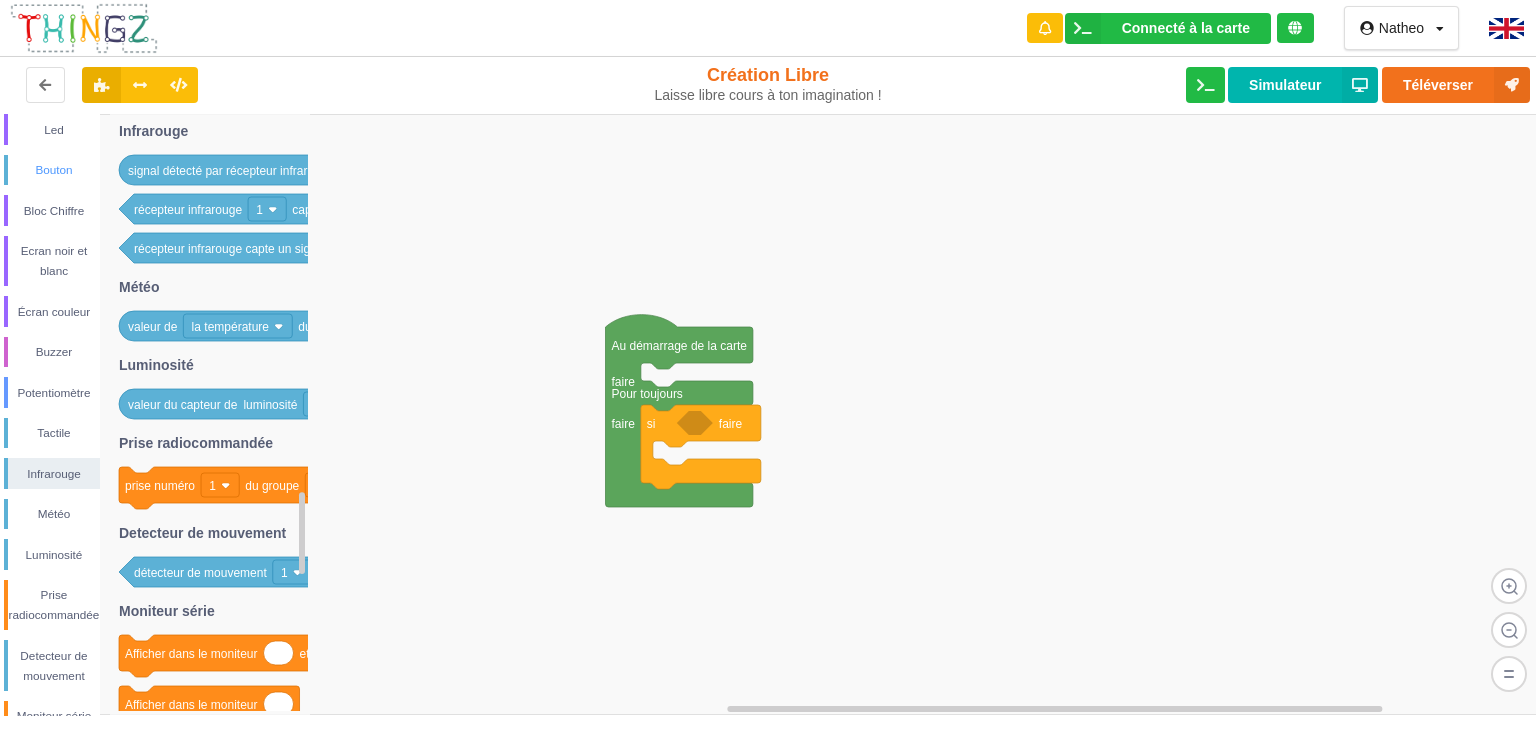 click on "Bouton" at bounding box center (54, 170) 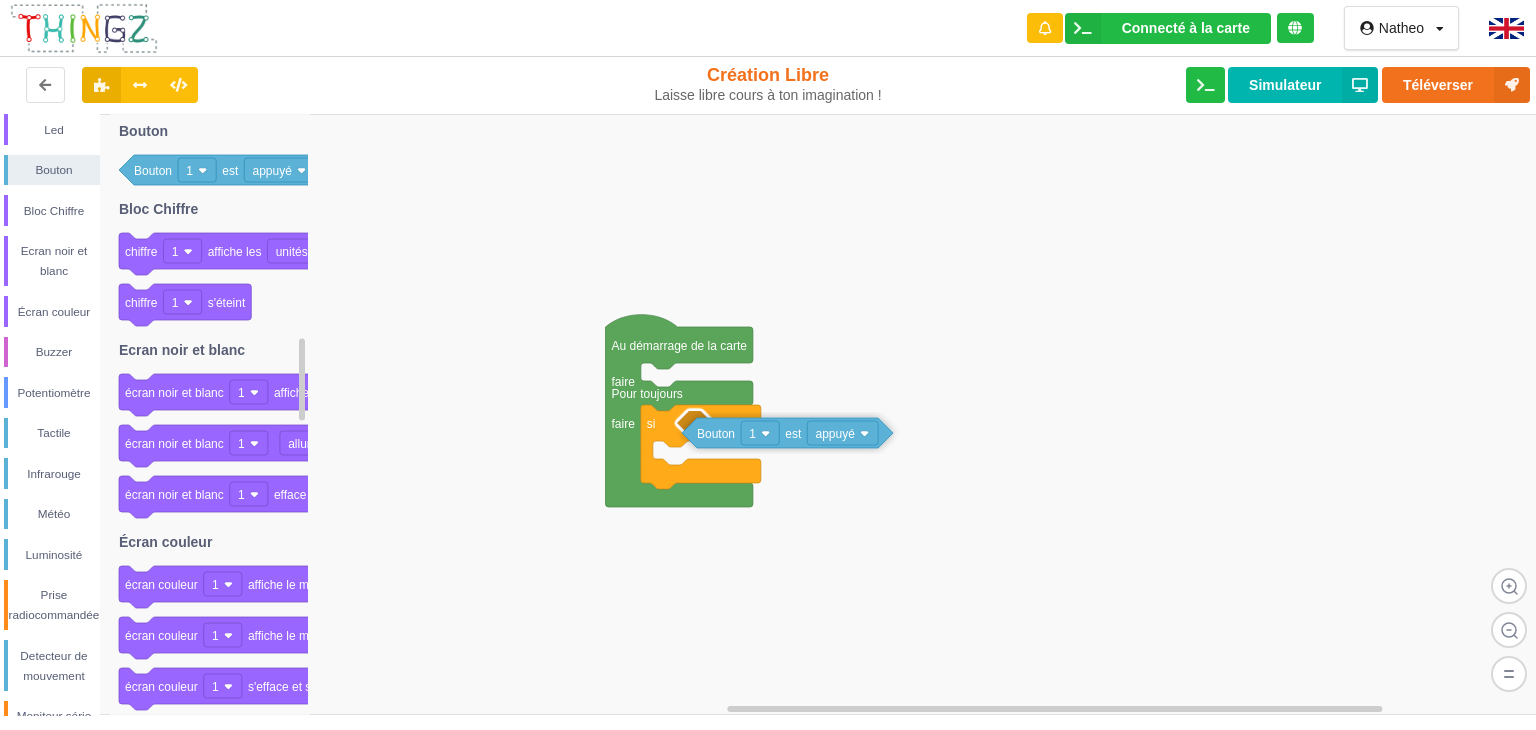 drag, startPoint x: 147, startPoint y: 166, endPoint x: 710, endPoint y: 429, distance: 621.4 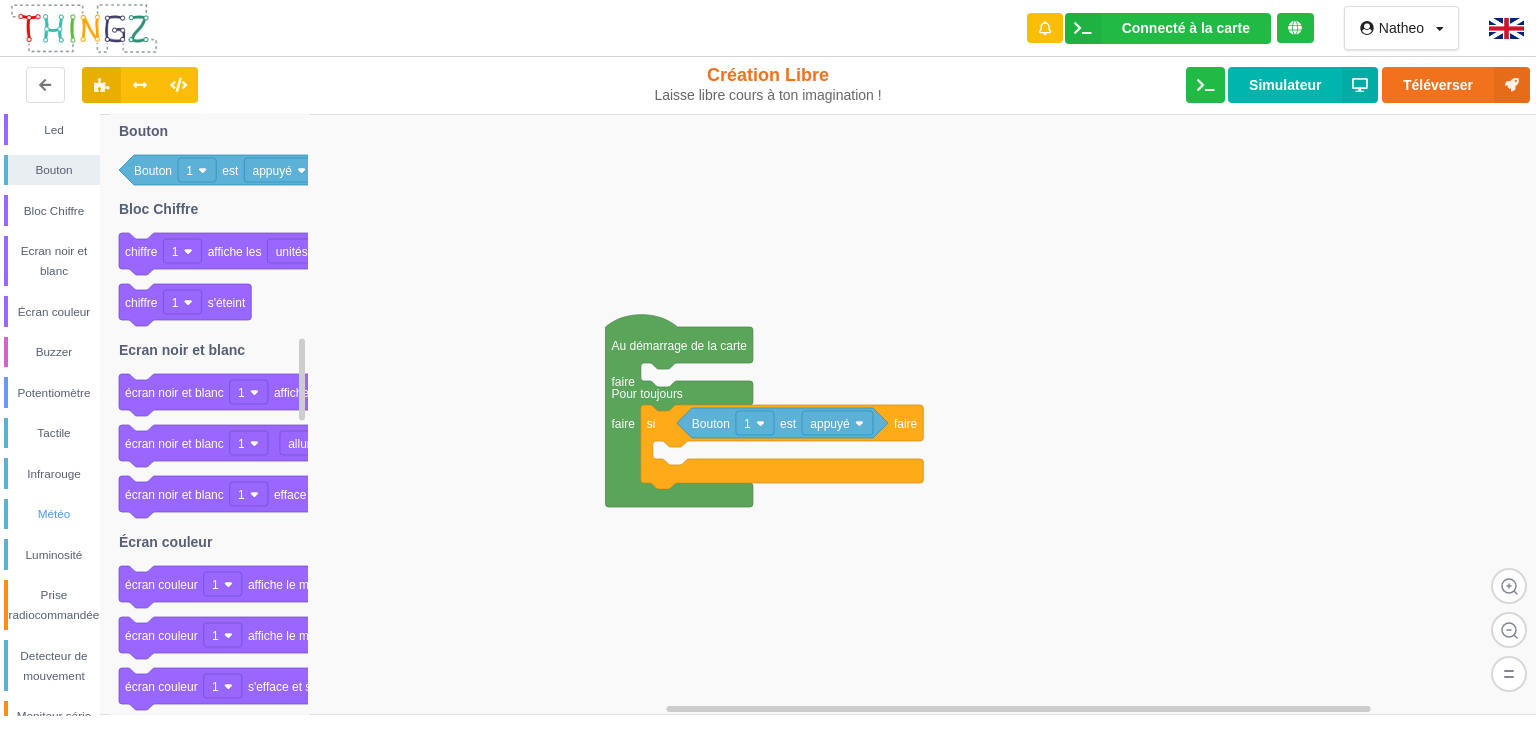 click on "Météo" at bounding box center (54, 514) 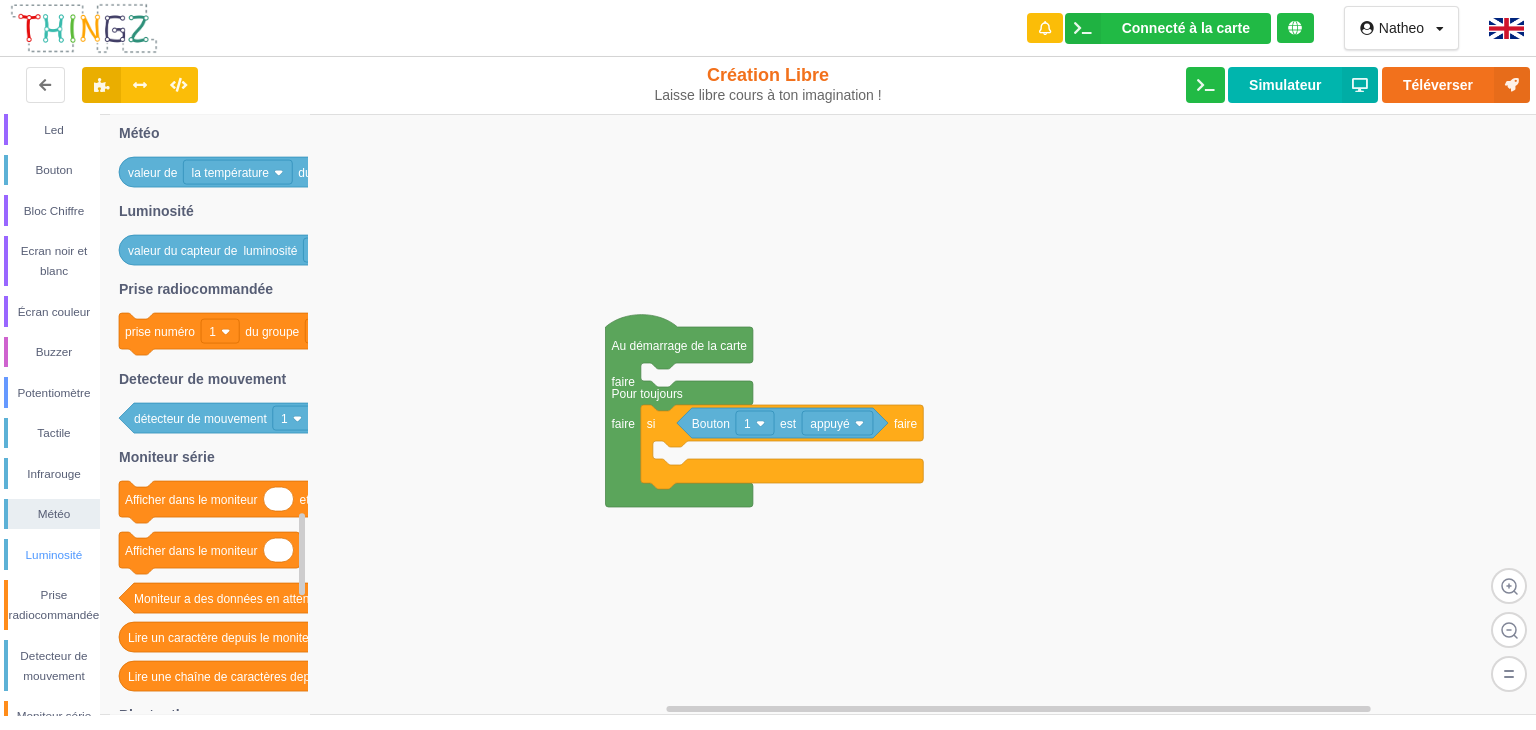 click on "Luminosité" at bounding box center (54, 555) 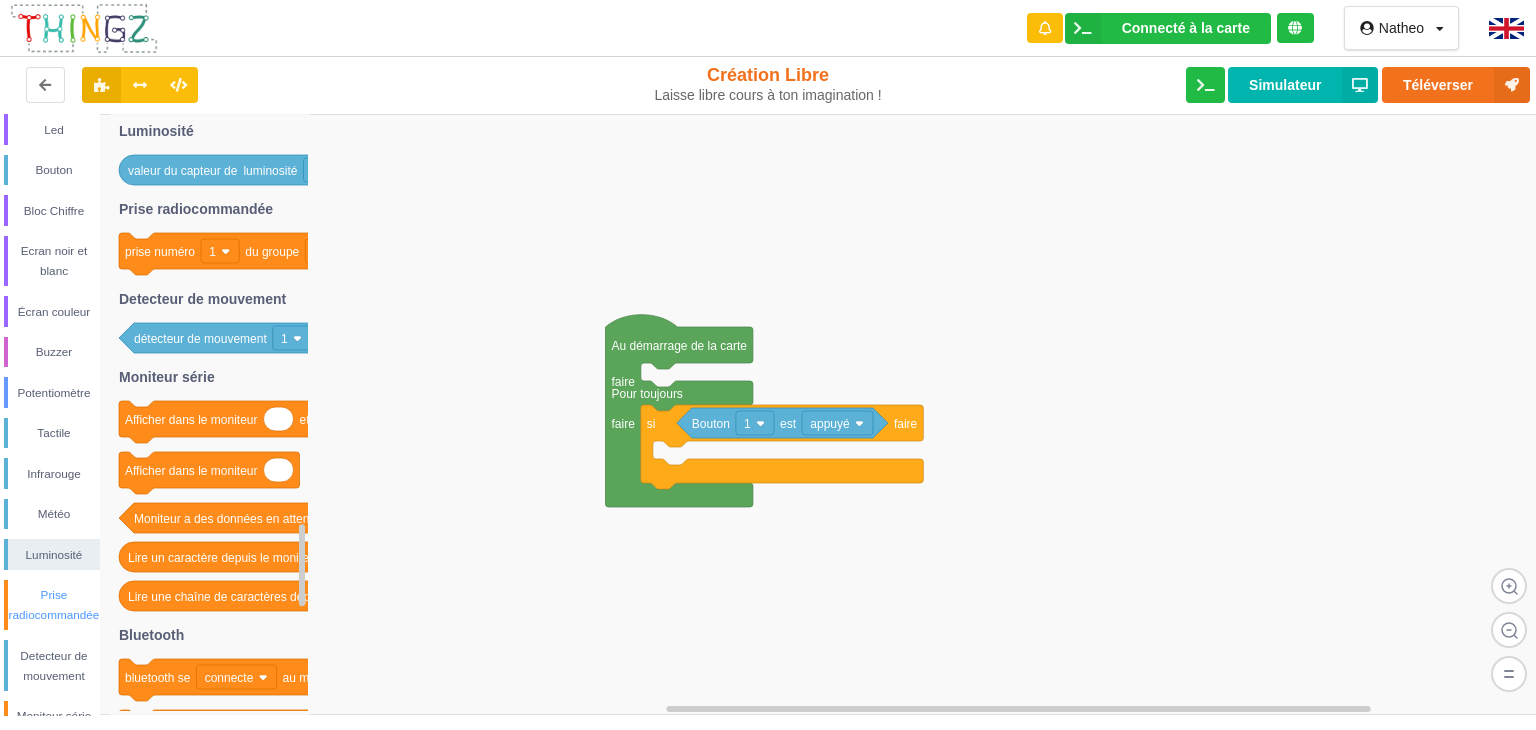 click on "Prise radiocommandée" at bounding box center (54, 605) 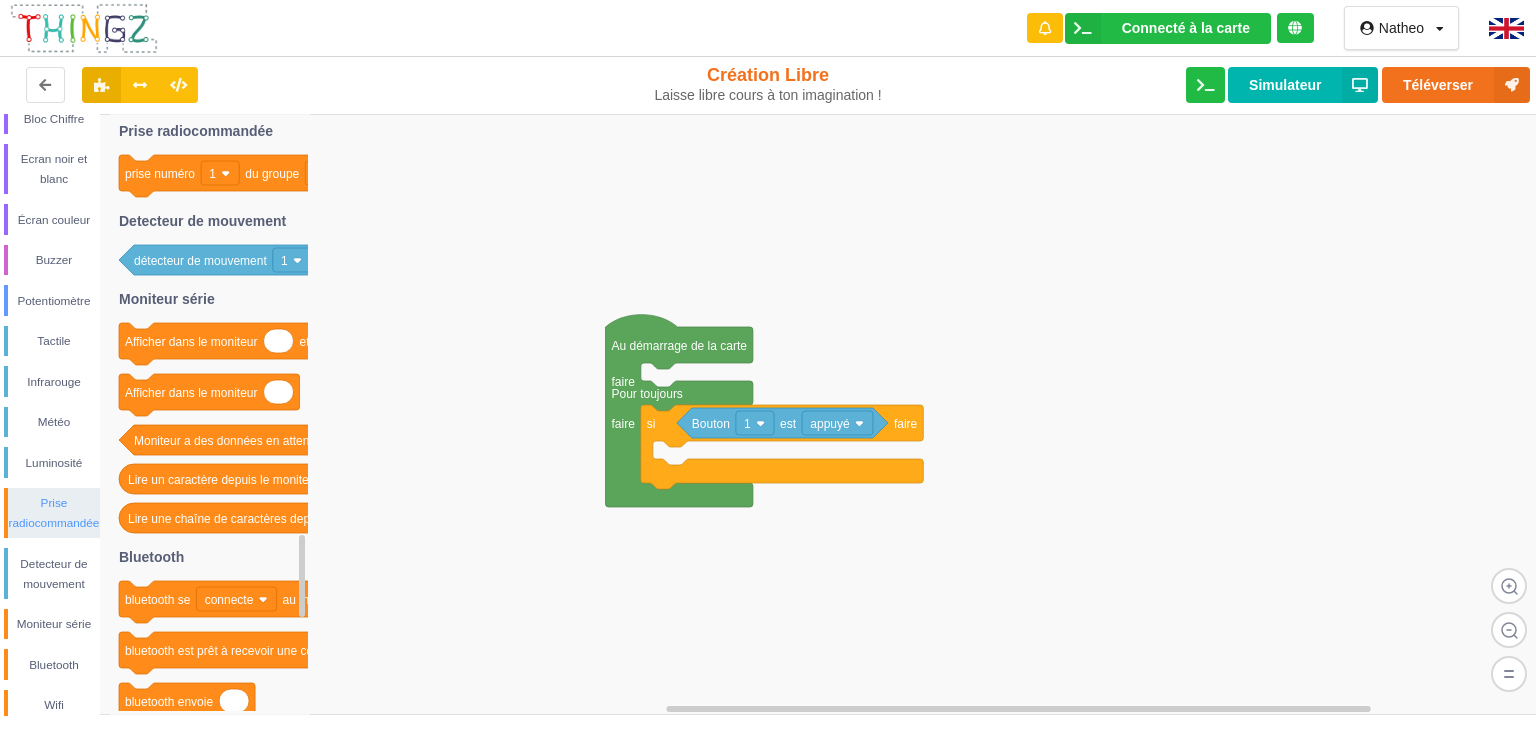 scroll, scrollTop: 319, scrollLeft: 0, axis: vertical 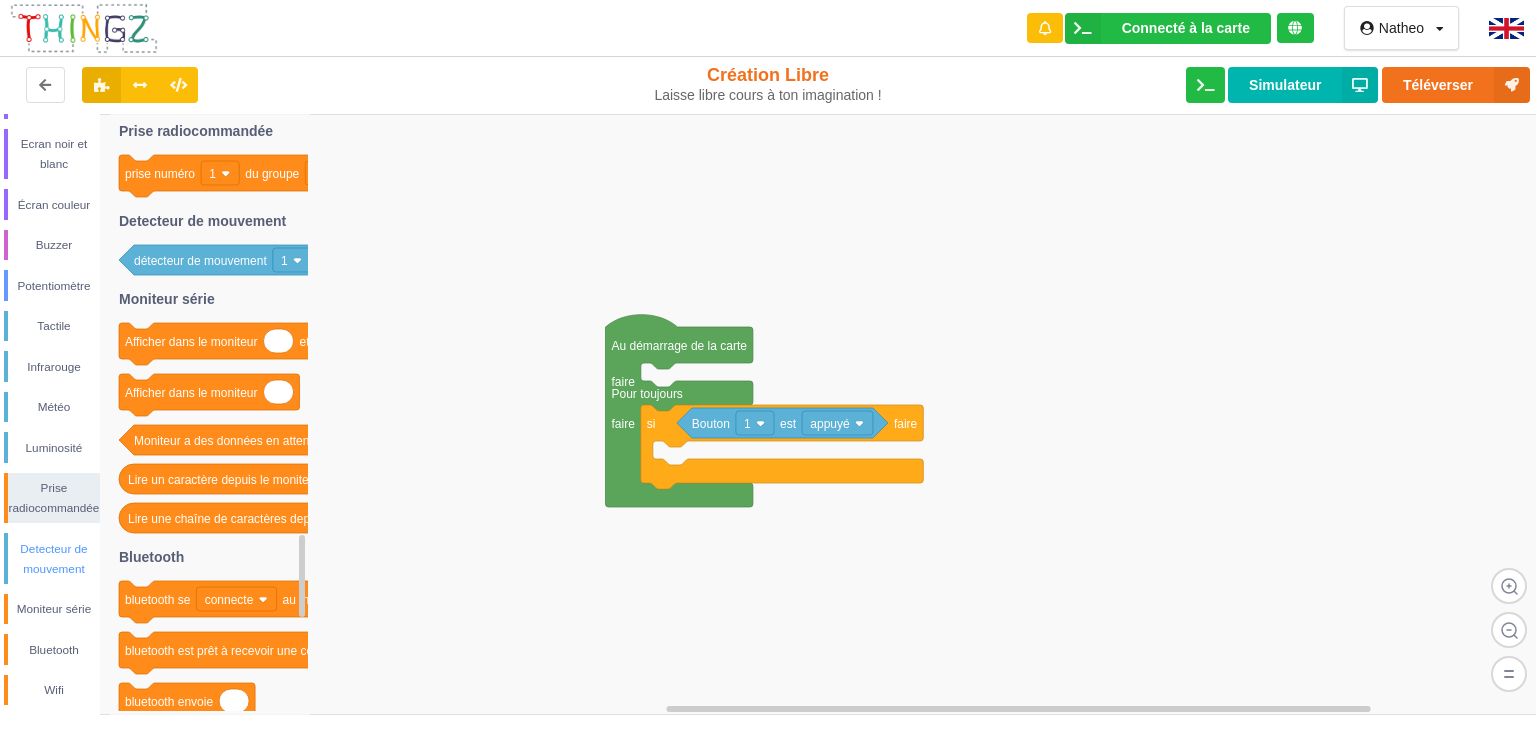 click on "Detecteur de mouvement" at bounding box center [54, 559] 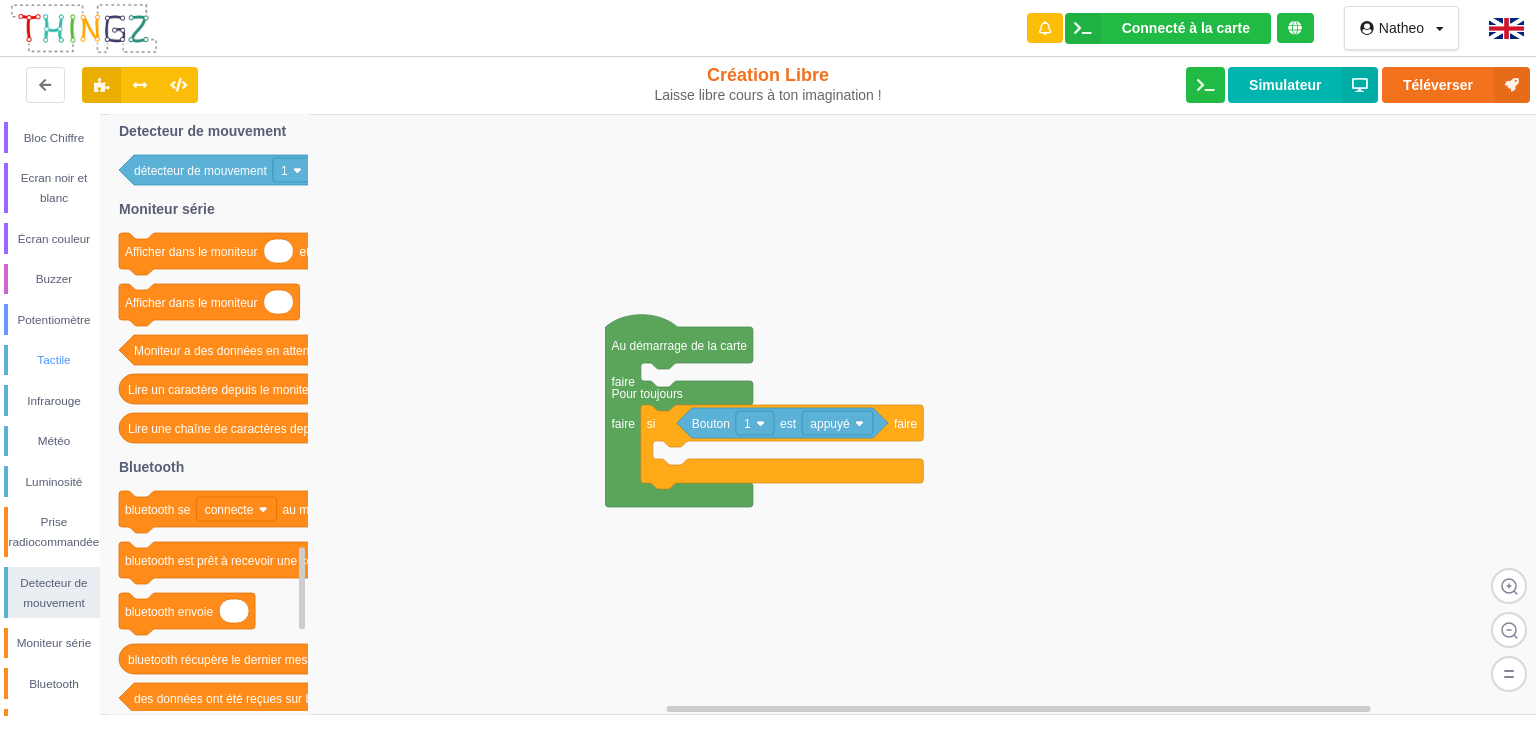 scroll, scrollTop: 266, scrollLeft: 0, axis: vertical 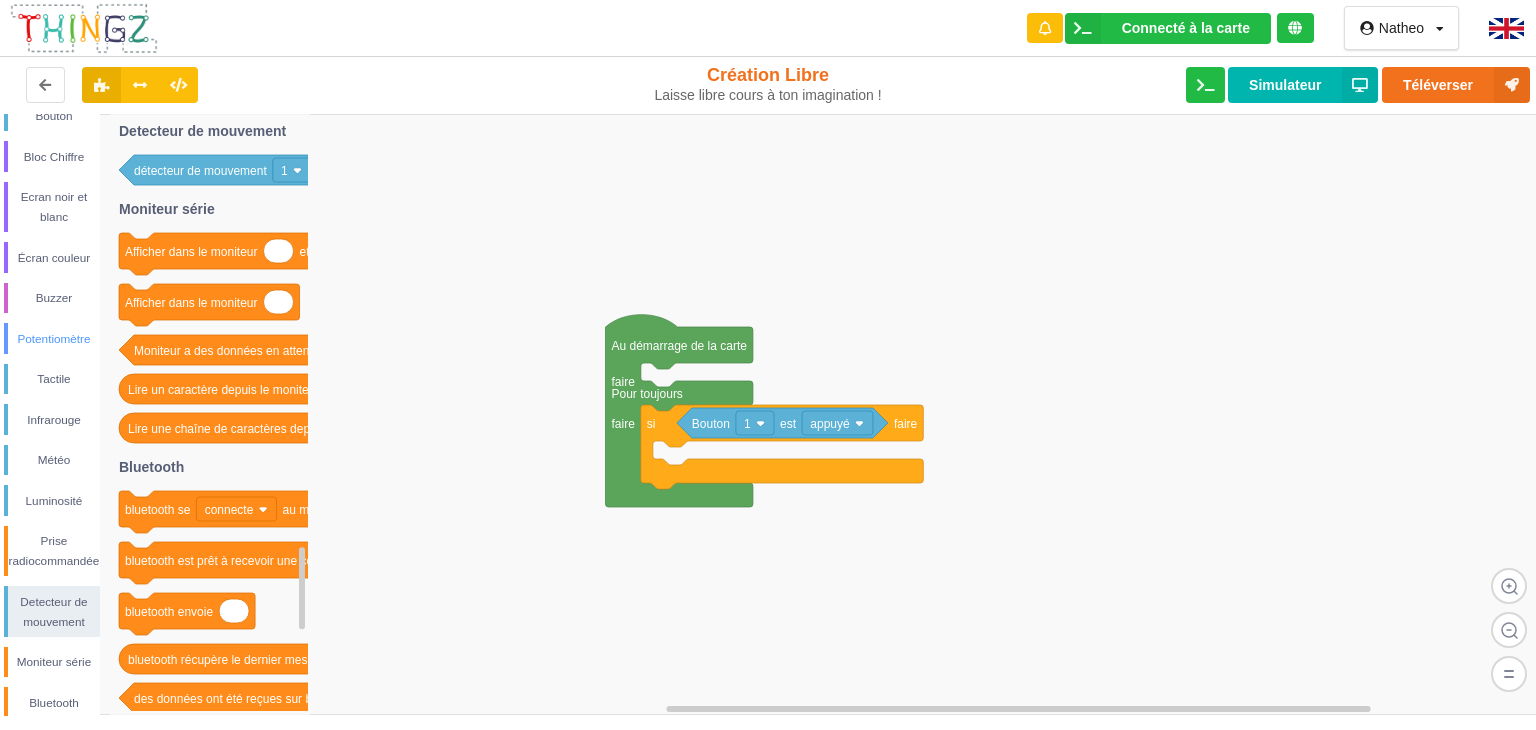 click on "Potentiomètre" at bounding box center (54, 339) 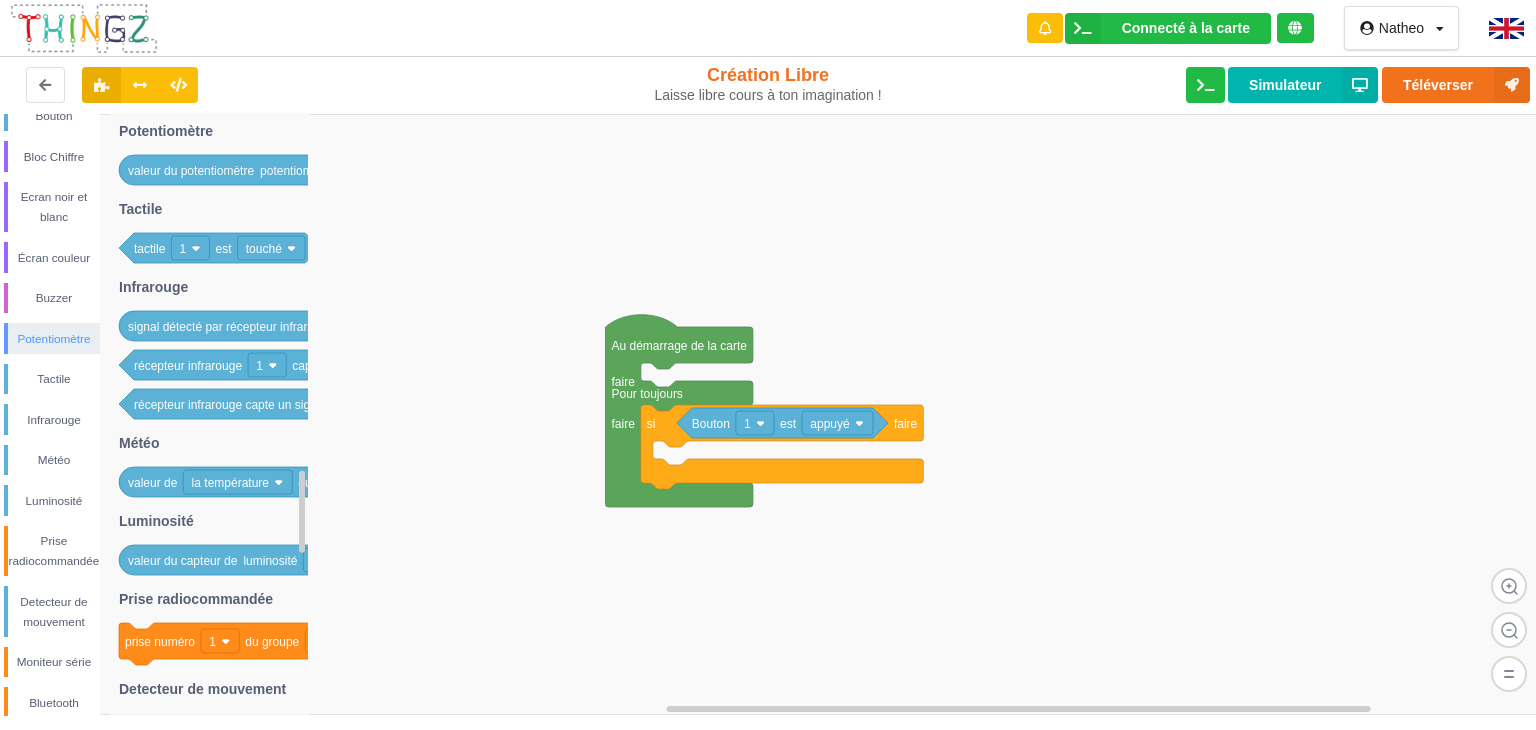 click on "Potentiomètre" at bounding box center [54, 339] 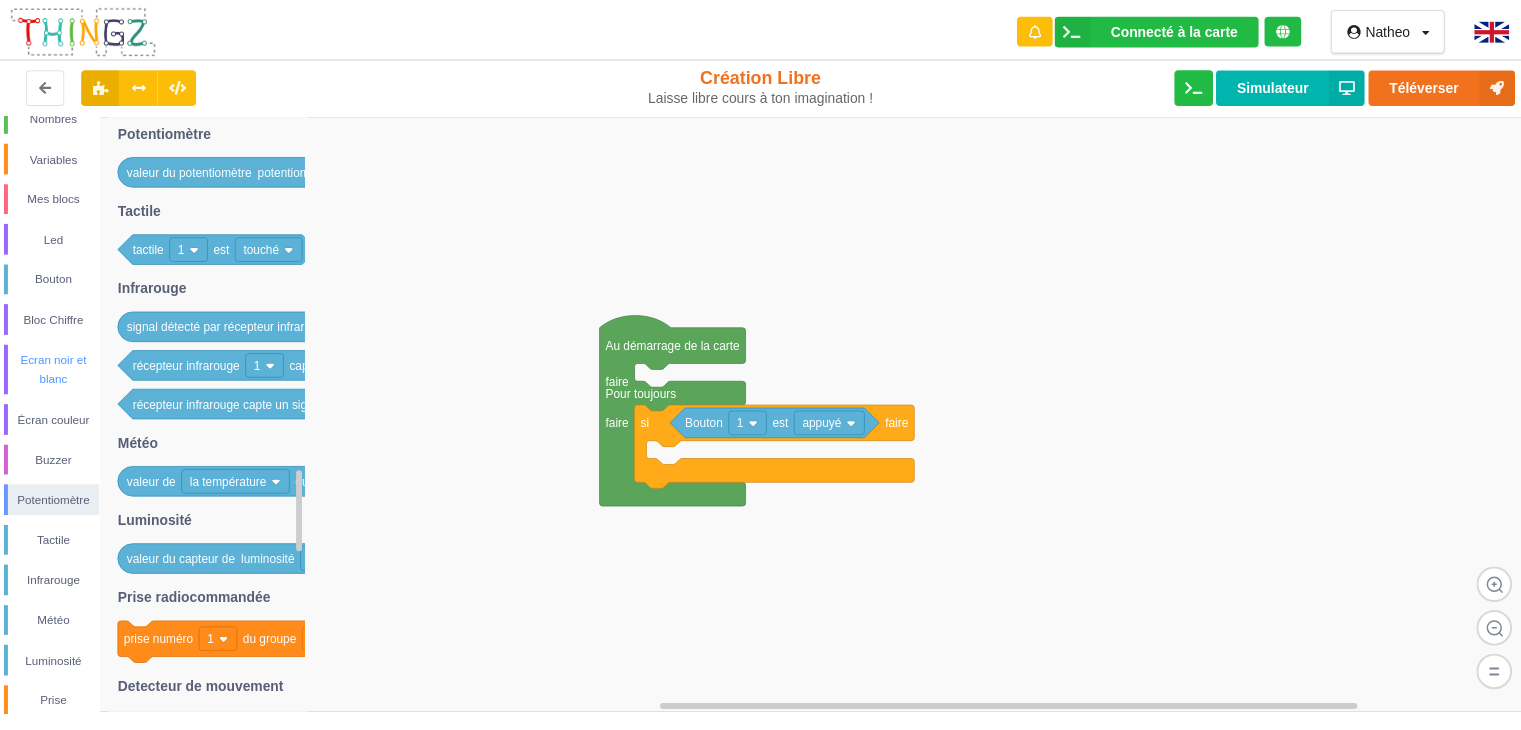 scroll, scrollTop: 0, scrollLeft: 0, axis: both 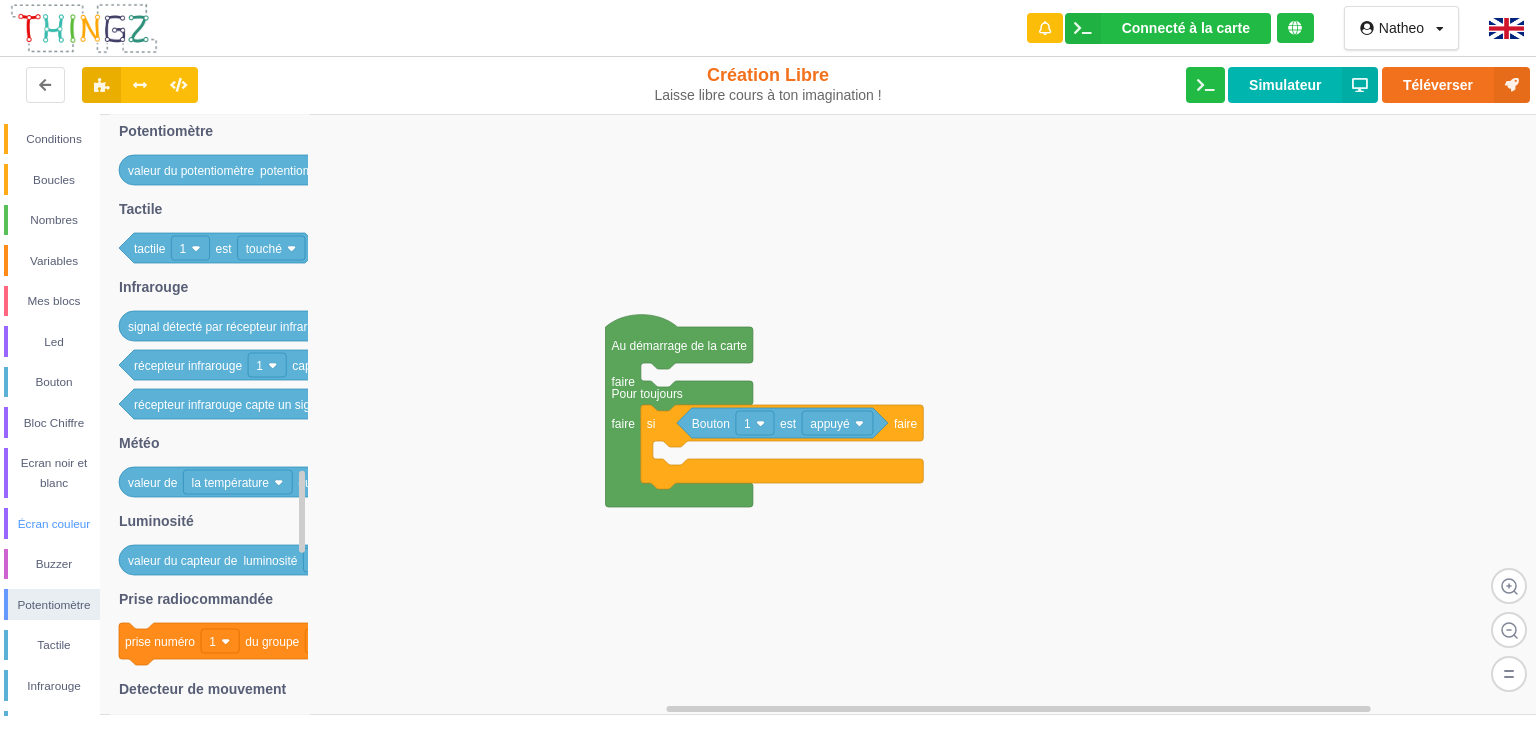 click on "Écran couleur" at bounding box center [54, 524] 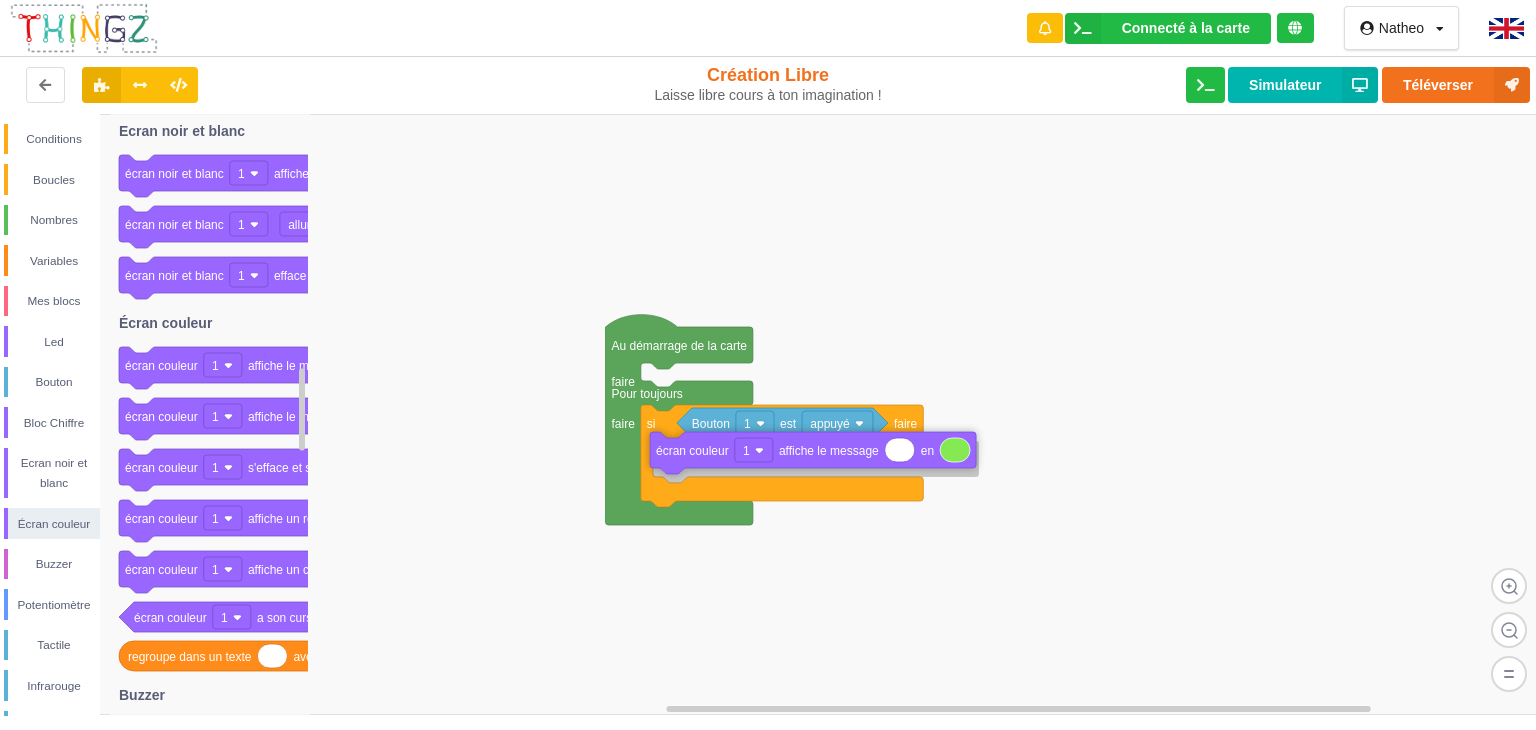 drag, startPoint x: 156, startPoint y: 376, endPoint x: 692, endPoint y: 469, distance: 544.0083 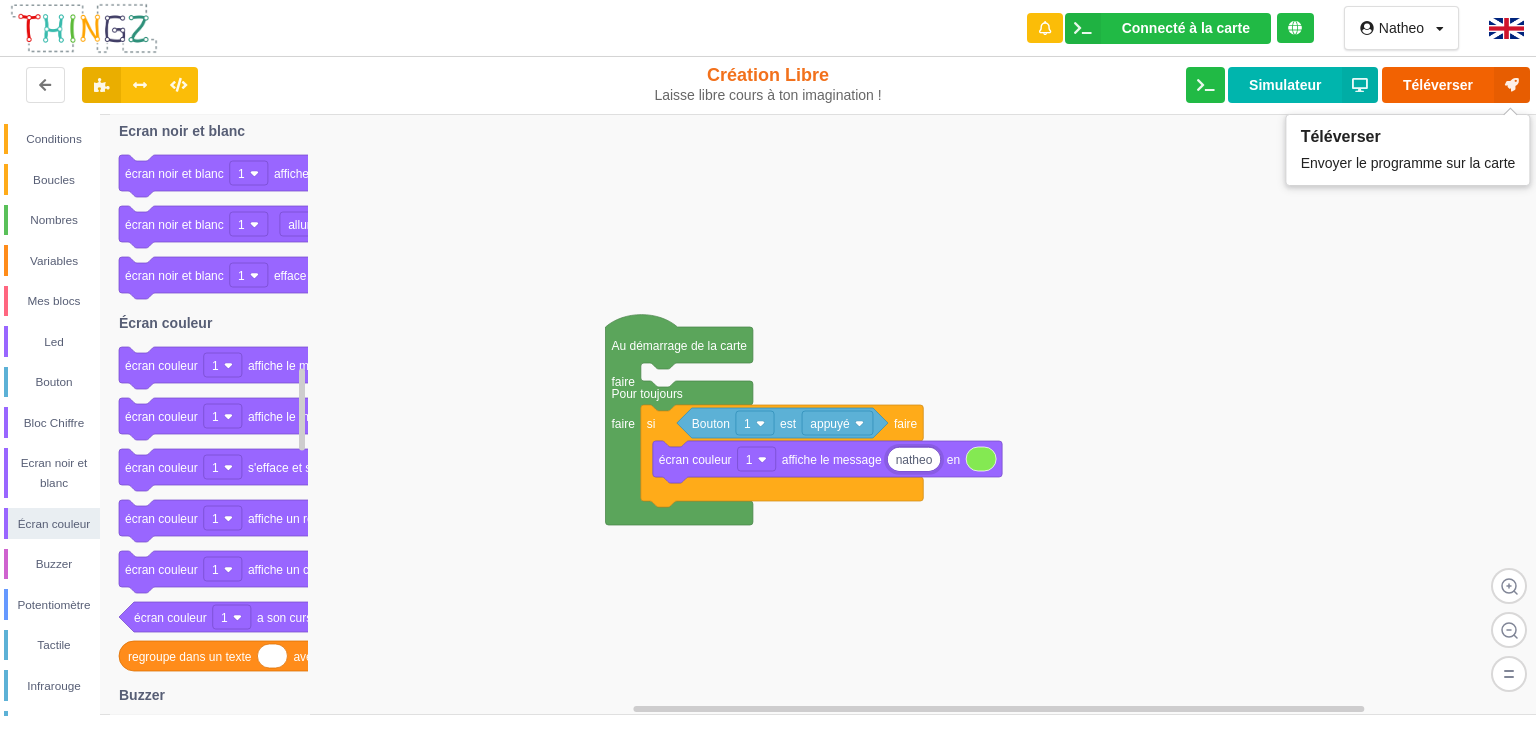 type on "natheo" 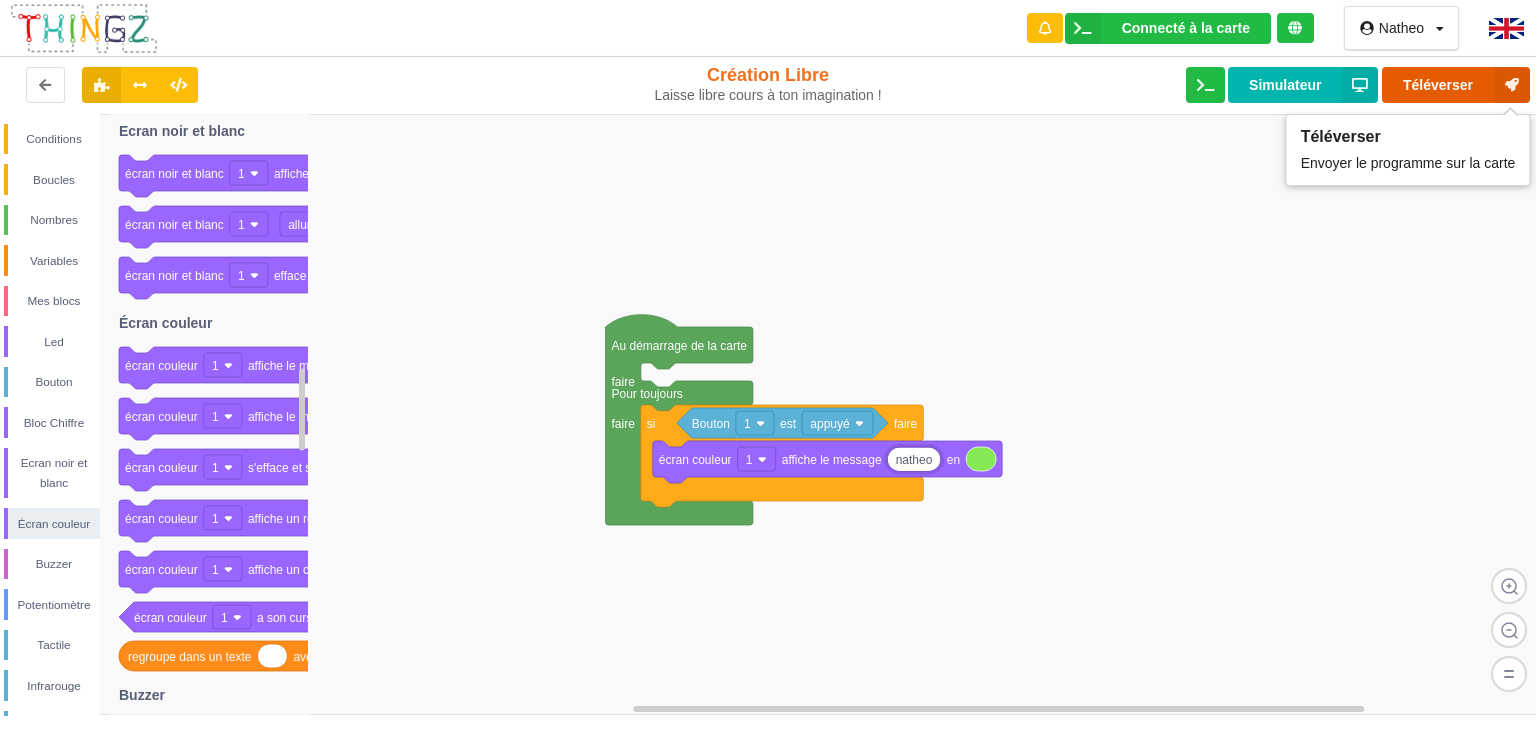 click on "Téléverser" at bounding box center (1456, 85) 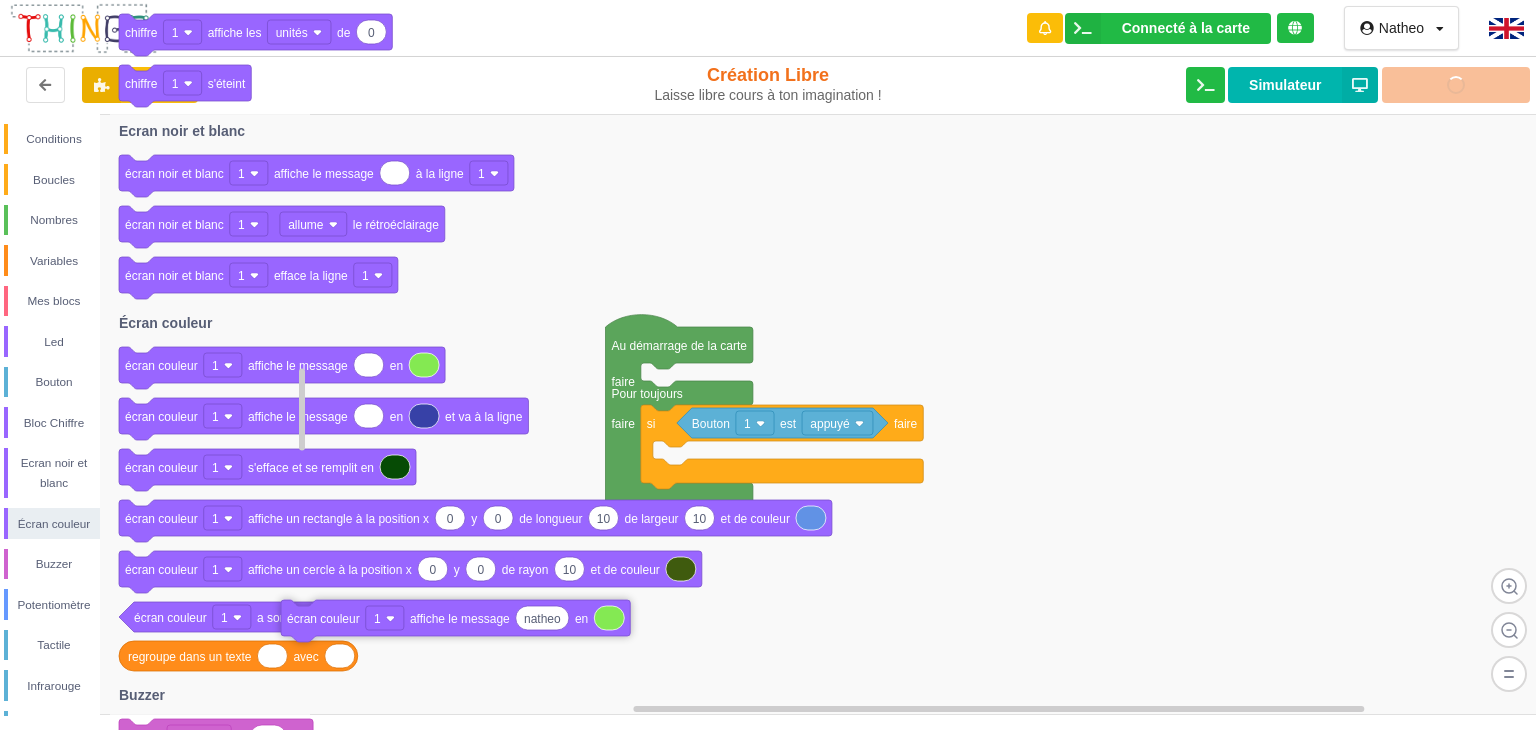 drag, startPoint x: 697, startPoint y: 473, endPoint x: 200, endPoint y: 686, distance: 540.7199 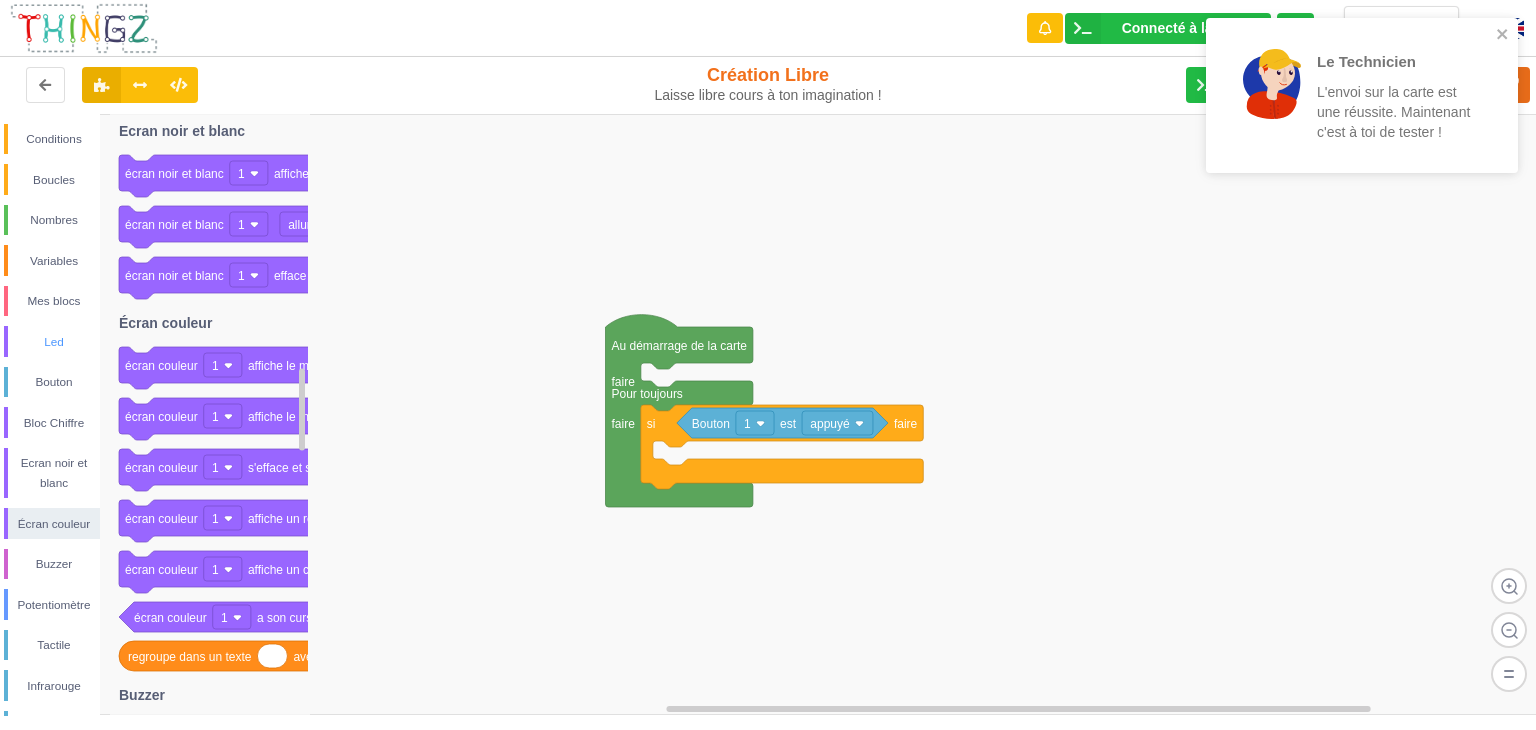 click on "Led" at bounding box center (54, 342) 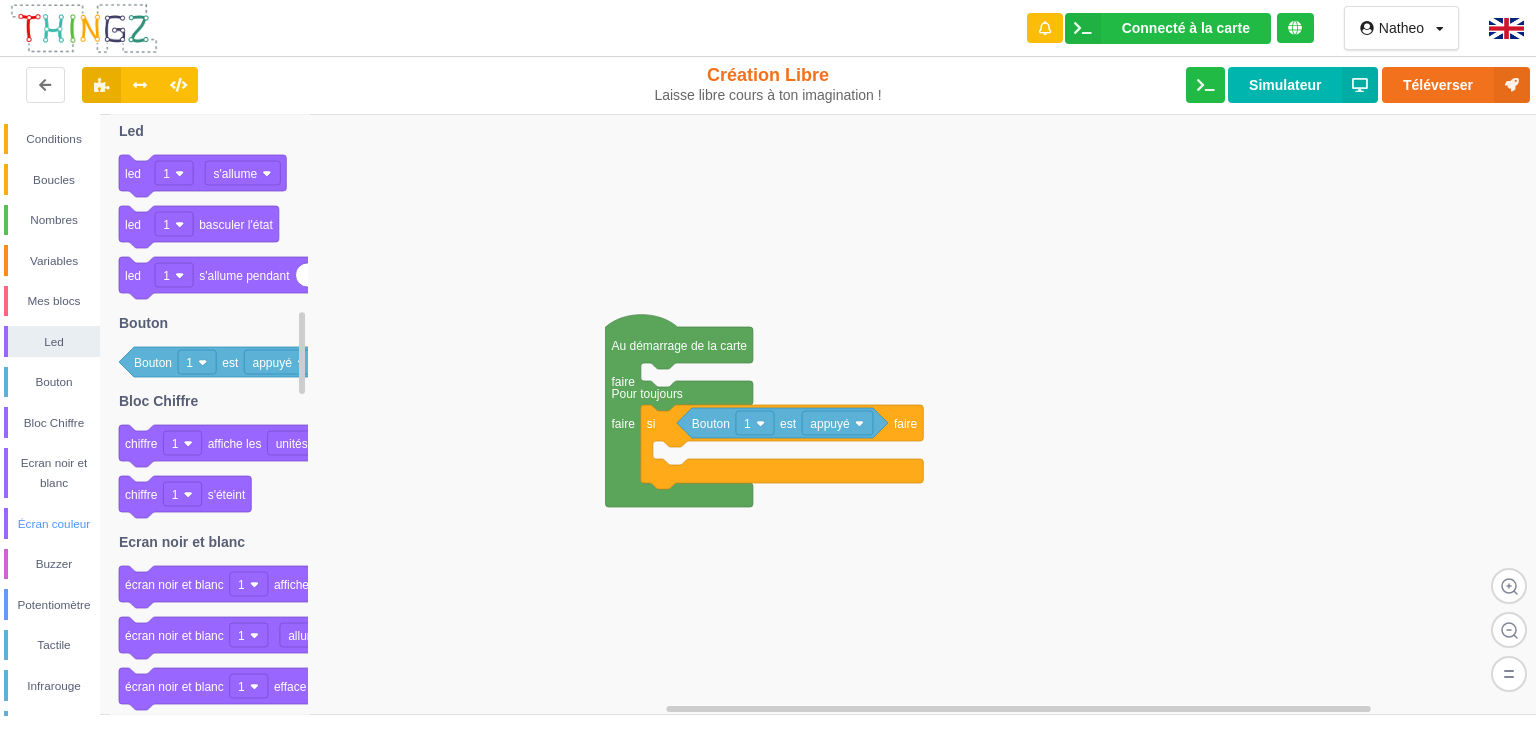 click on "Écran couleur" at bounding box center (54, 524) 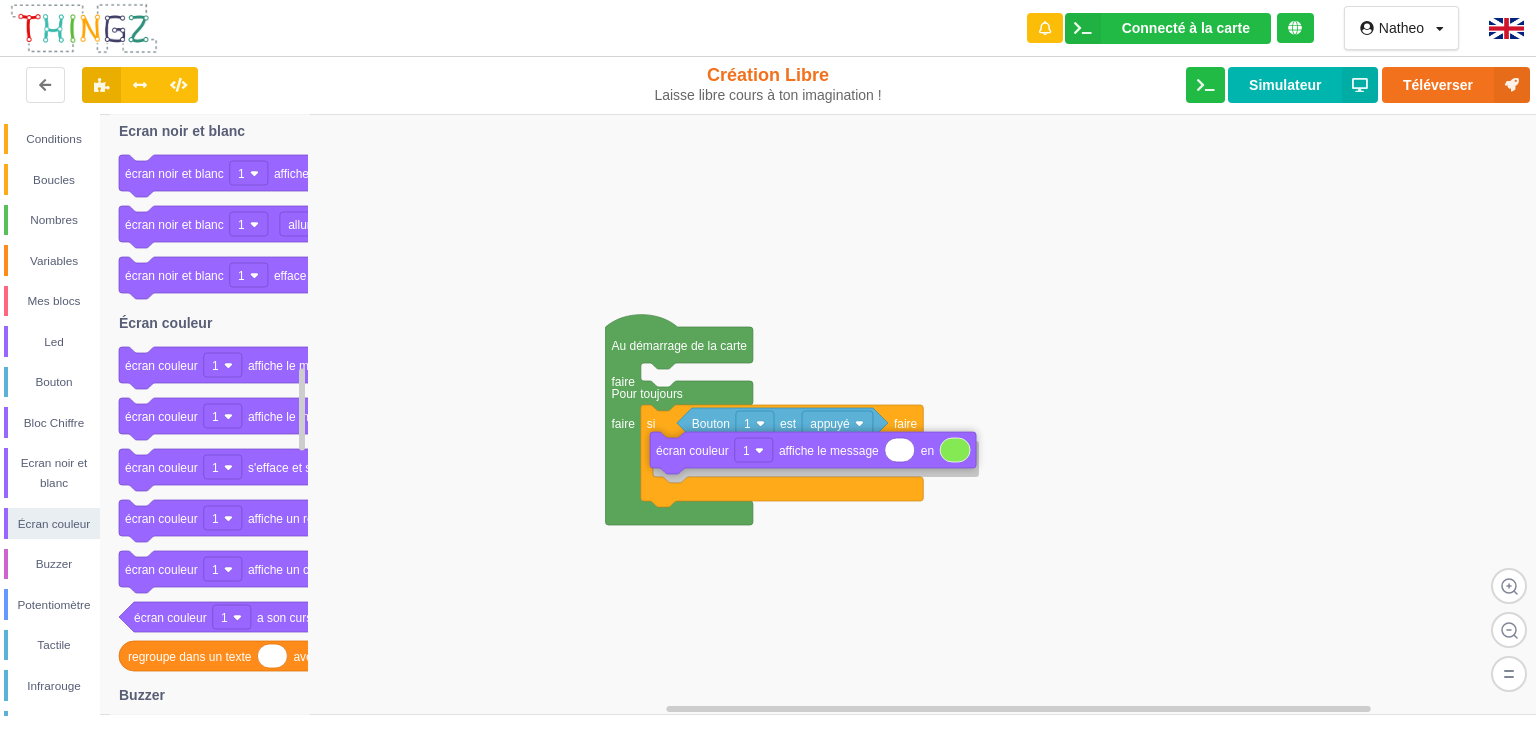 drag, startPoint x: 156, startPoint y: 376, endPoint x: 688, endPoint y: 464, distance: 539.22906 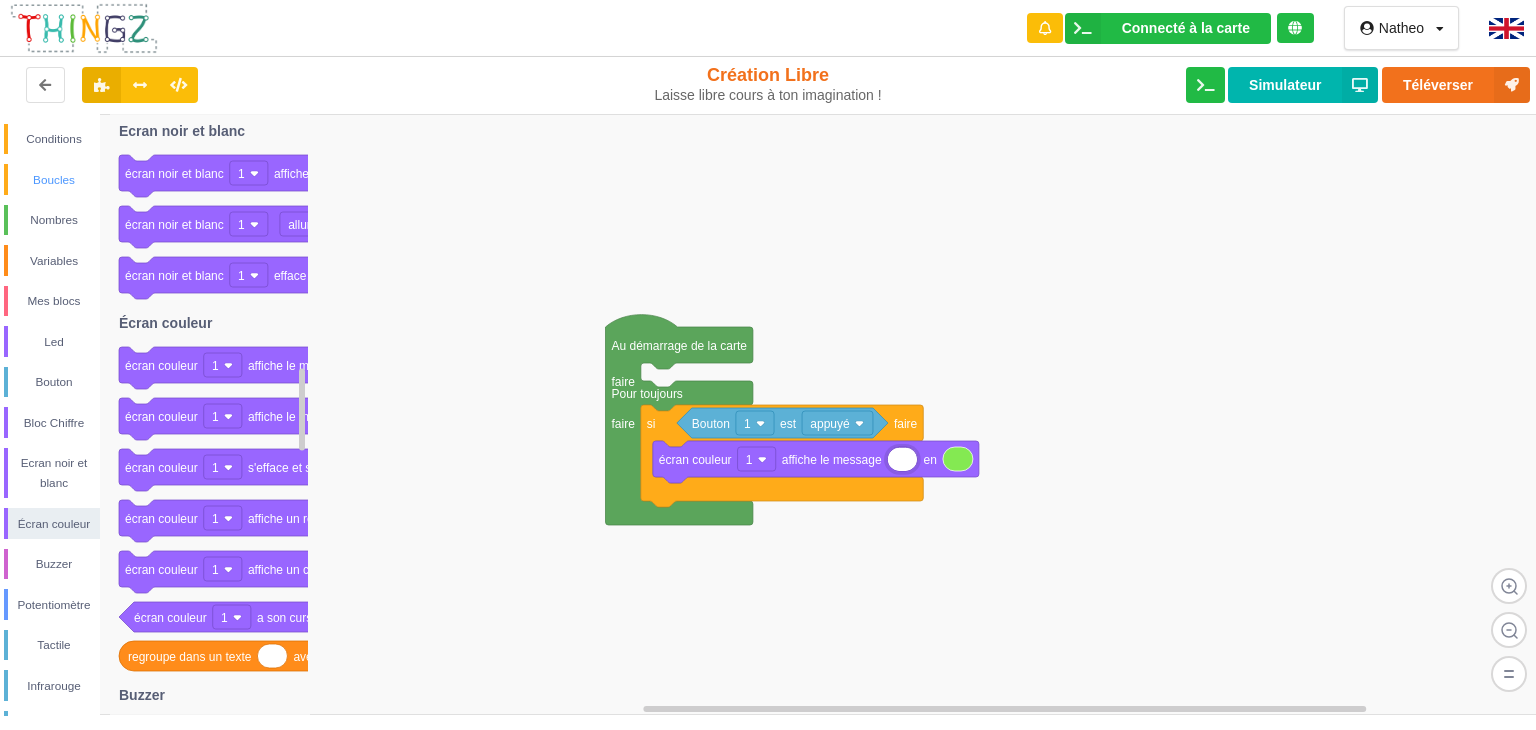 click on "Boucles" at bounding box center (54, 180) 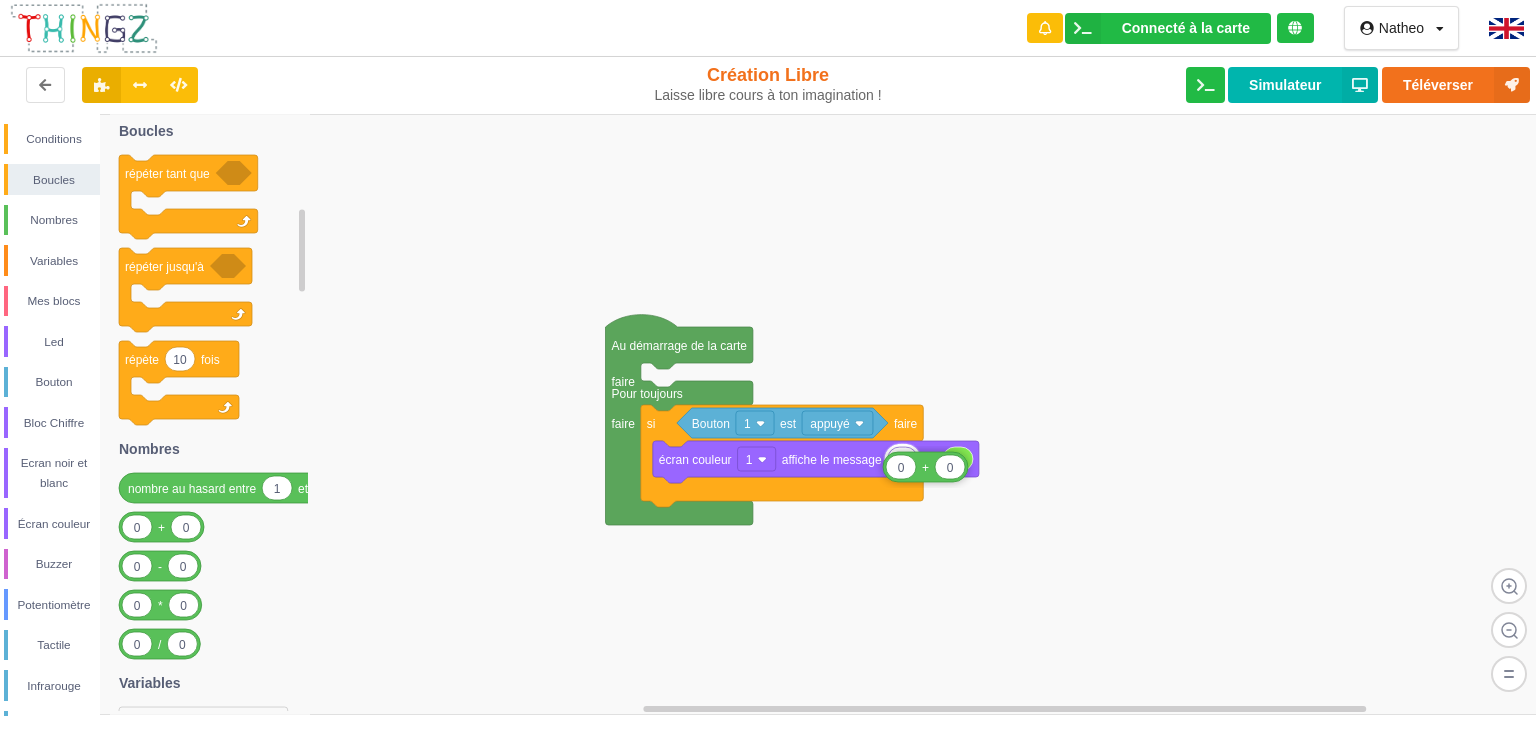 drag, startPoint x: 140, startPoint y: 529, endPoint x: 906, endPoint y: 469, distance: 768.34625 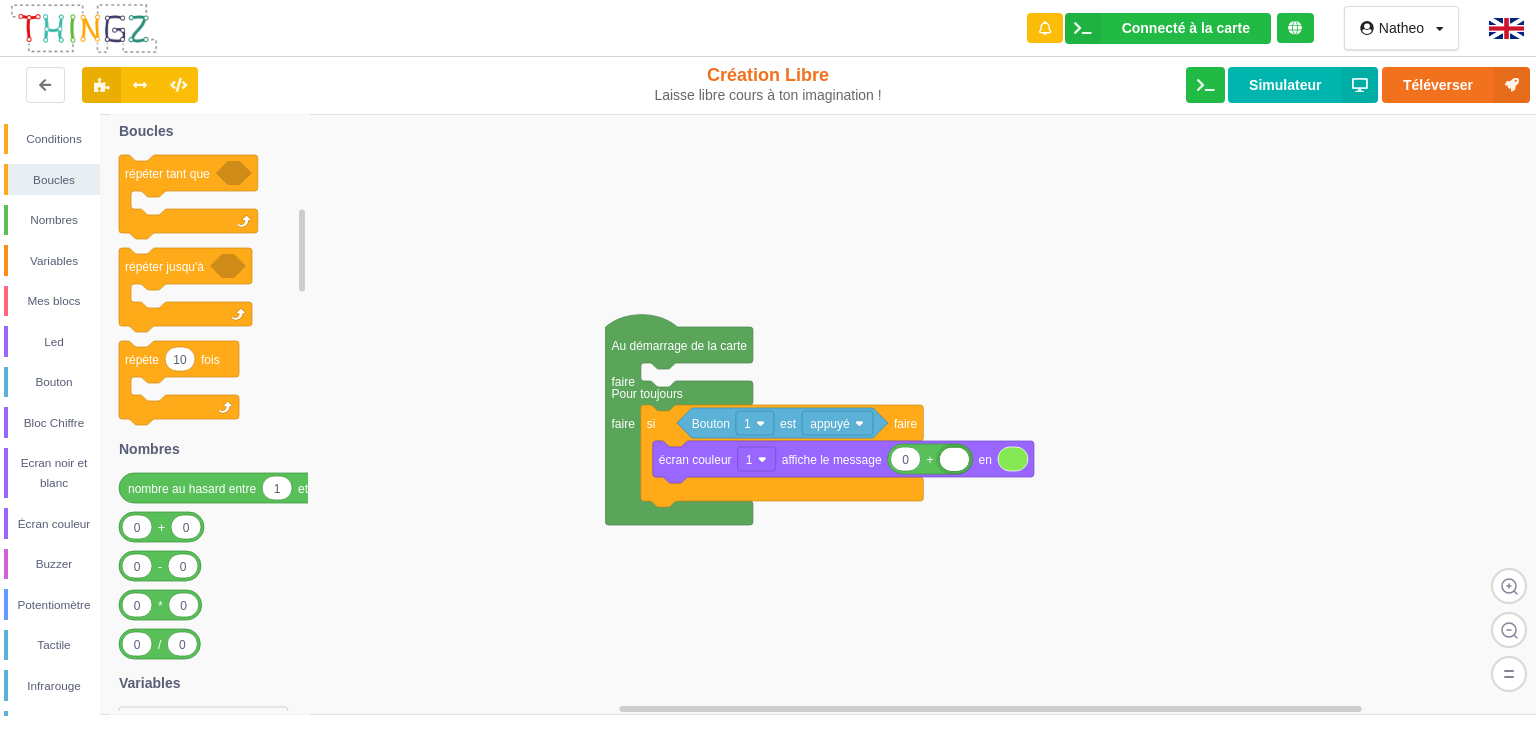 click at bounding box center (954, 459) 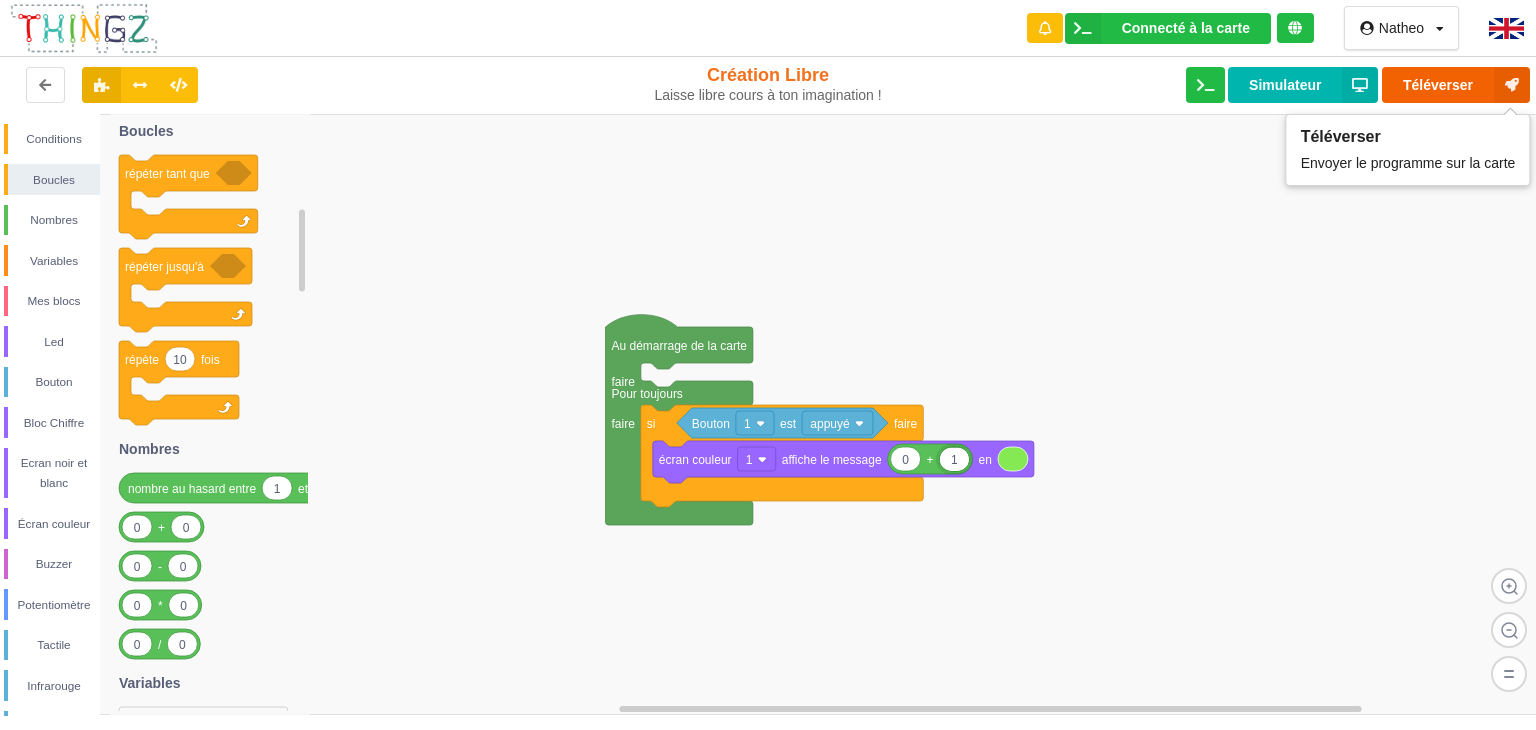type on "1" 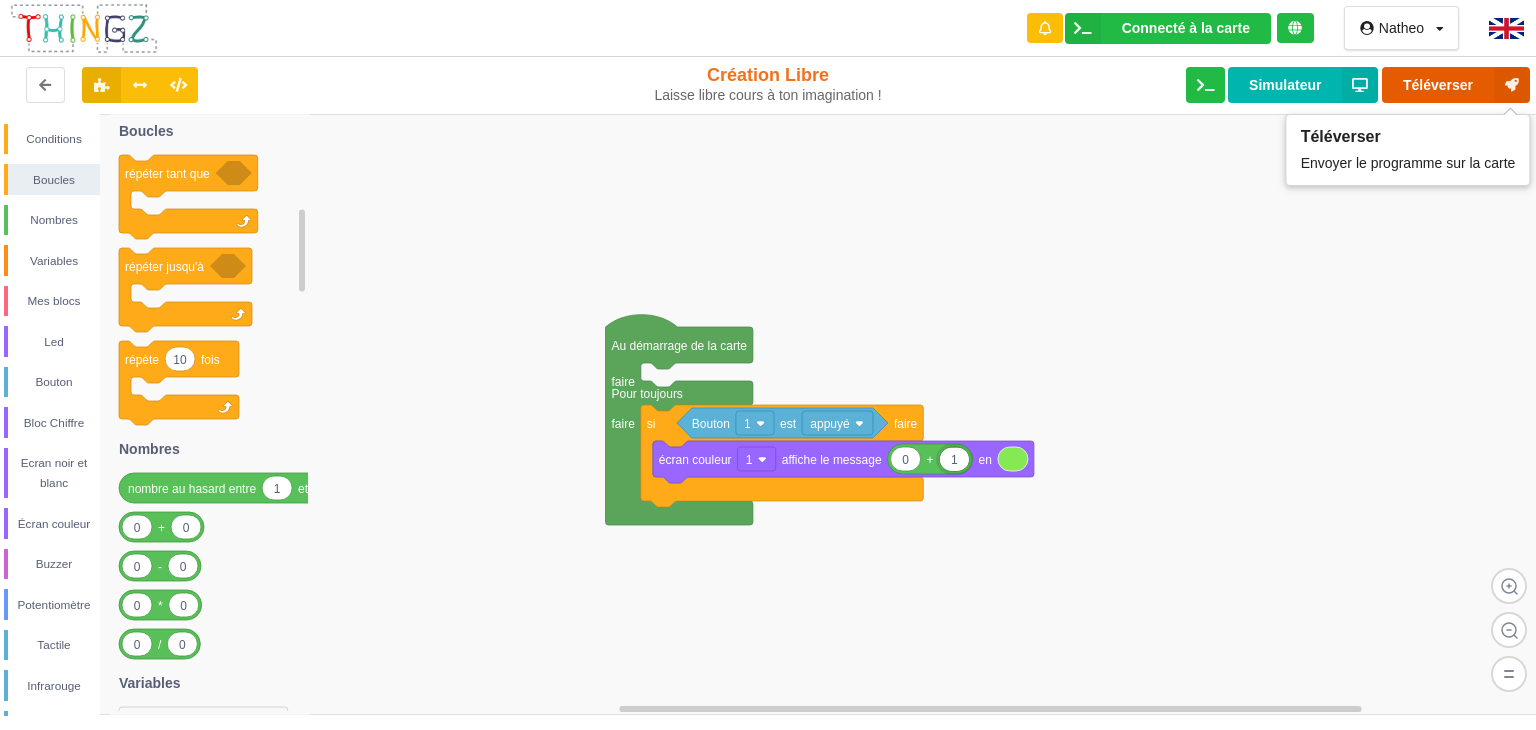 click on "Téléverser" at bounding box center (1456, 85) 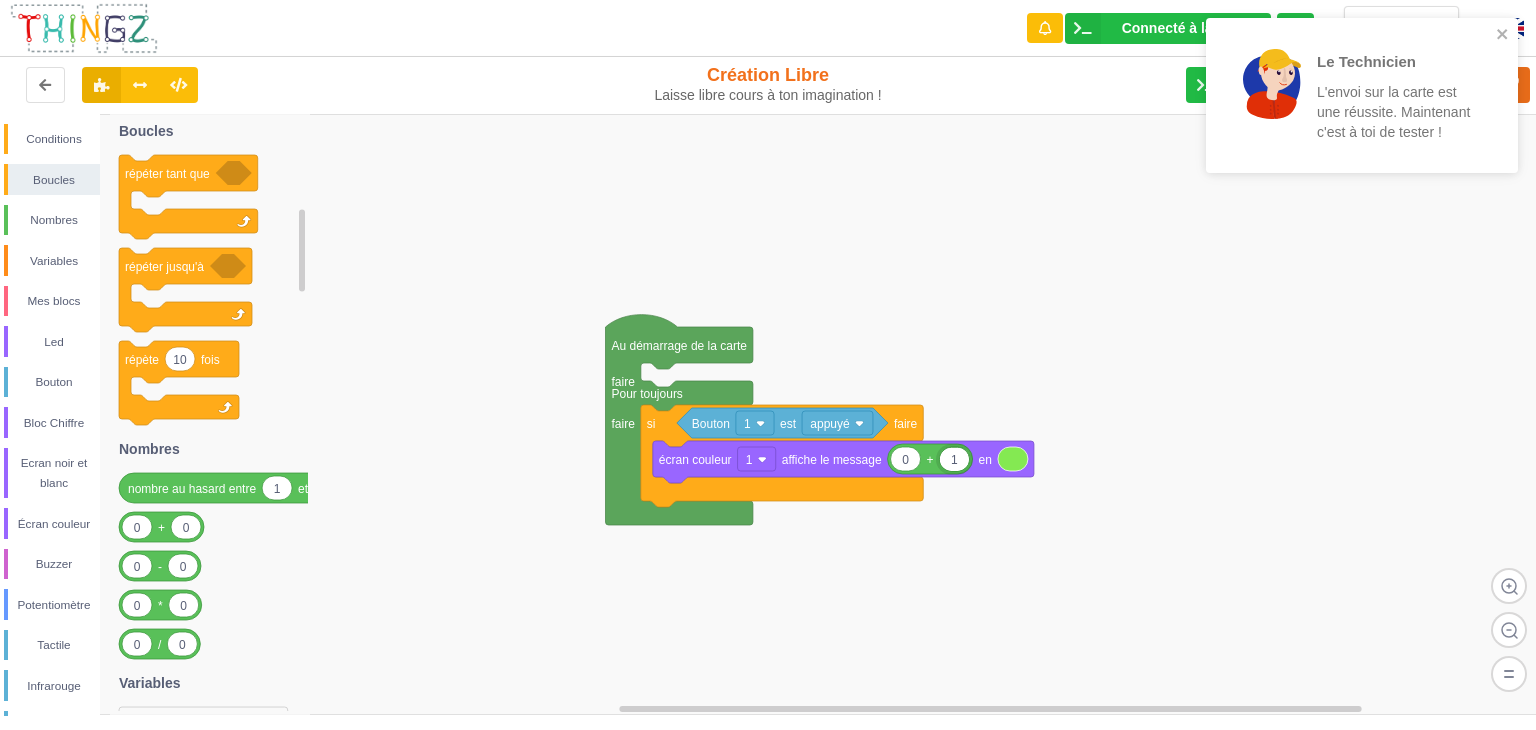 click 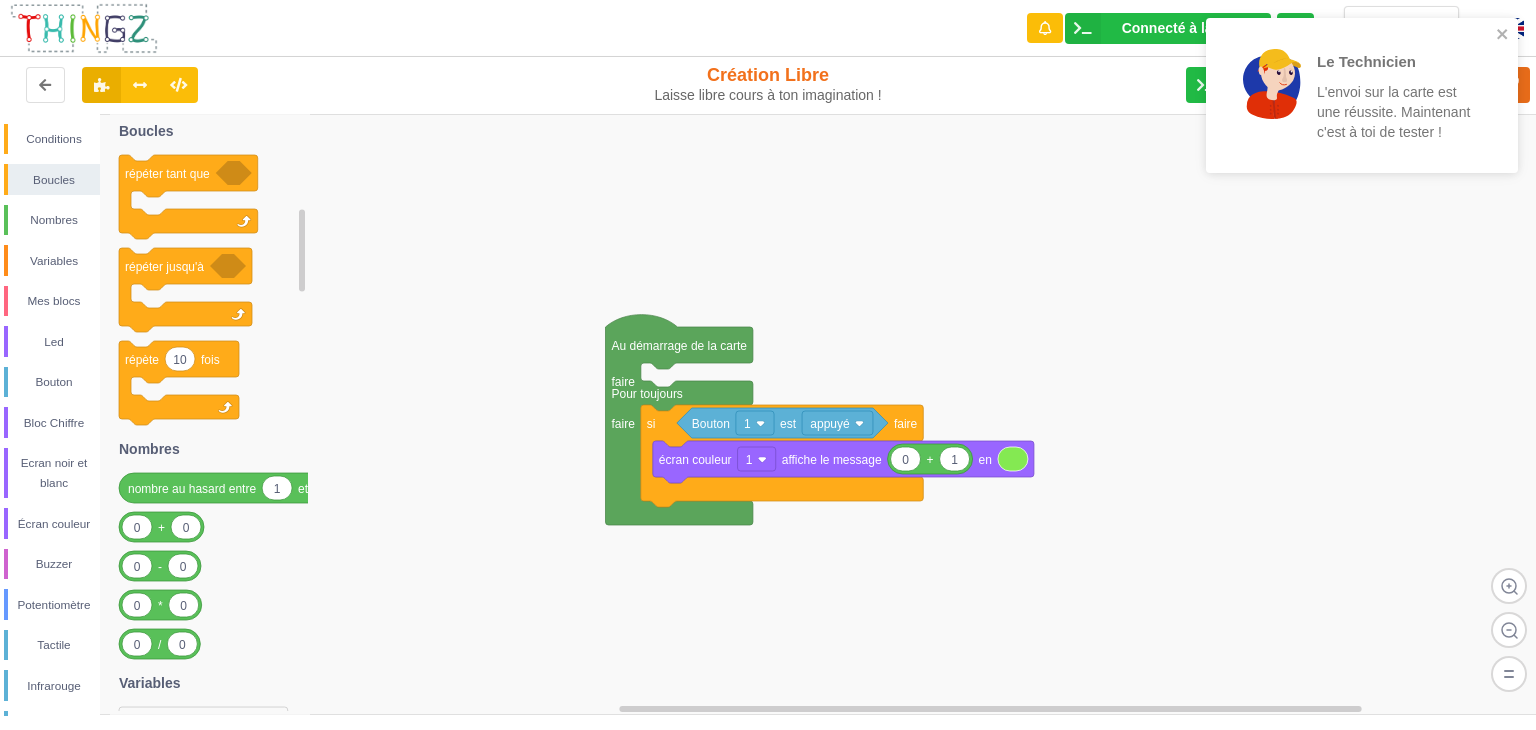 click on "Le Technicien L'envoi sur la carte est une réussite. Maintenant c'est à toi de tester !" at bounding box center [1355, 95] 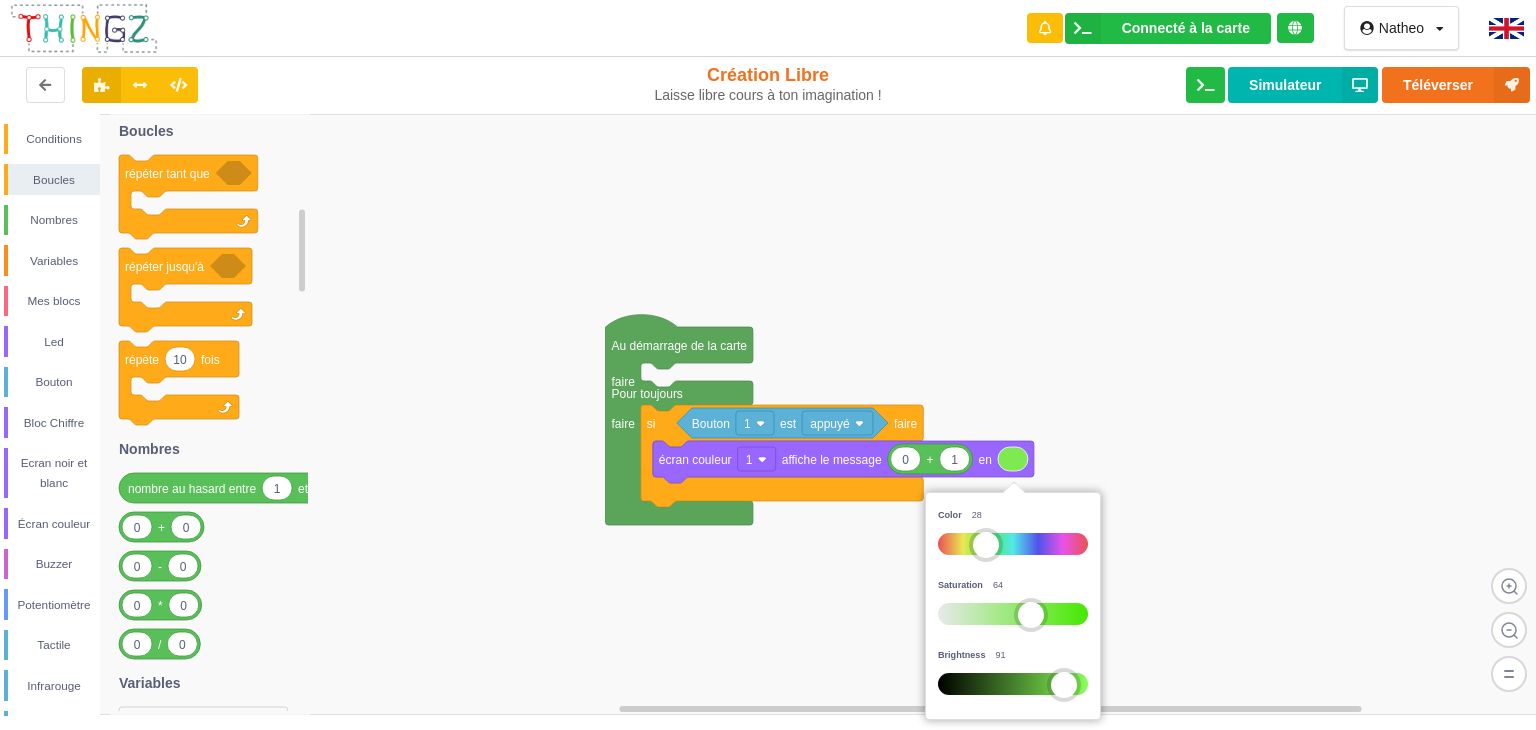 click at bounding box center (986, 545) 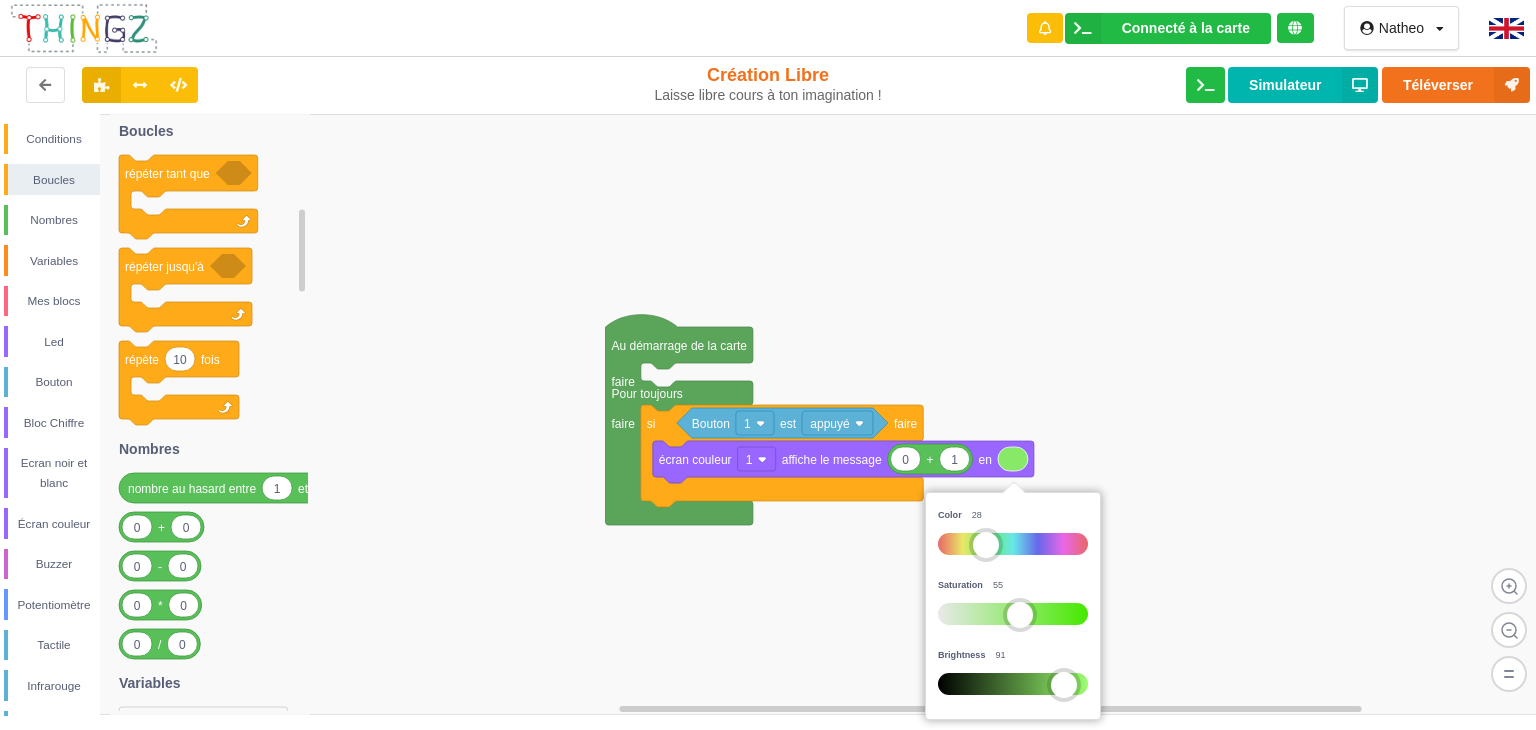 drag, startPoint x: 1029, startPoint y: 601, endPoint x: 1014, endPoint y: 600, distance: 15.033297 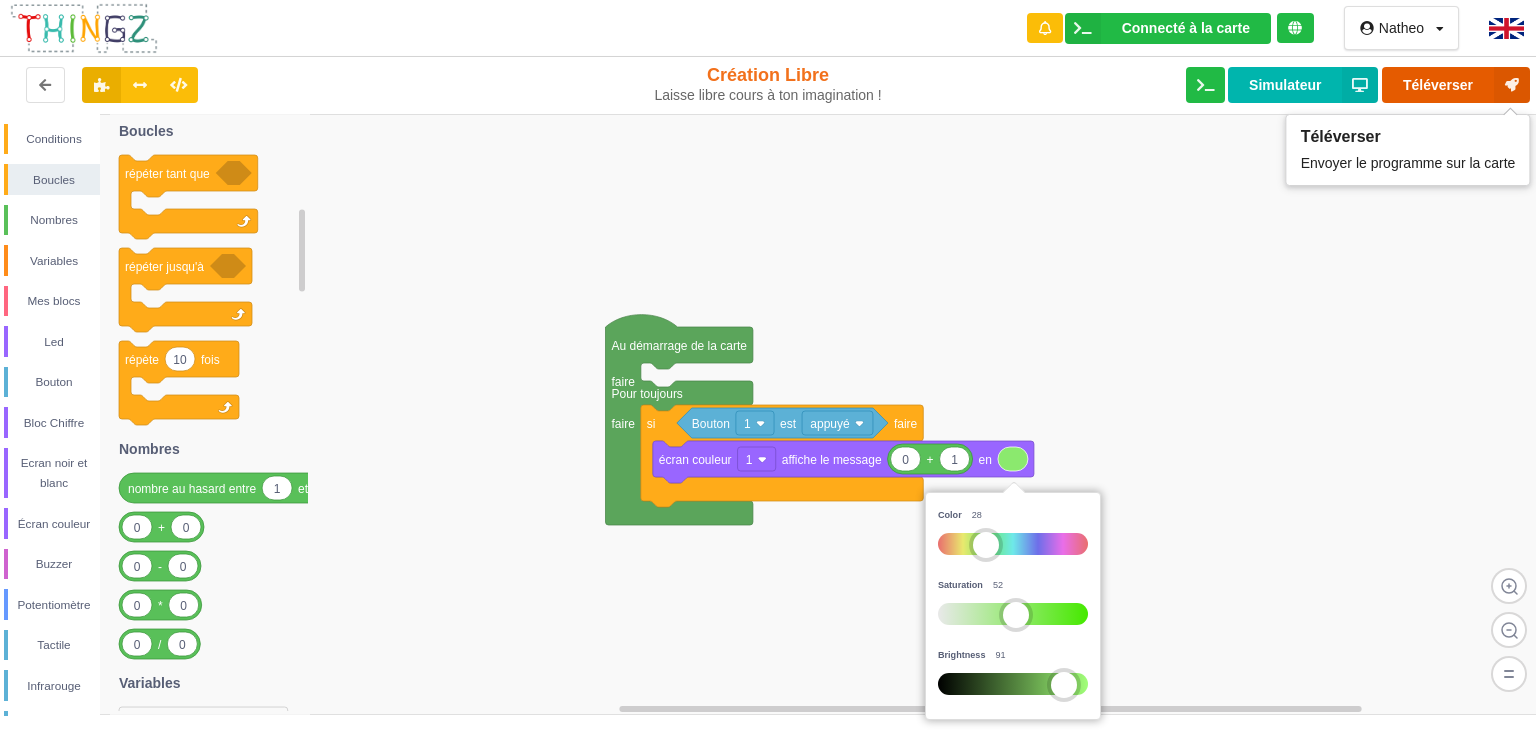 click on "Téléverser" at bounding box center [1456, 85] 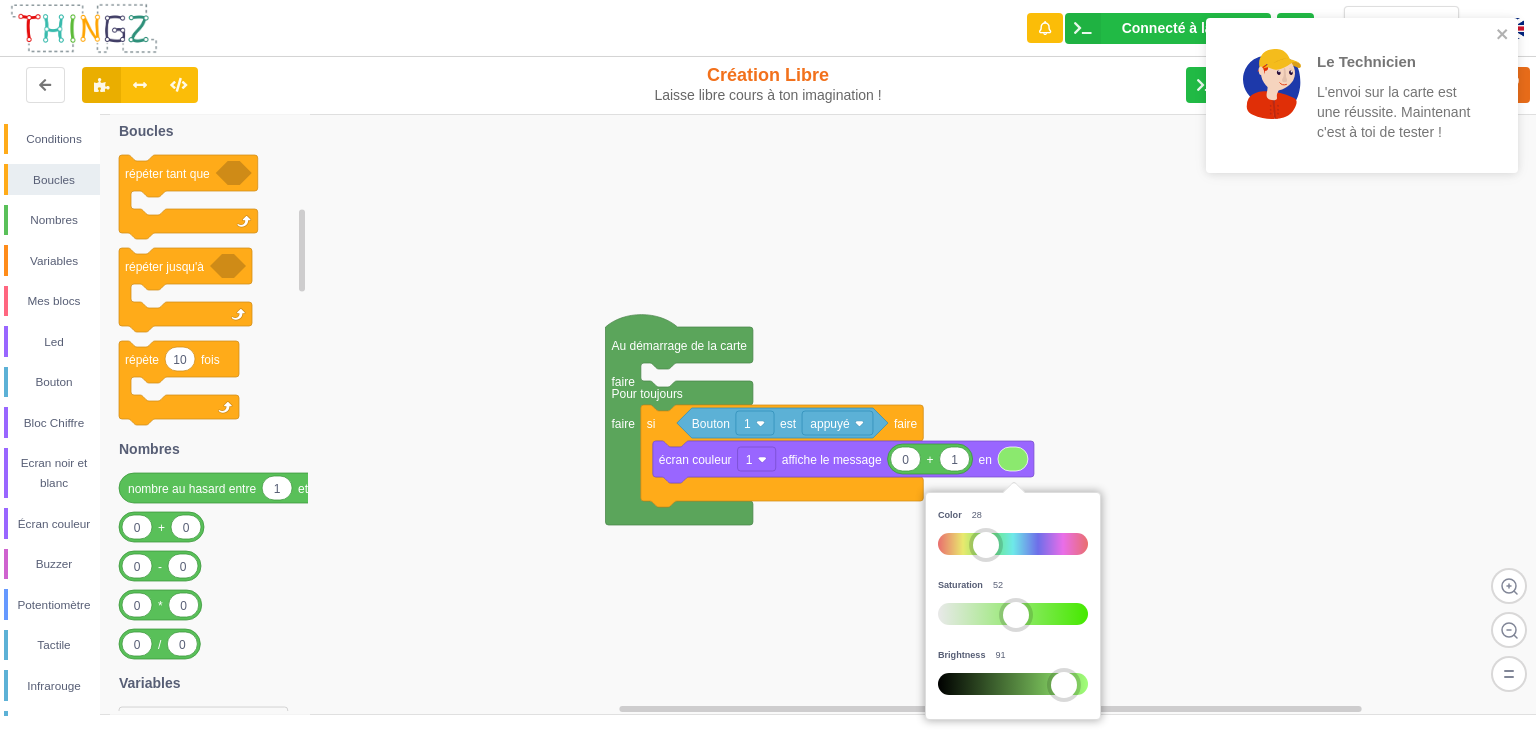 click on "Le Technicien L'envoi sur la carte est une réussite. Maintenant c'est à toi de tester !" at bounding box center [1362, 95] 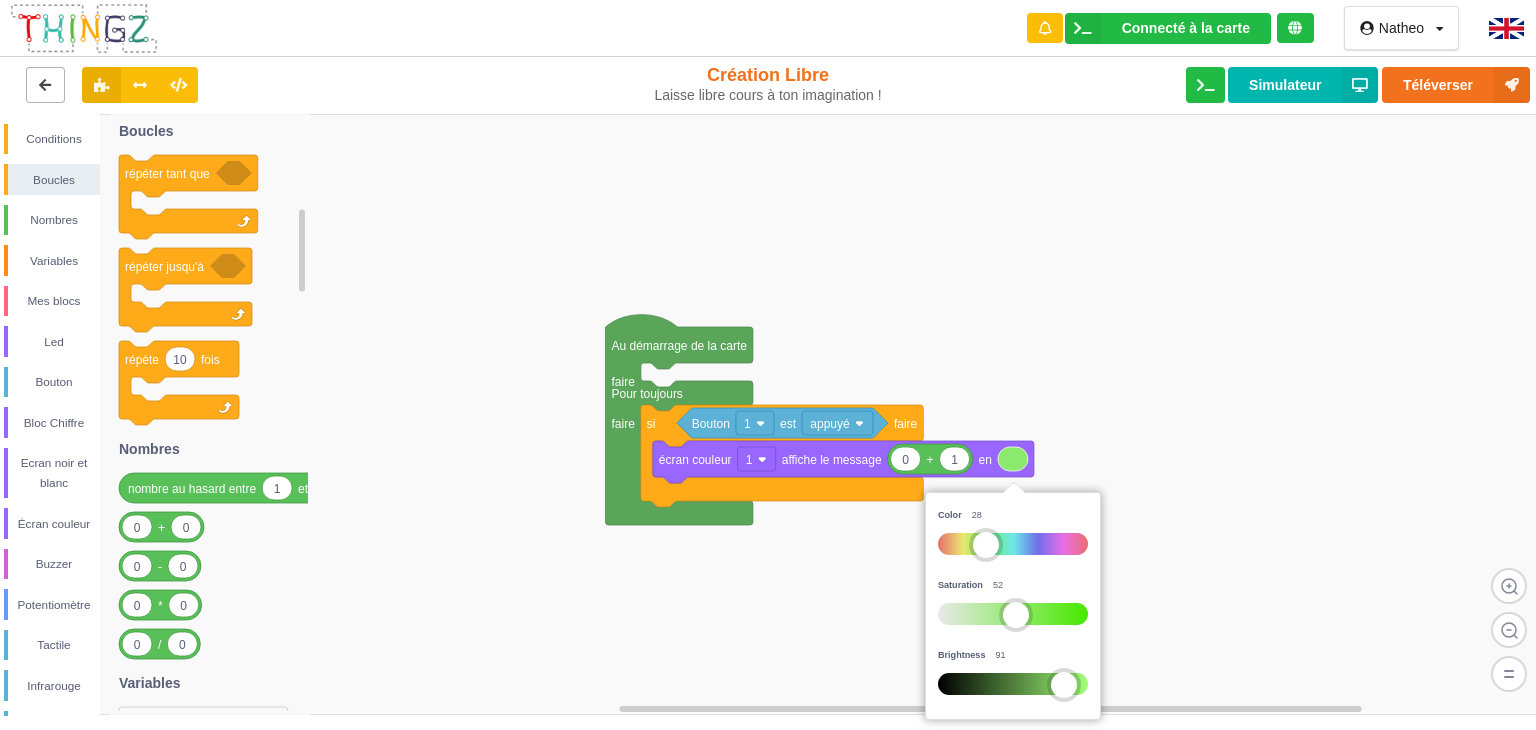 click at bounding box center [45, 85] 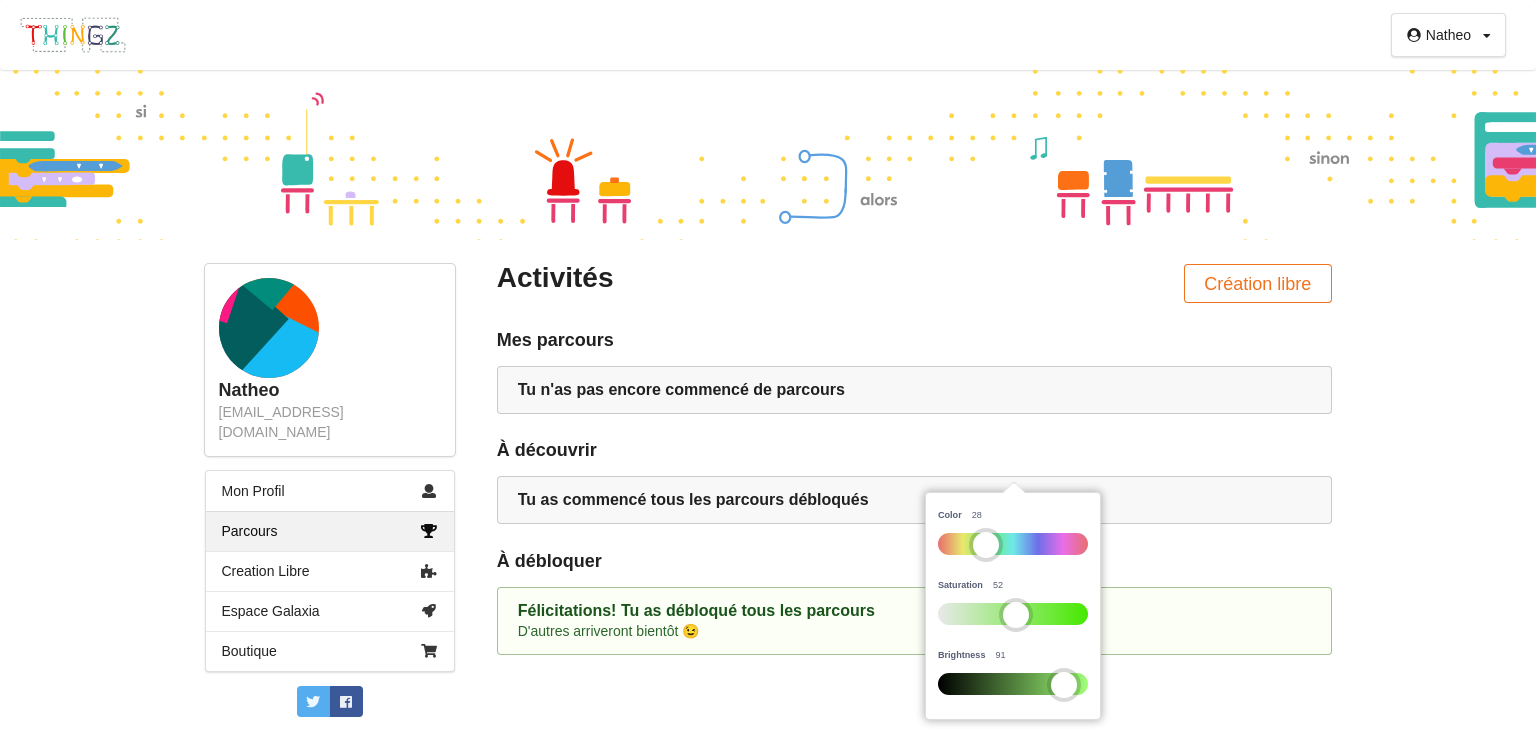 click on "Natheo Profil Déconnexion [PERSON_NAME] [PERSON_NAME][EMAIL_ADDRESS][DOMAIN_NAME] Mon Profil Parcours Creation Libre Espace Galaxia Boutique Activités Création libre Mes parcours Tu n'as pas encore commencé de parcours À découvrir Tu as commencé tous les parcours débloqués À débloquer Félicitations! Tu as débloqué tous les parcours D'autres arriveront bientôt 😉" at bounding box center (768, 365) 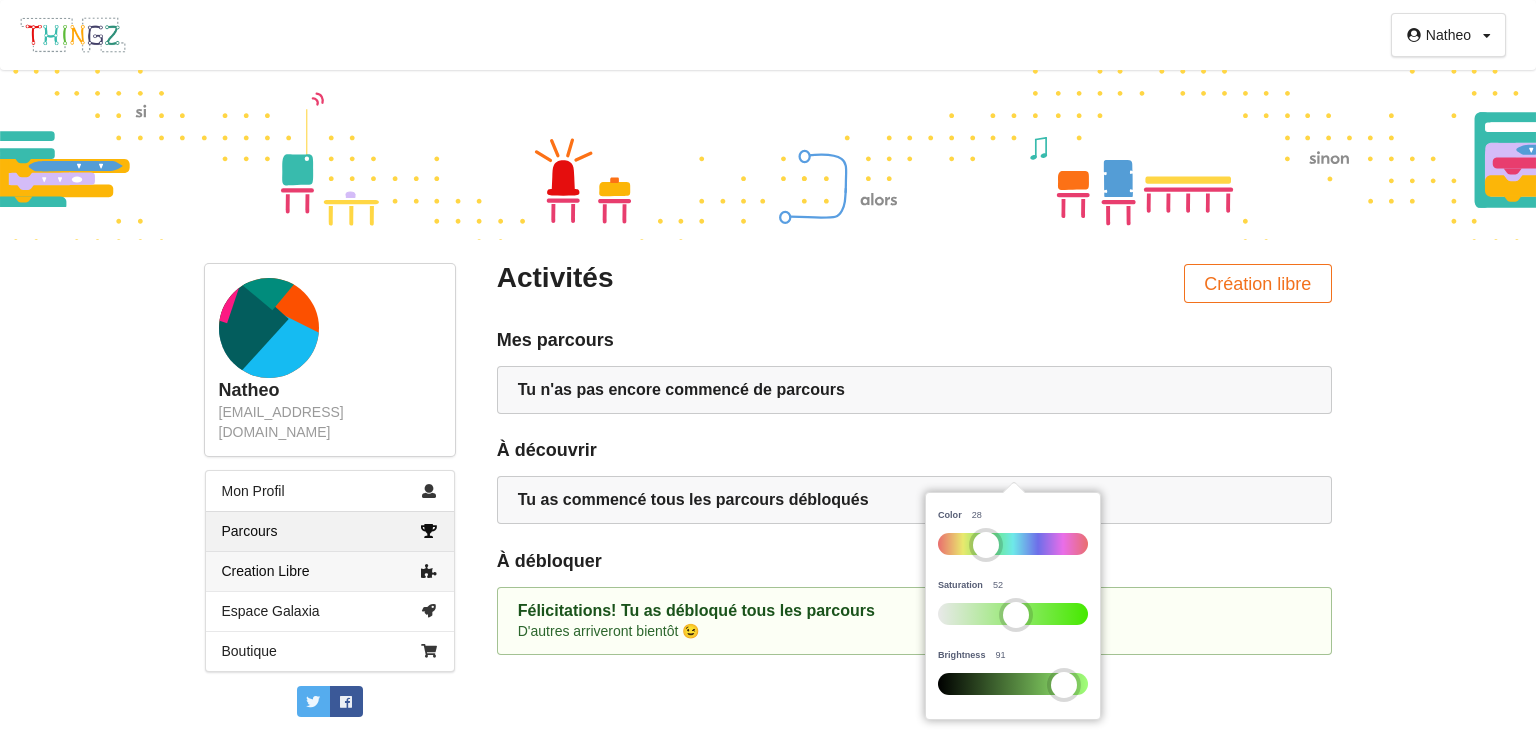 click on "Creation Libre" at bounding box center [330, 571] 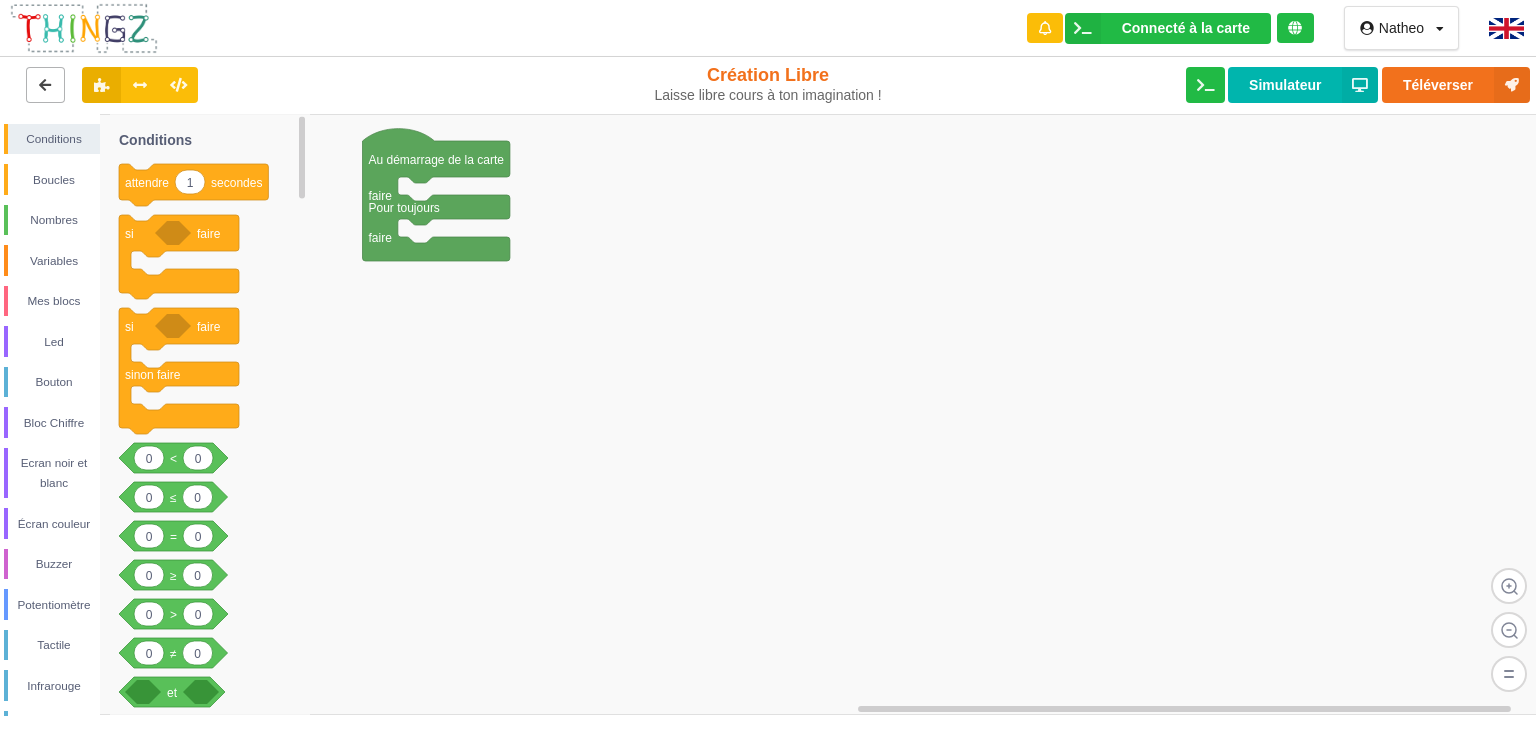 click at bounding box center (45, 85) 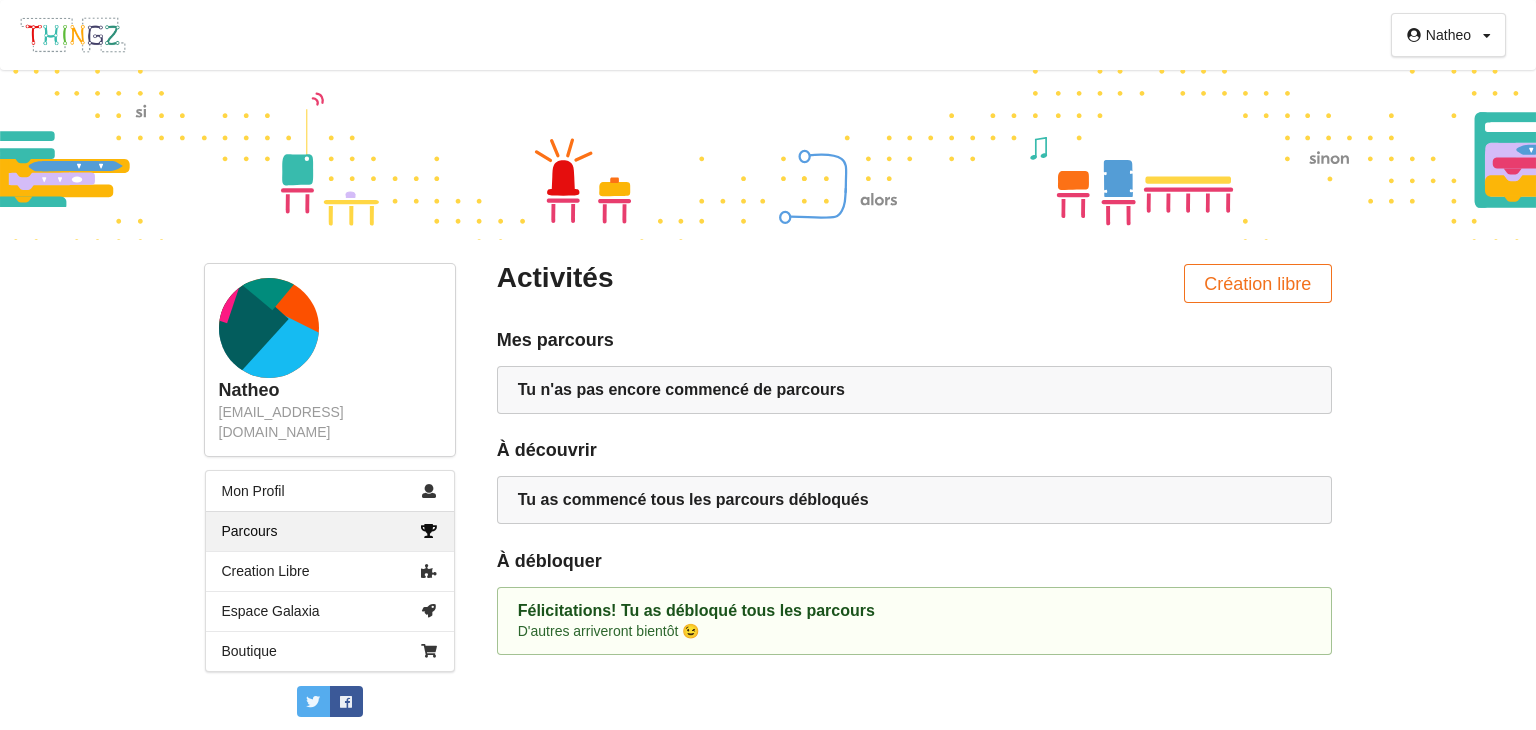 click on "Tu as commencé tous les parcours débloqués" at bounding box center [914, 500] 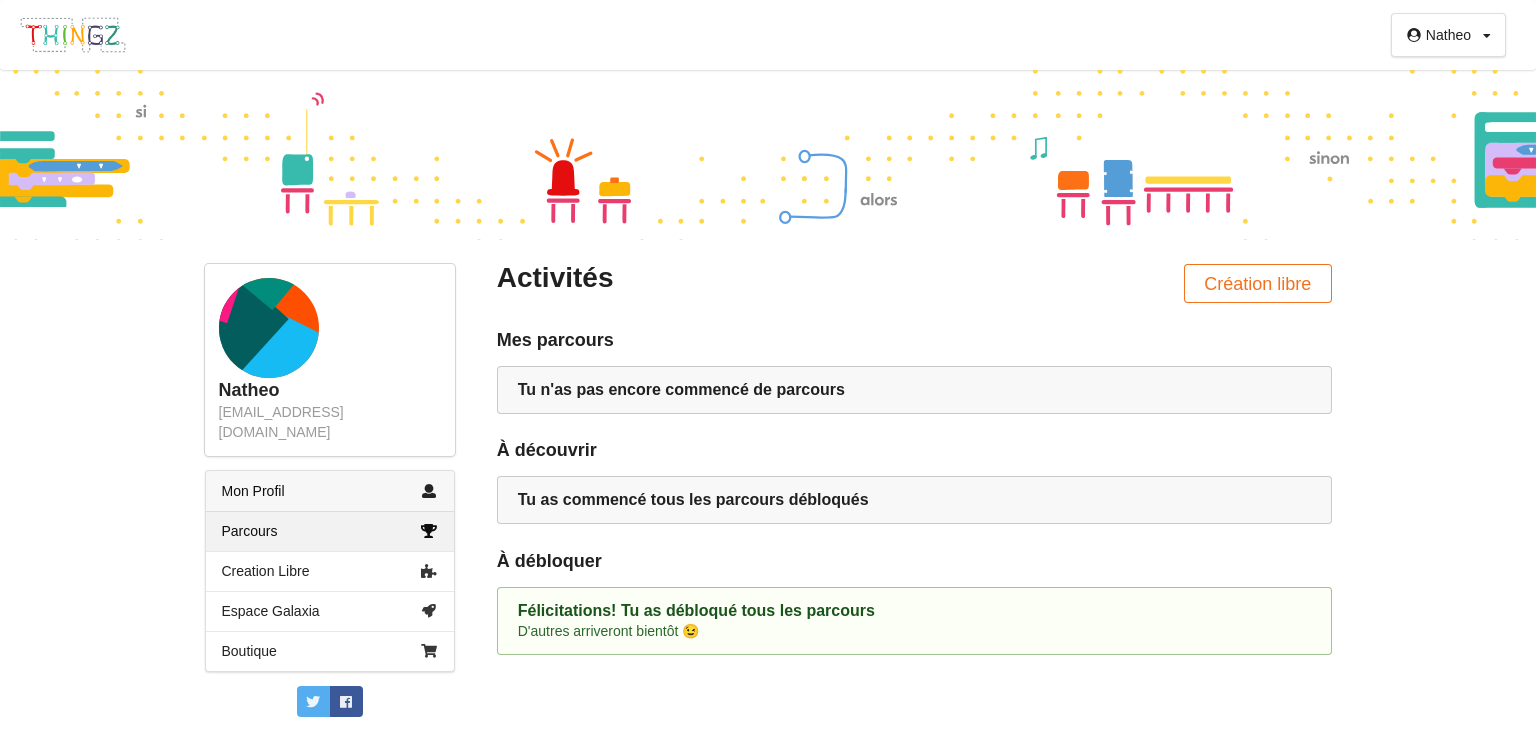 click on "Mon Profil" at bounding box center (330, 491) 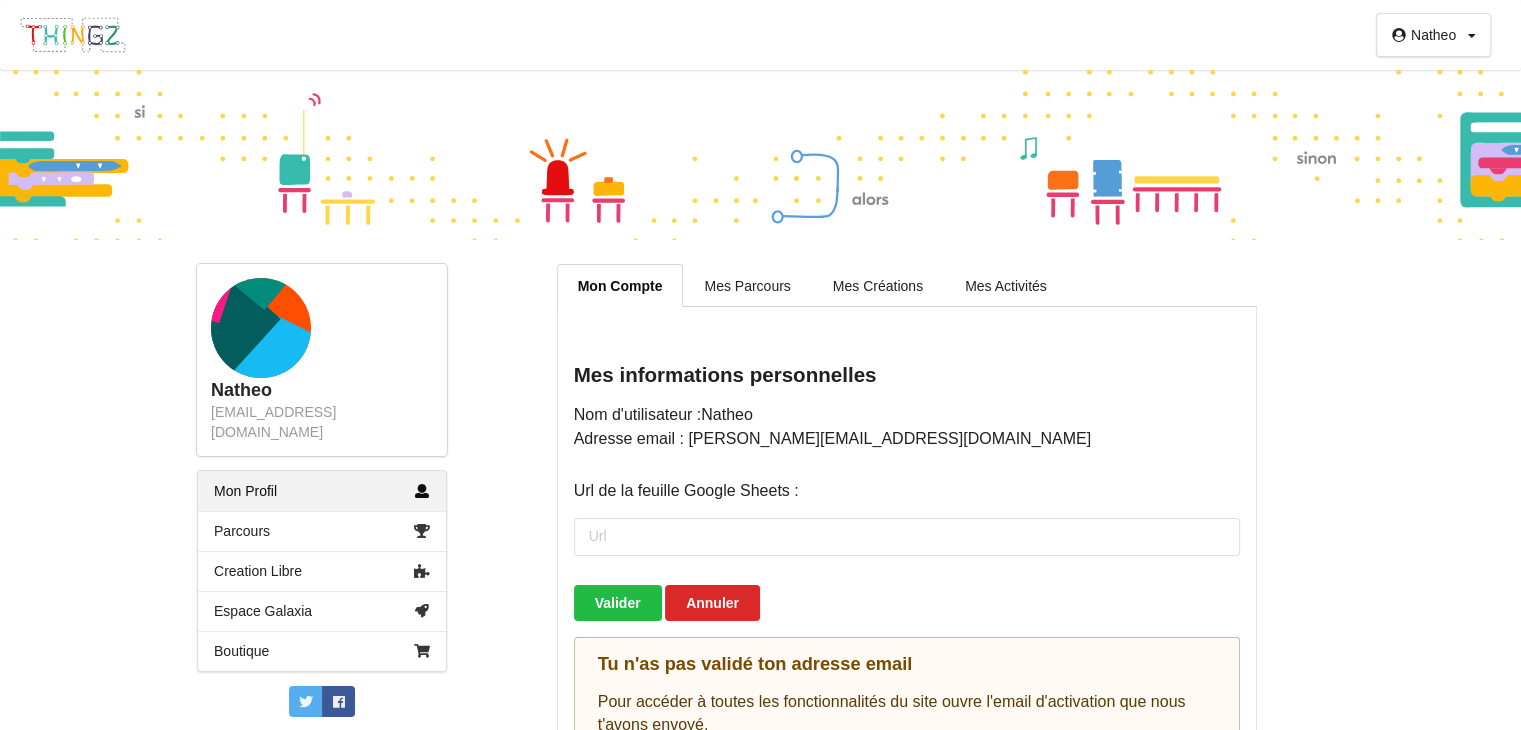 scroll, scrollTop: 111, scrollLeft: 0, axis: vertical 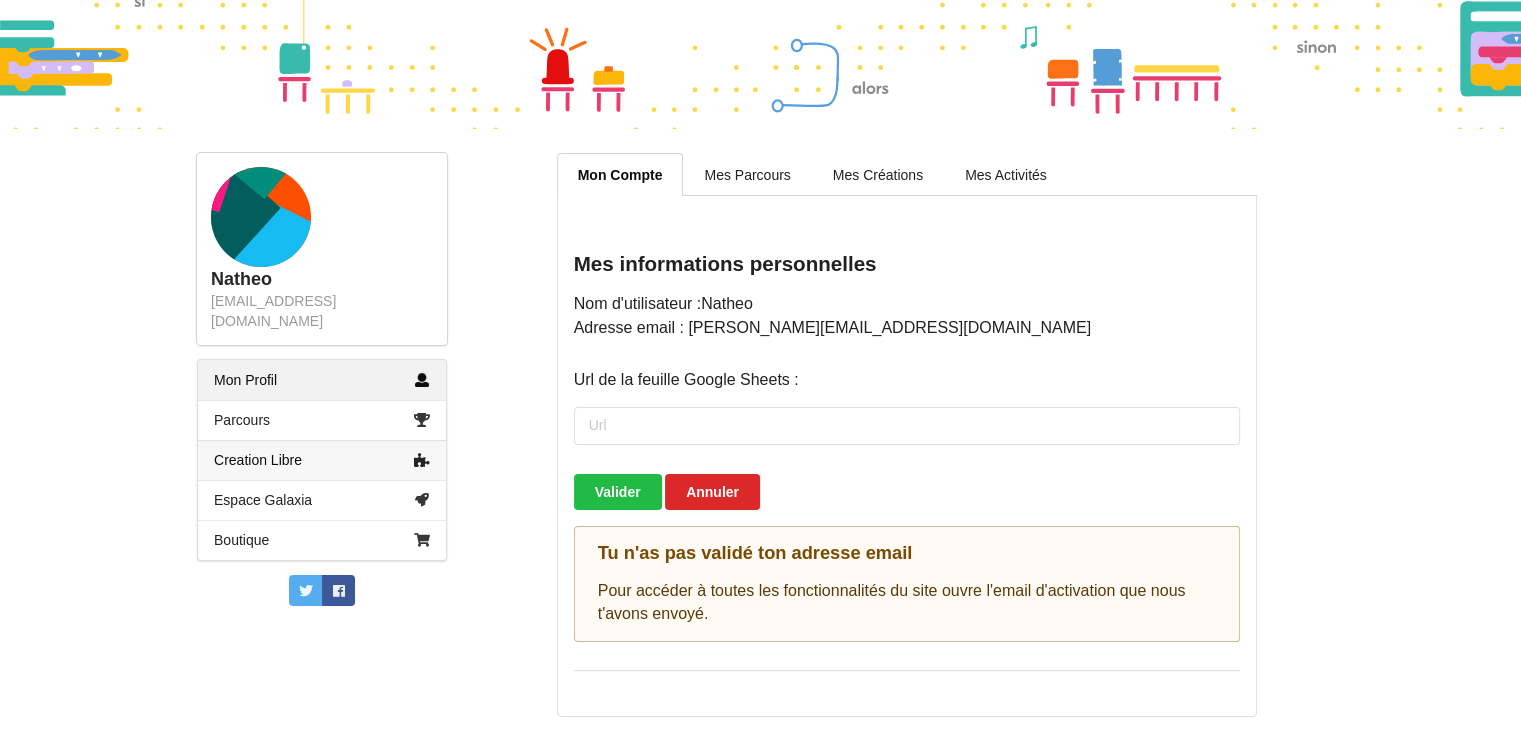 click on "Creation Libre" at bounding box center (322, 460) 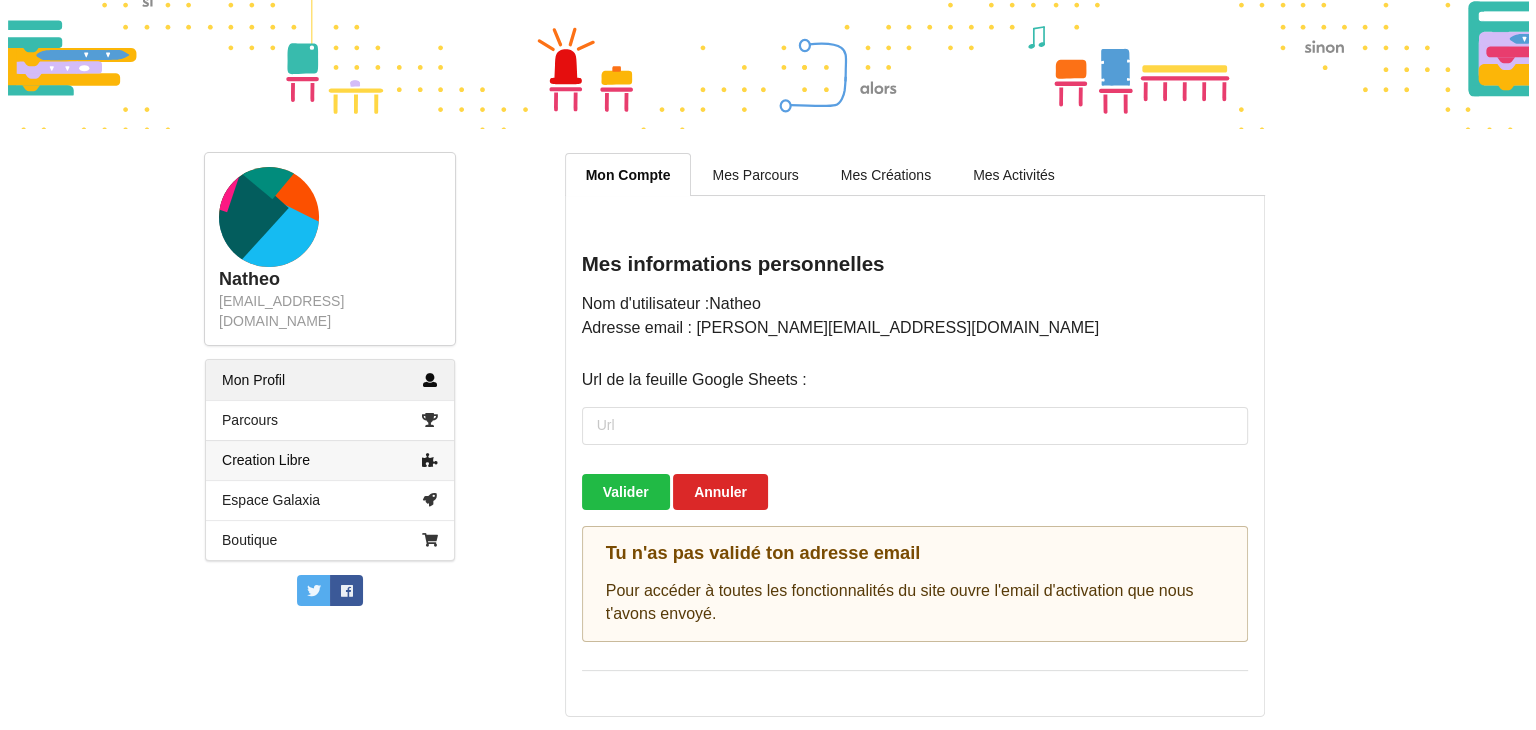 scroll, scrollTop: 0, scrollLeft: 0, axis: both 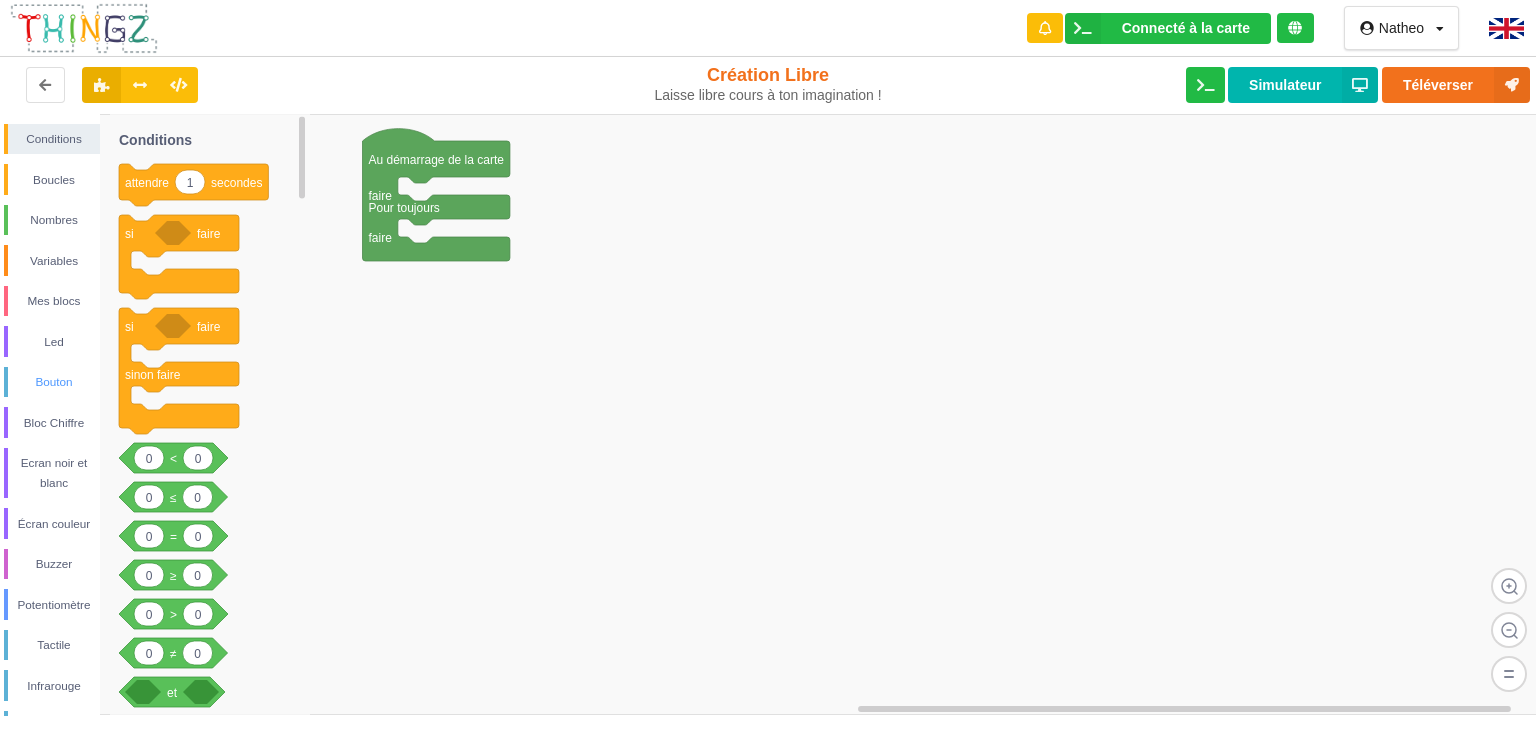 click on "Bouton" at bounding box center (54, 382) 